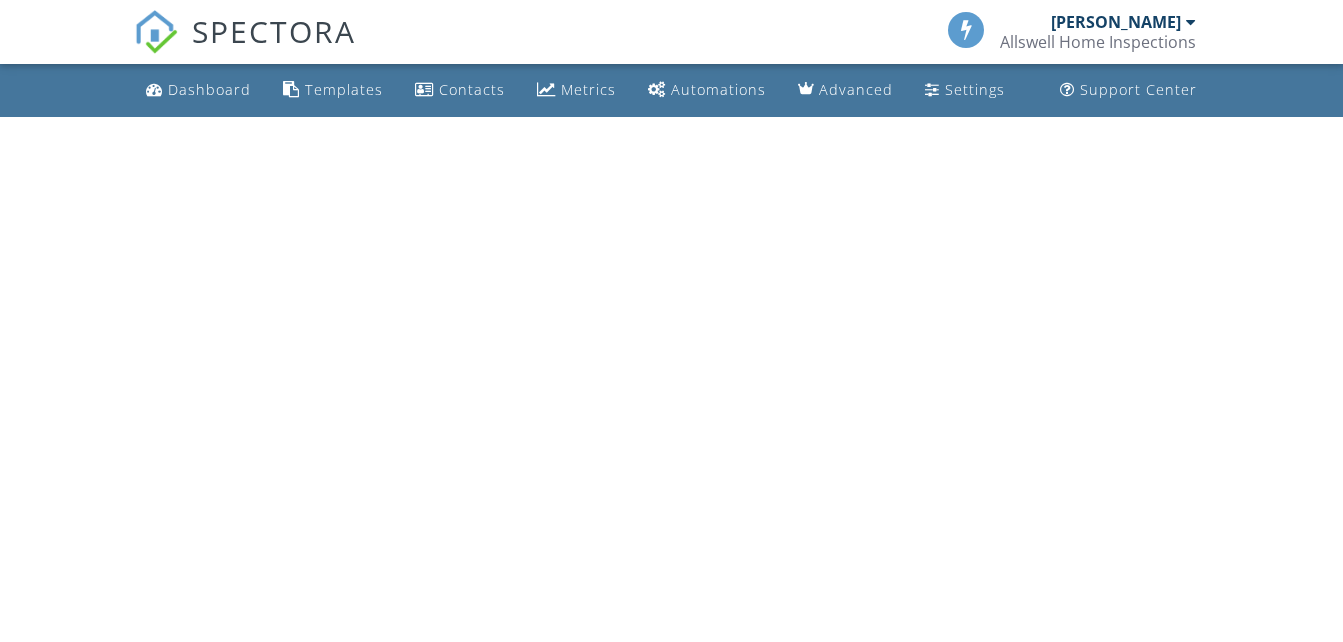 scroll, scrollTop: 0, scrollLeft: 0, axis: both 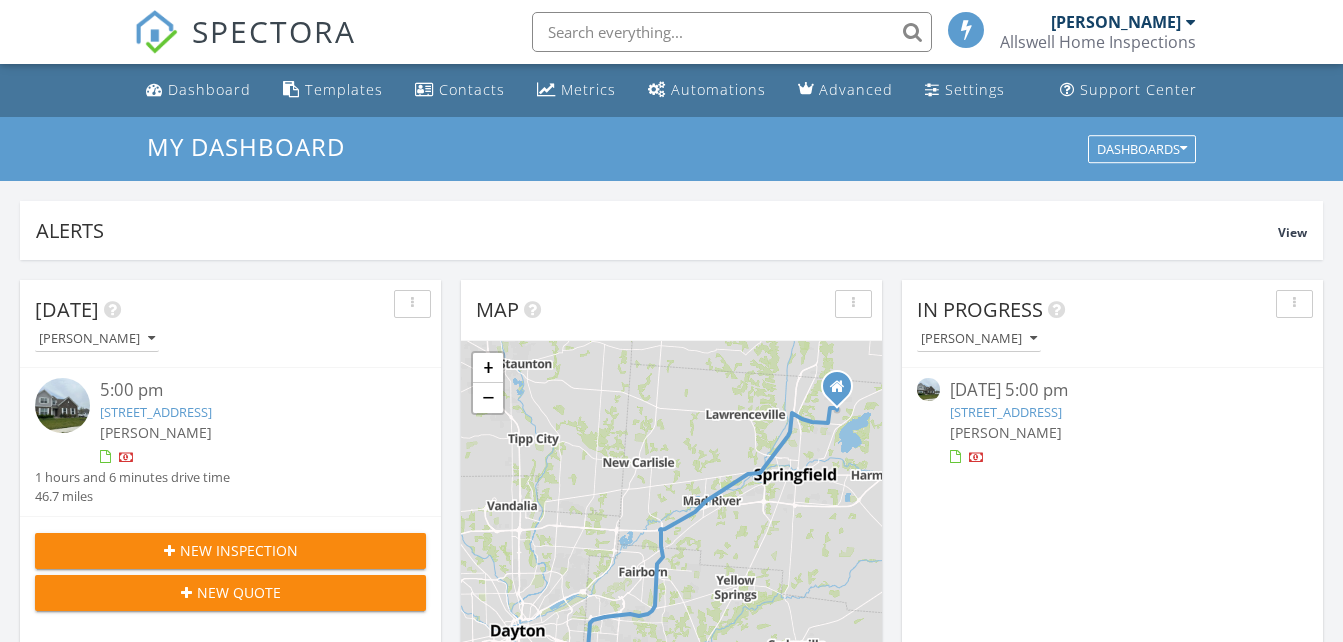 click on "1610 Glade Valley Dr., Dayton, OH 45458" at bounding box center (156, 412) 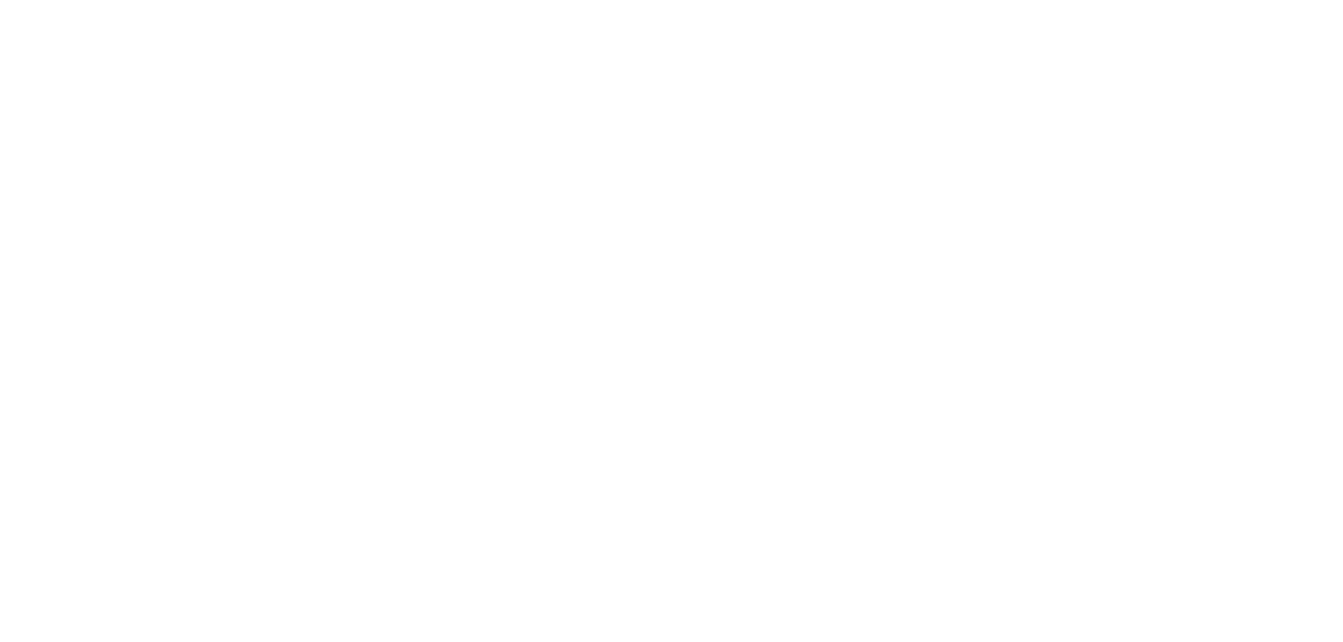 scroll, scrollTop: 0, scrollLeft: 0, axis: both 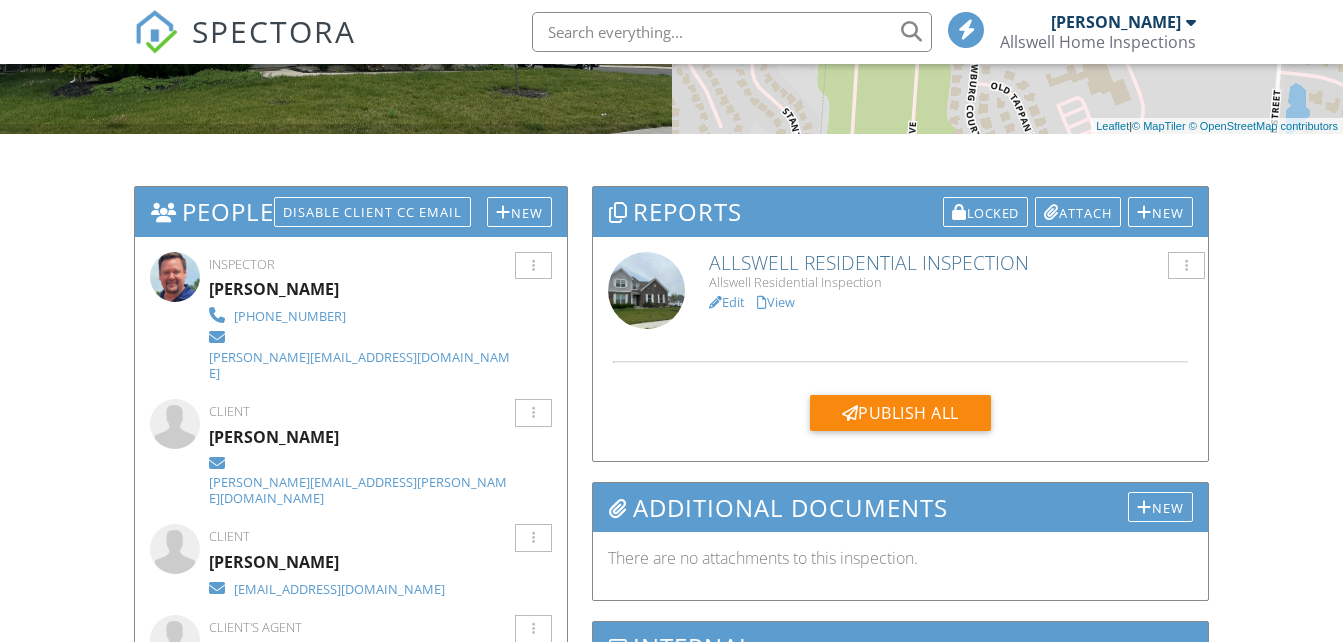 click on "Allswell Residential Inspection" at bounding box center (950, 262) 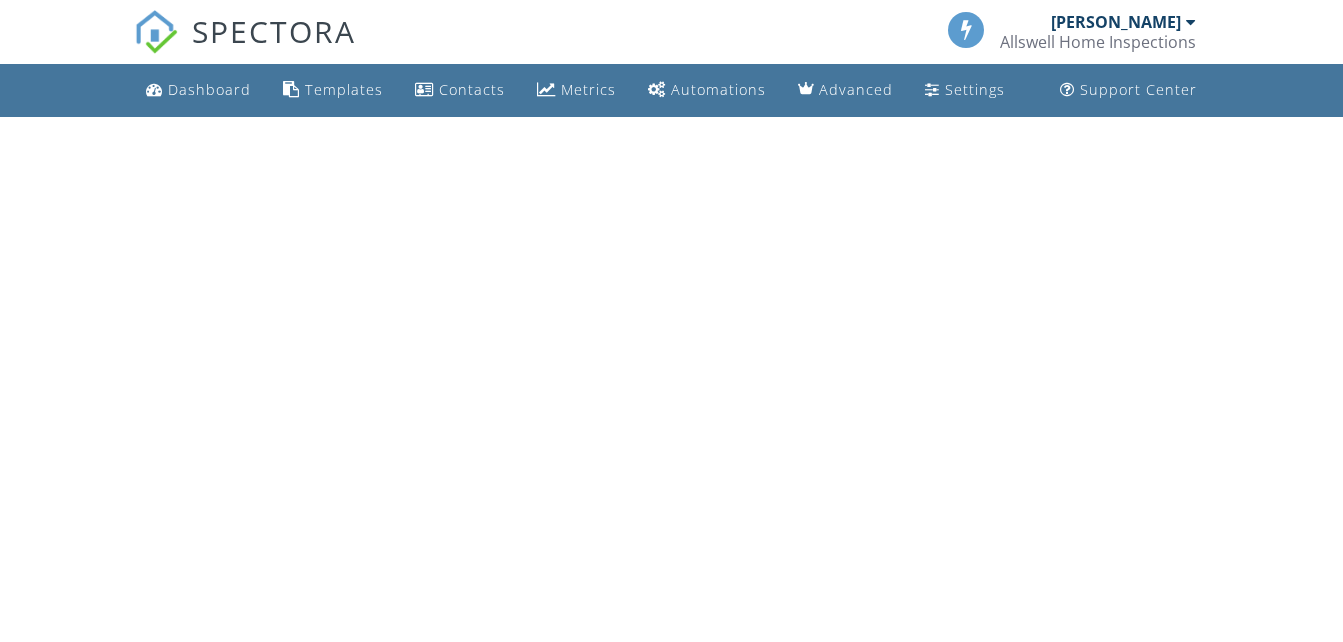 scroll, scrollTop: 0, scrollLeft: 0, axis: both 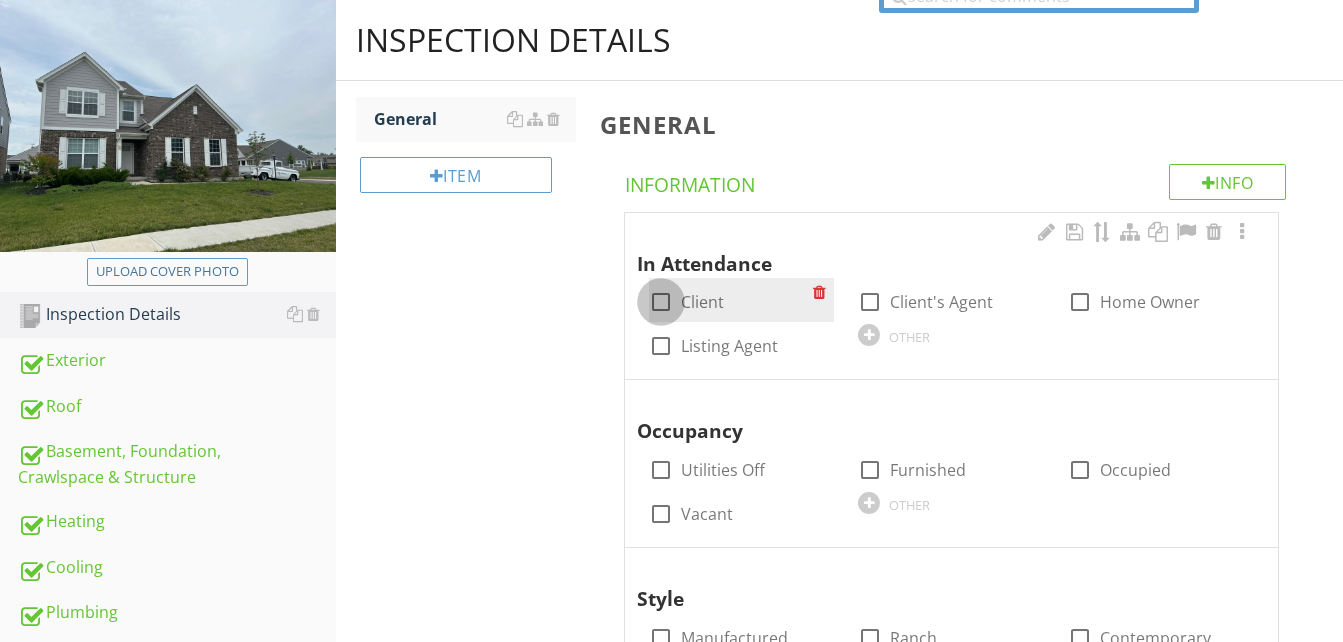 click at bounding box center [661, 302] 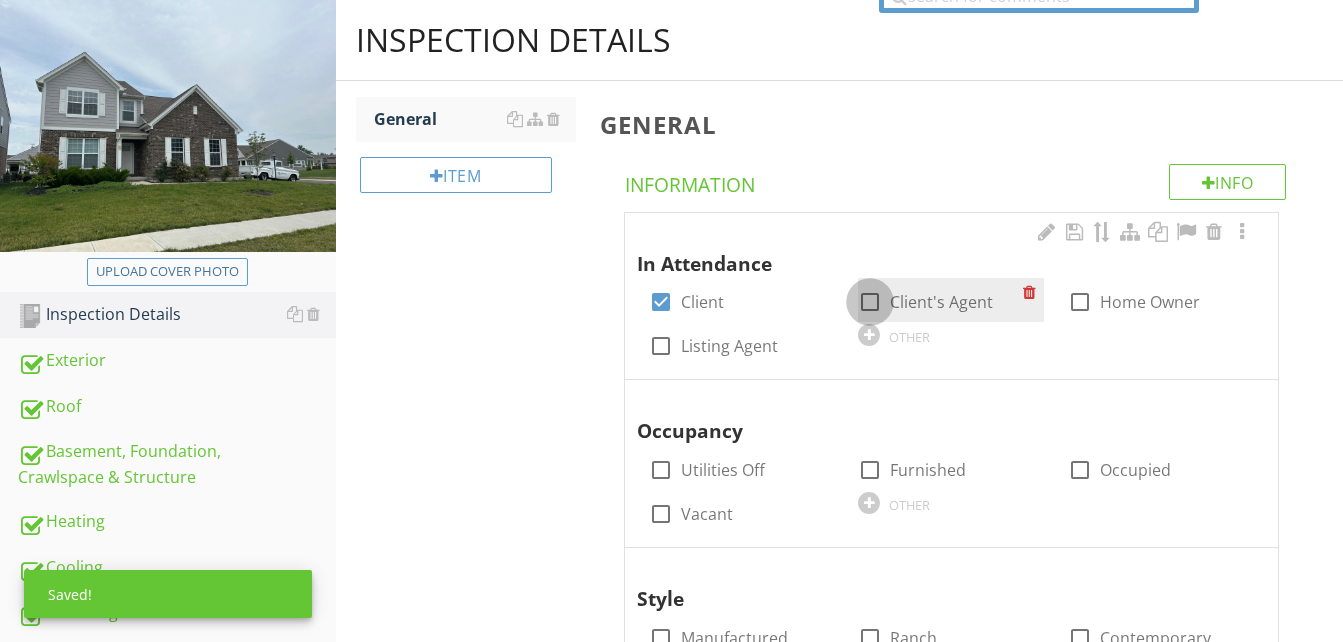 click at bounding box center [870, 302] 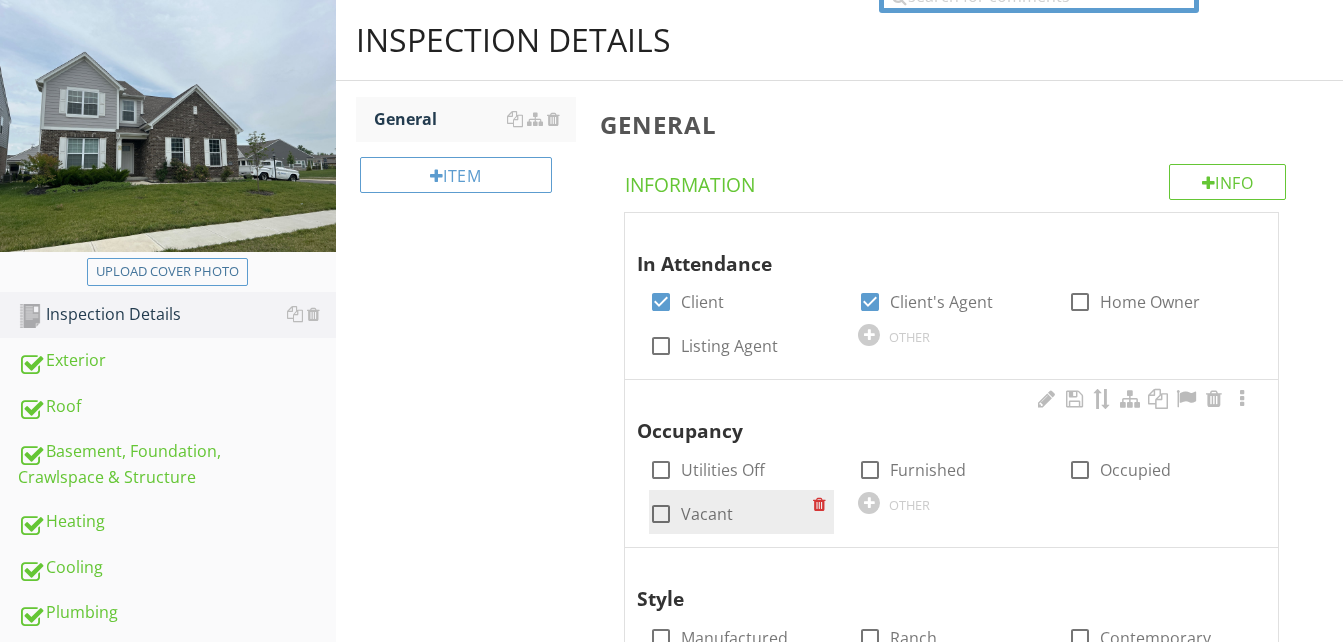 click at bounding box center [661, 514] 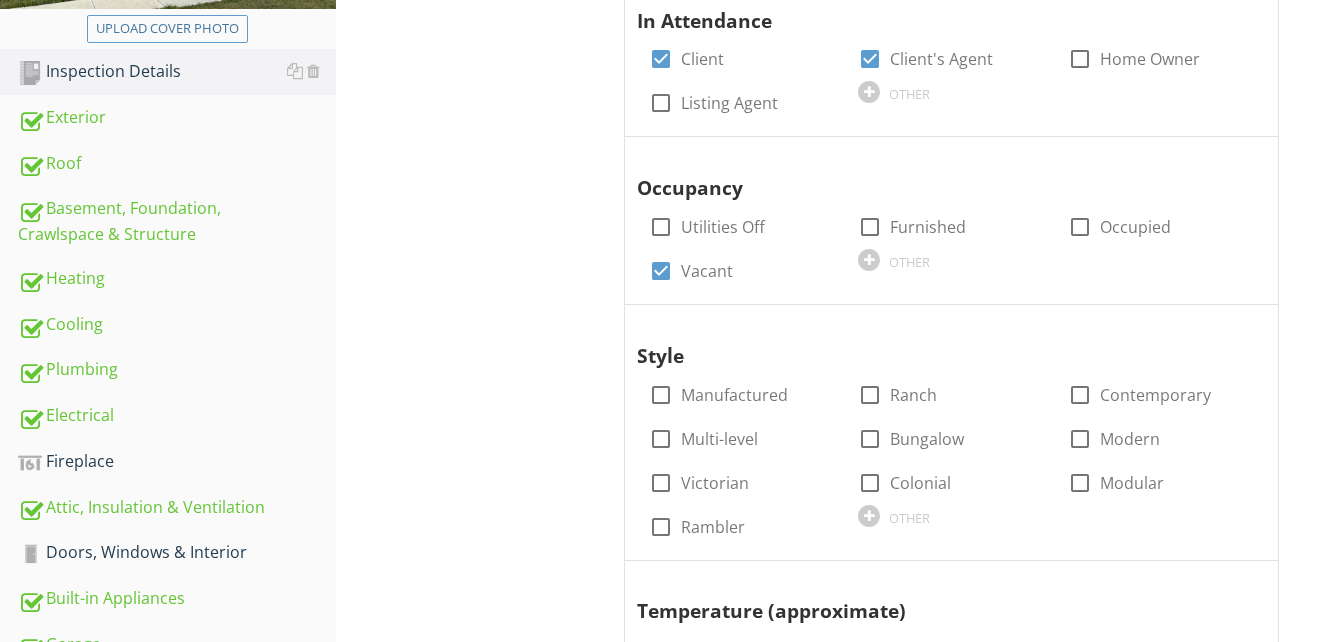 scroll, scrollTop: 500, scrollLeft: 0, axis: vertical 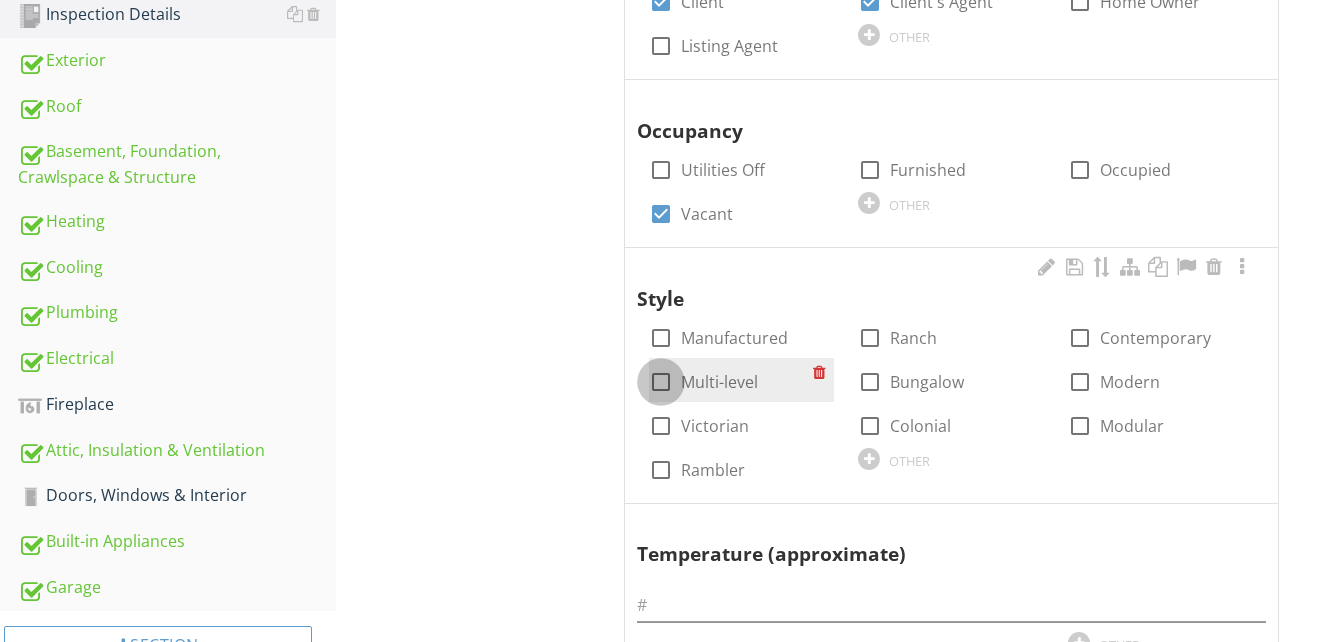 click at bounding box center (661, 382) 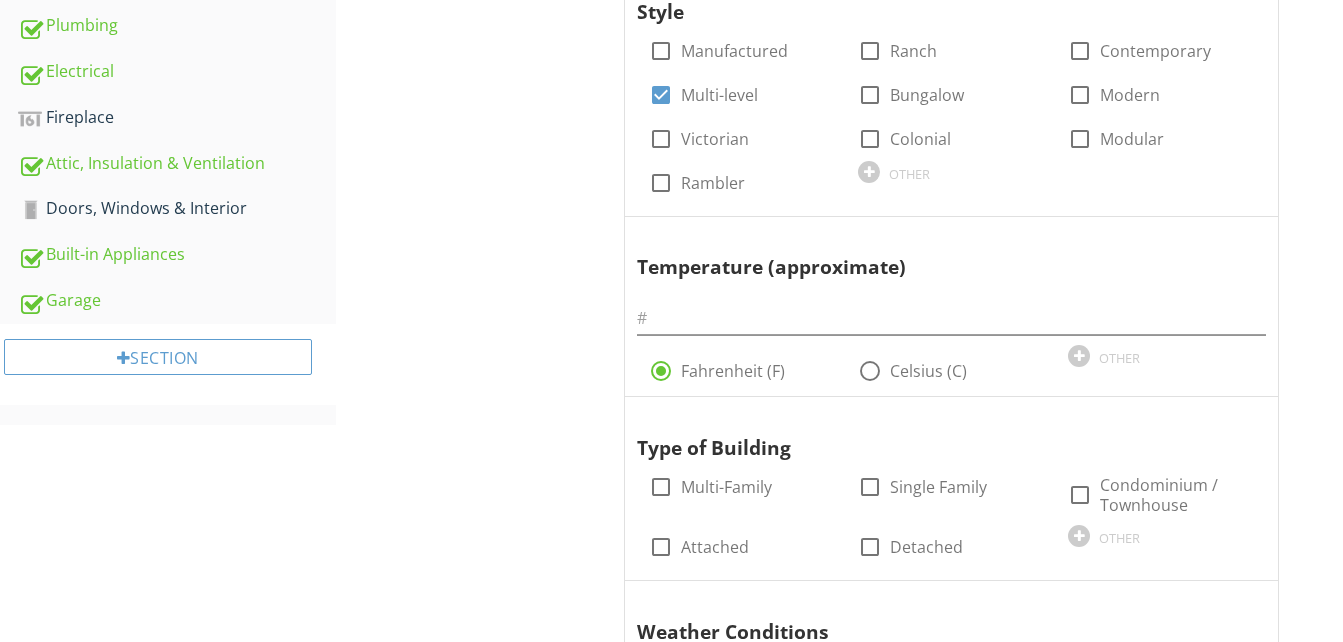 scroll, scrollTop: 900, scrollLeft: 0, axis: vertical 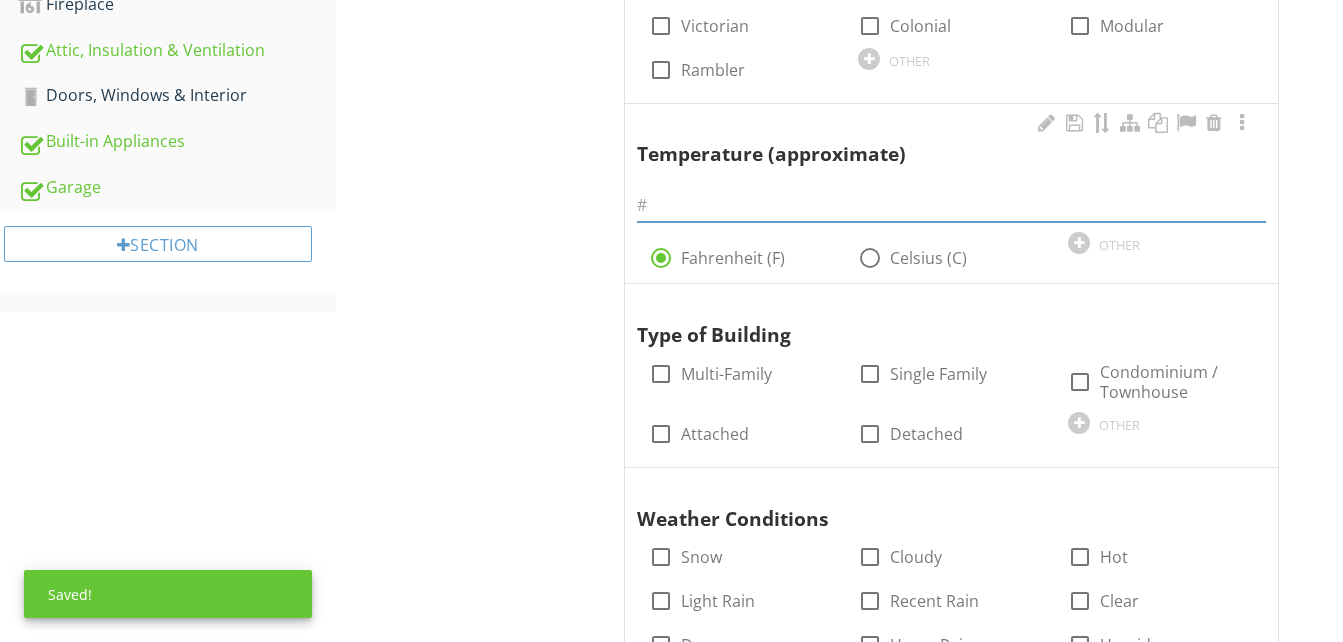 click at bounding box center [951, 205] 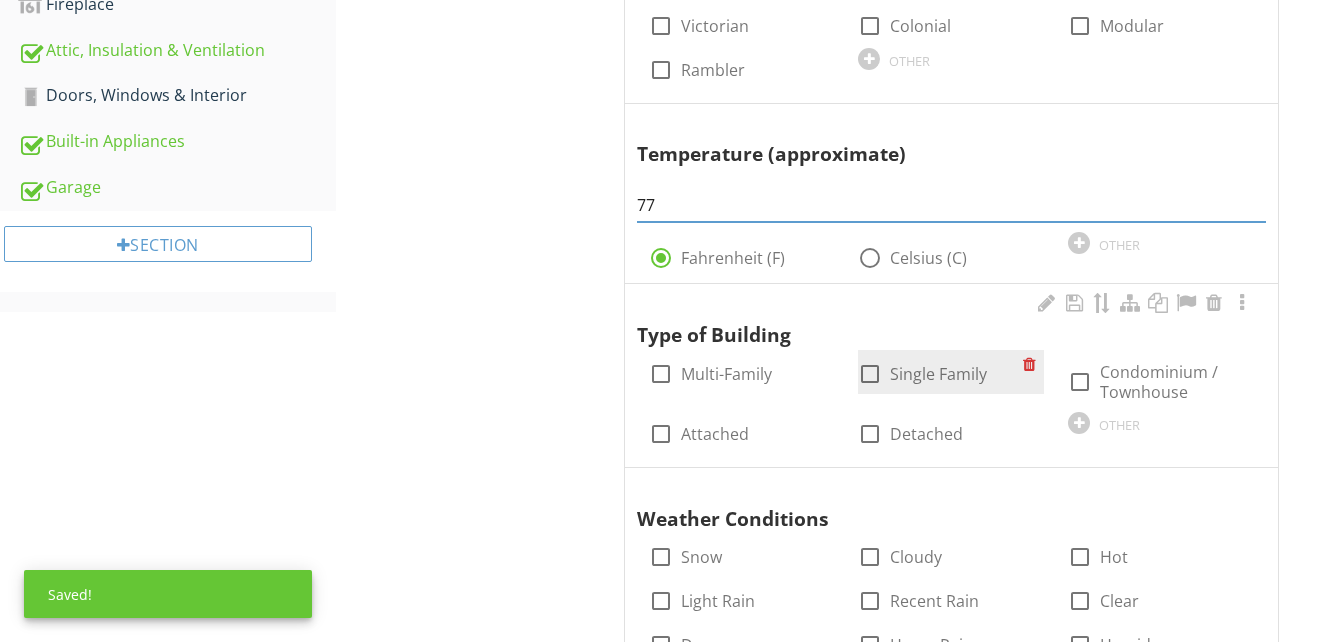 type on "77" 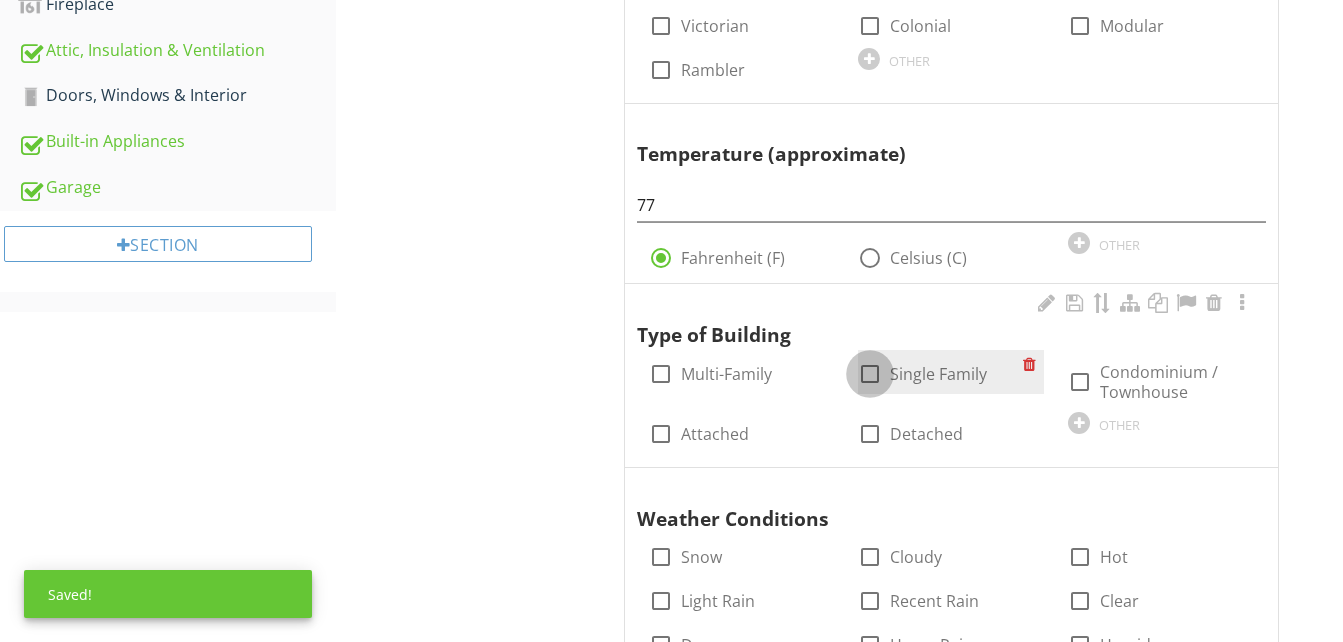 click at bounding box center [870, 374] 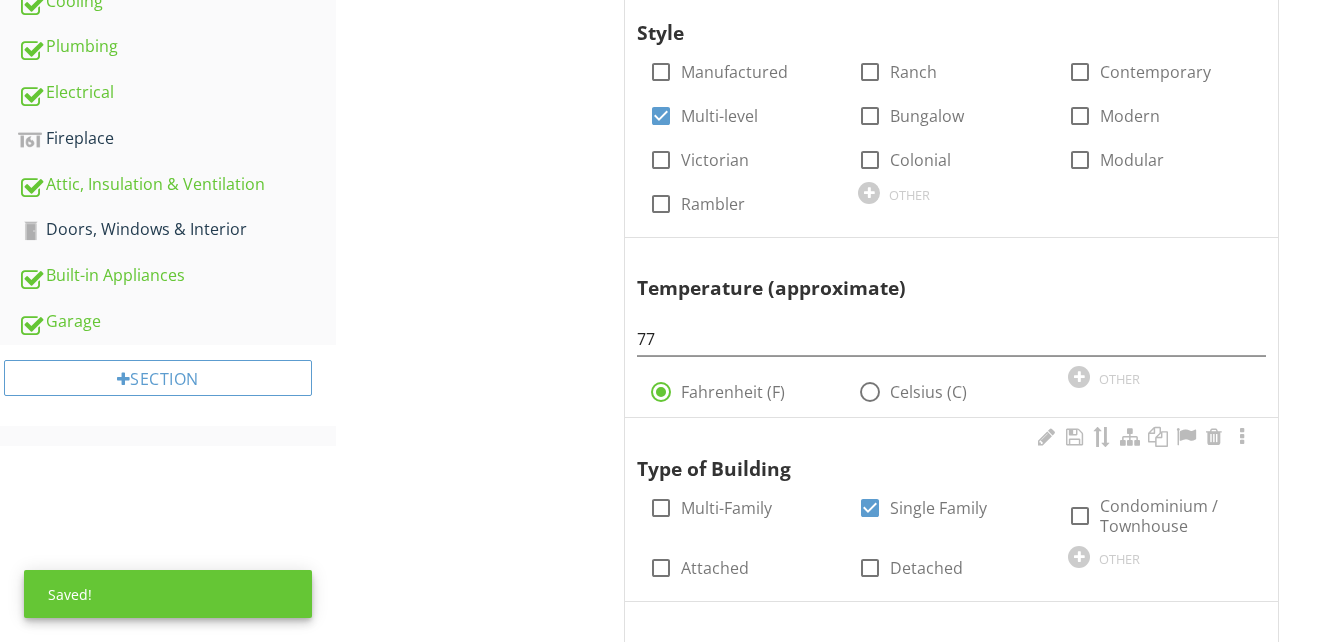 scroll, scrollTop: 700, scrollLeft: 0, axis: vertical 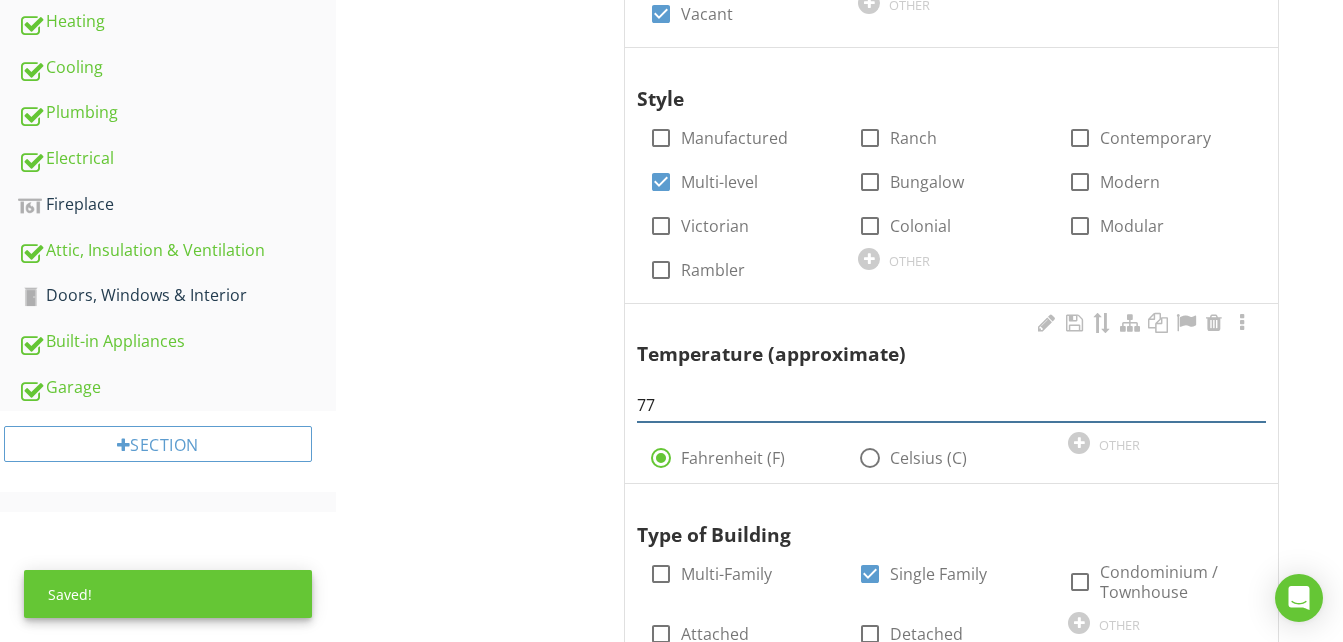 click on "77" at bounding box center (951, 405) 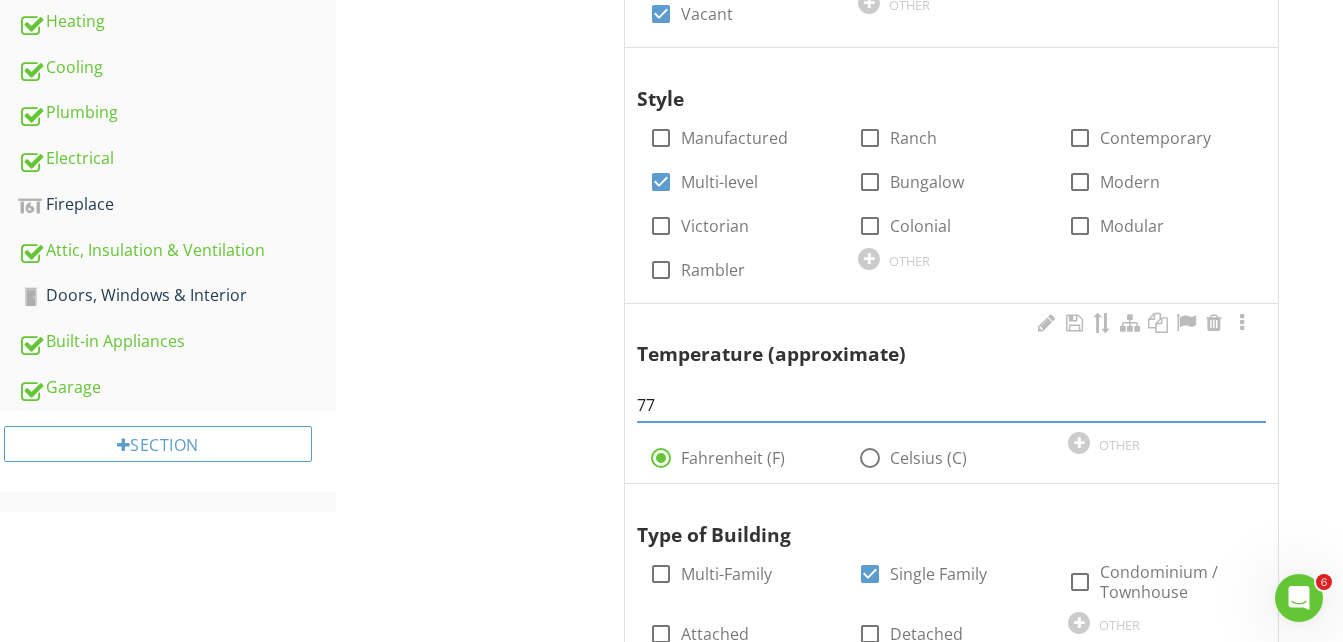 scroll, scrollTop: 0, scrollLeft: 0, axis: both 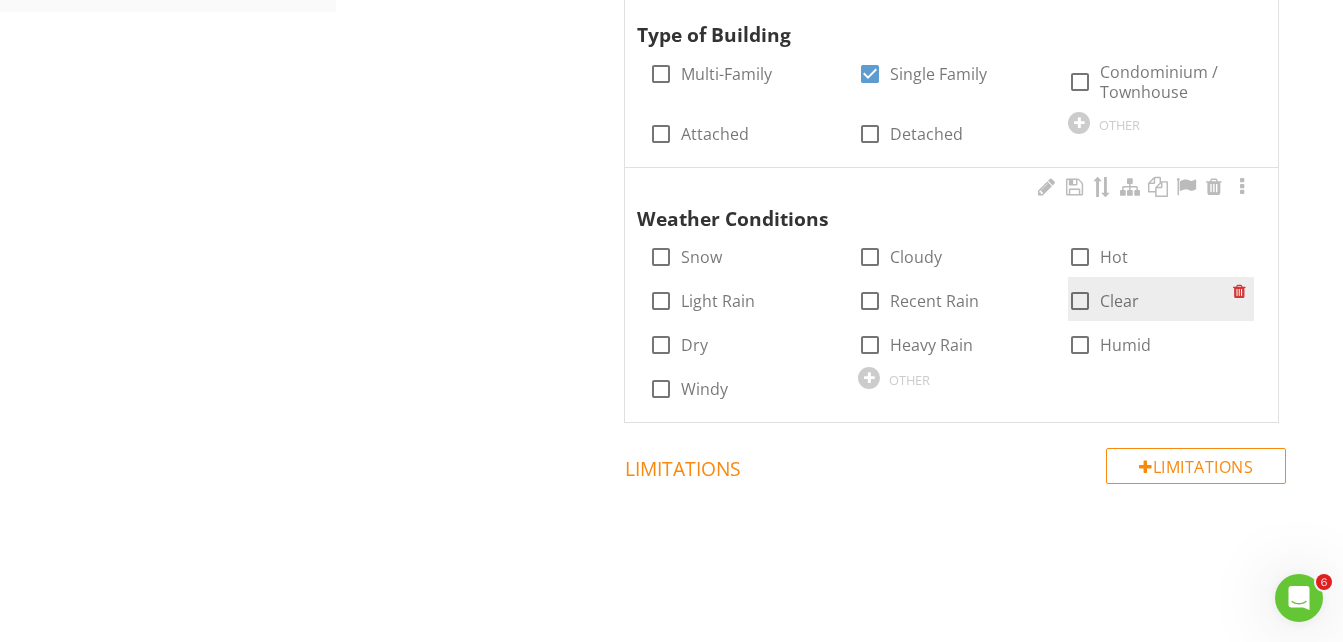 type on "83" 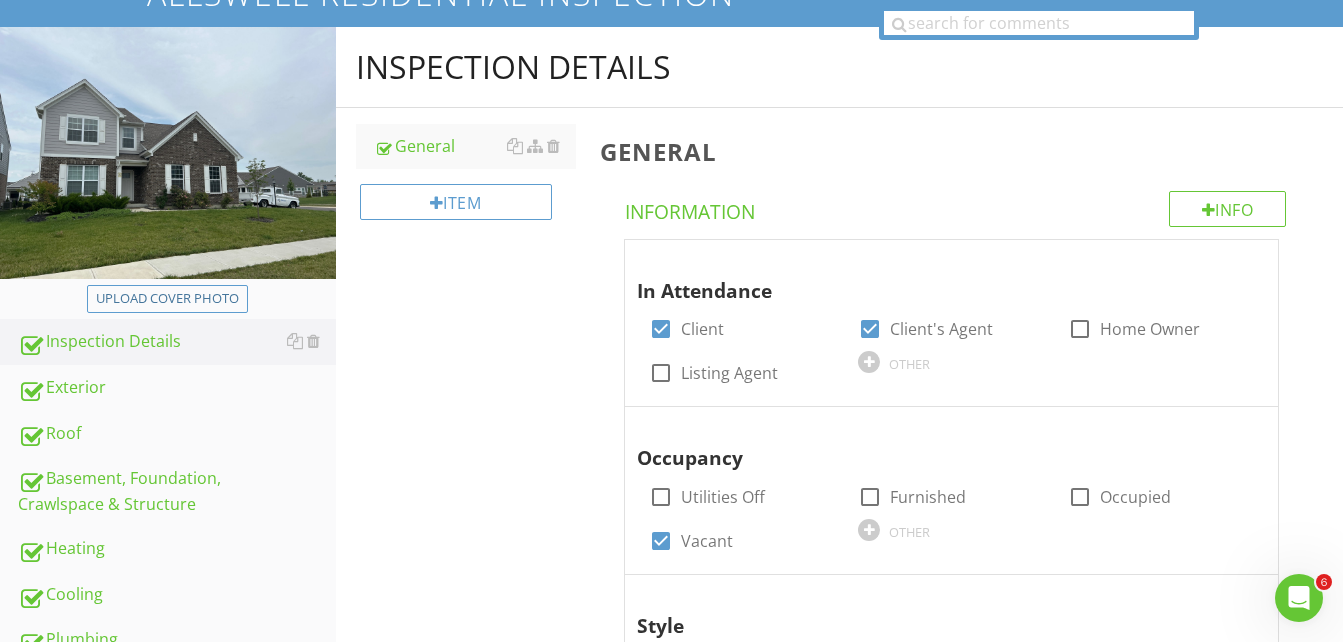 scroll, scrollTop: 204, scrollLeft: 0, axis: vertical 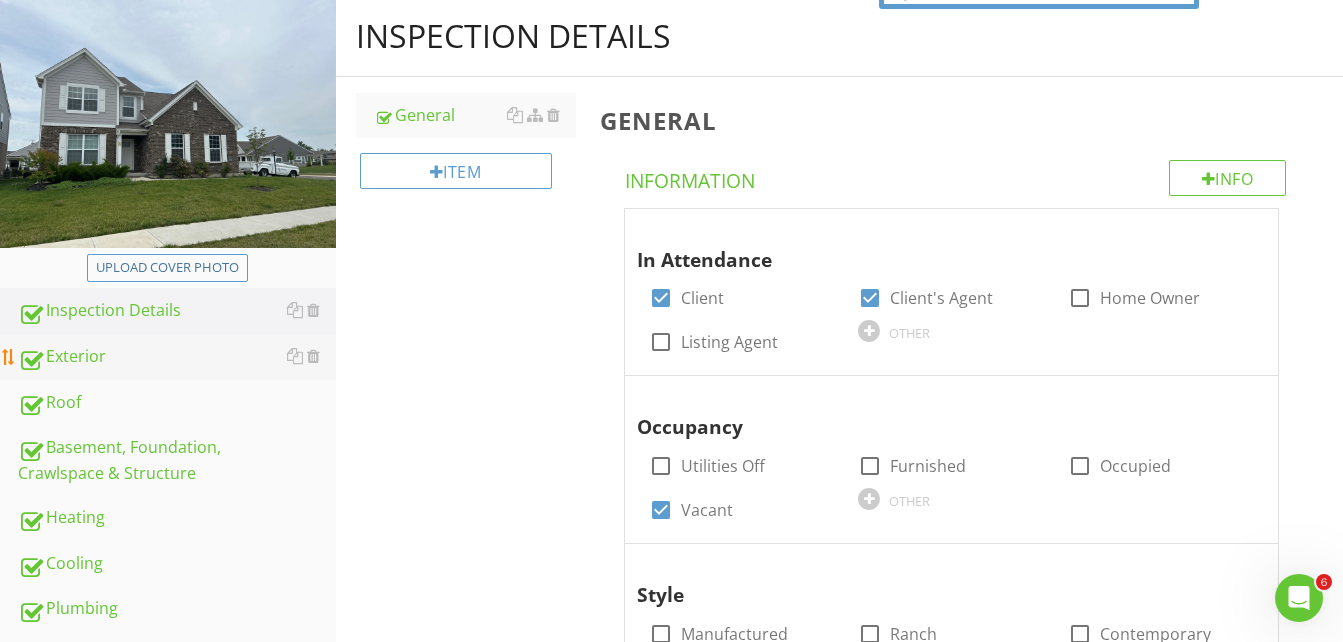 click on "Exterior" at bounding box center (177, 357) 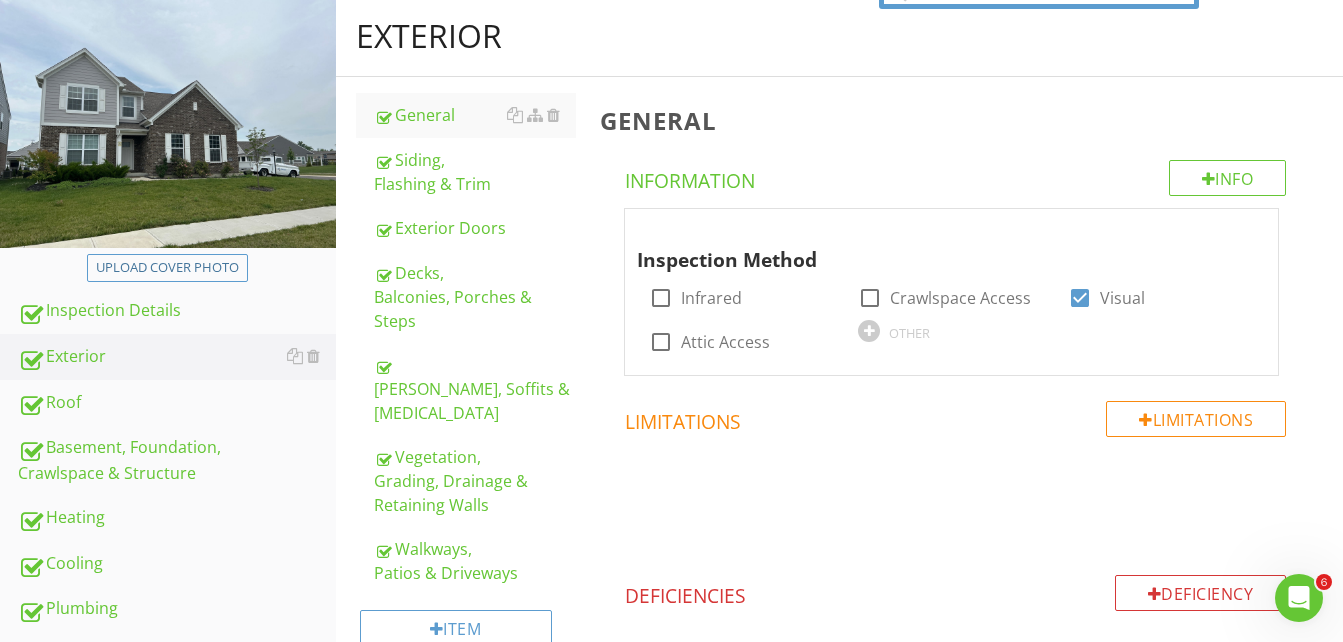 scroll, scrollTop: 104, scrollLeft: 0, axis: vertical 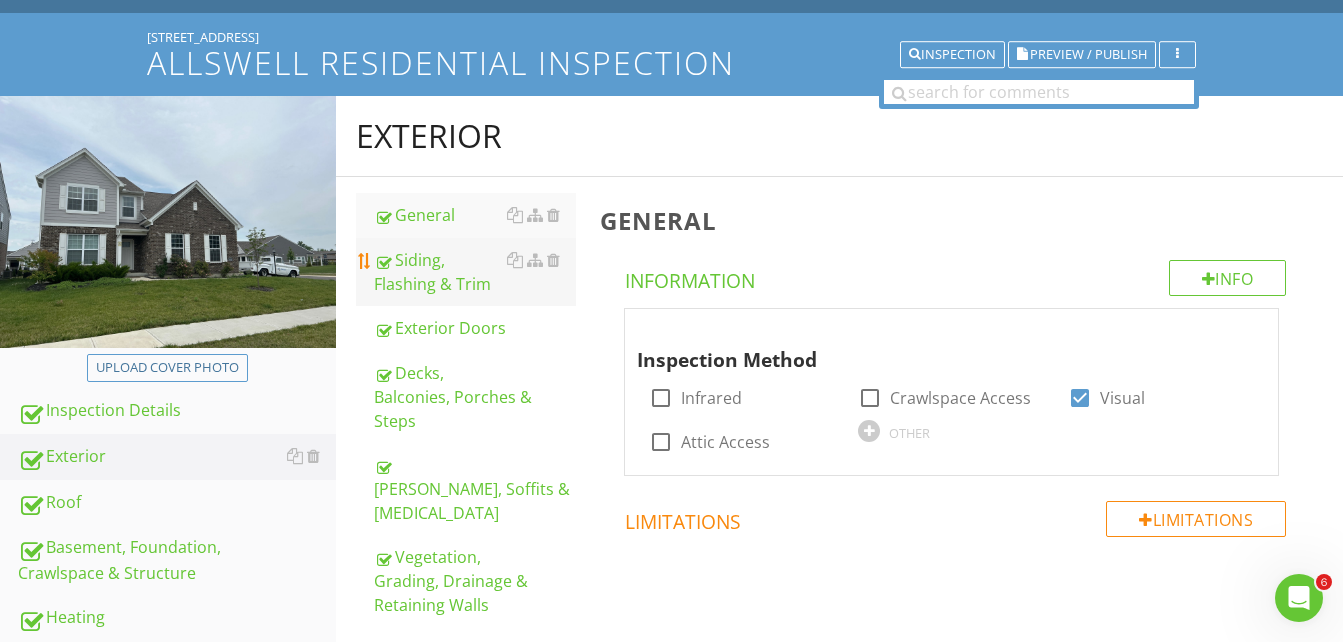 click on "Siding, Flashing & Trim" at bounding box center [475, 272] 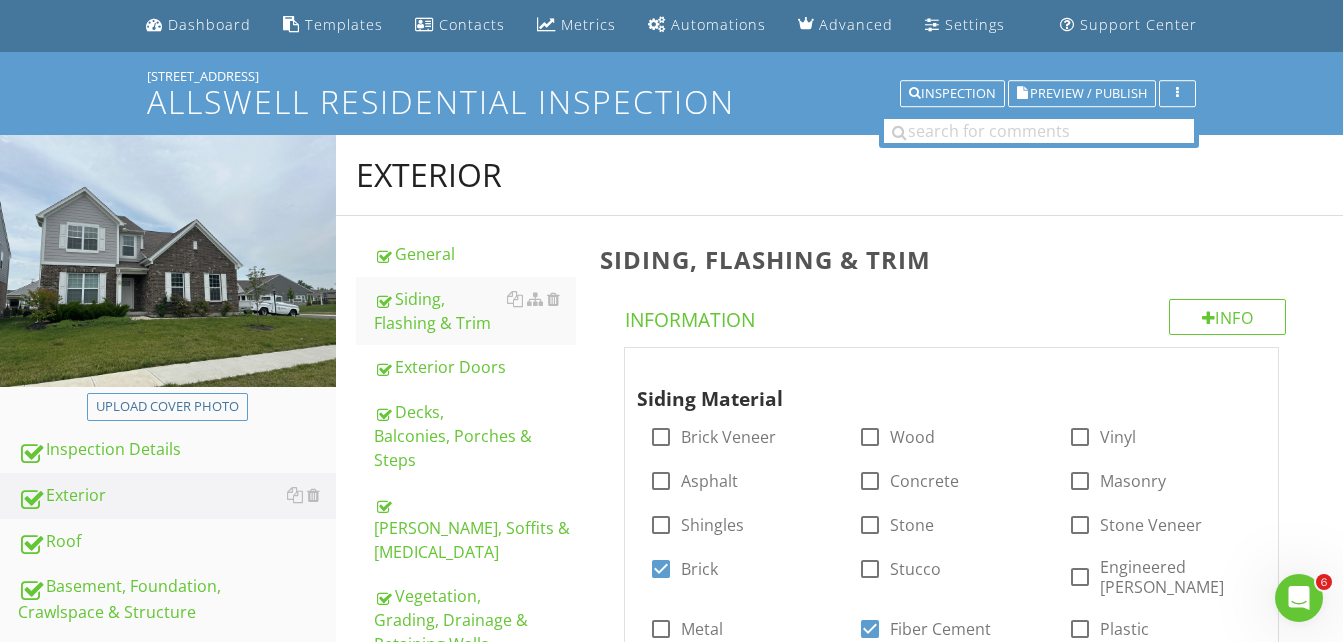 scroll, scrollTop: 100, scrollLeft: 0, axis: vertical 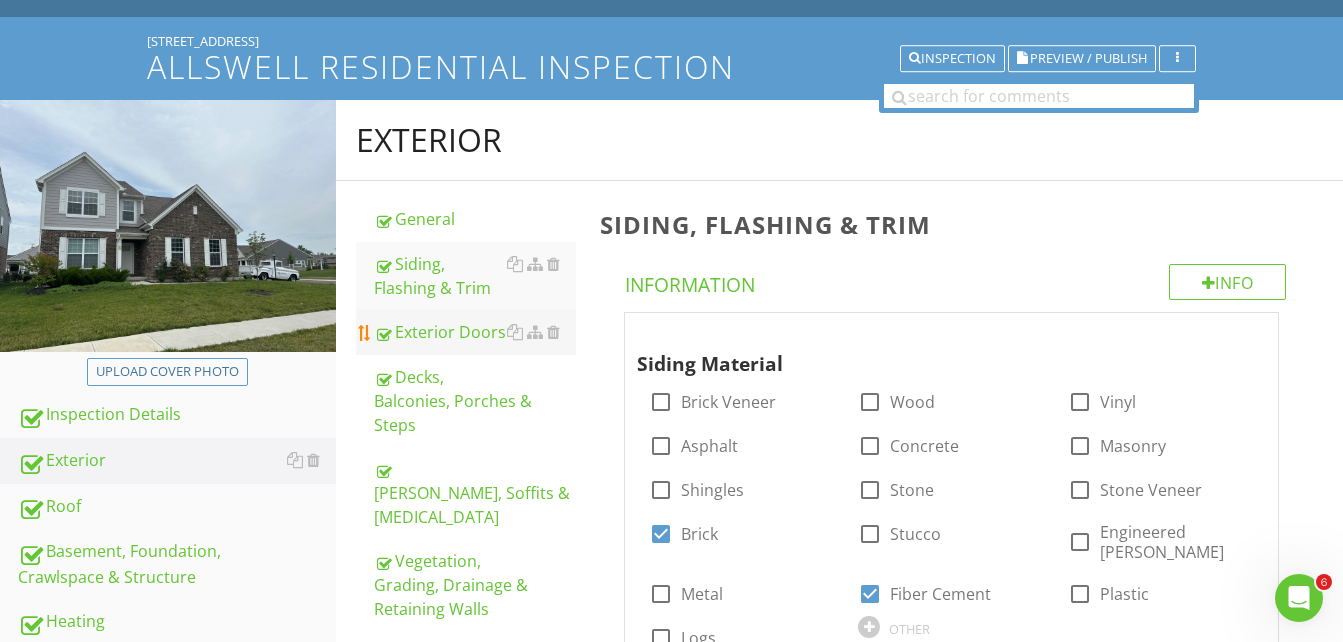 click on "Exterior Doors" at bounding box center (475, 332) 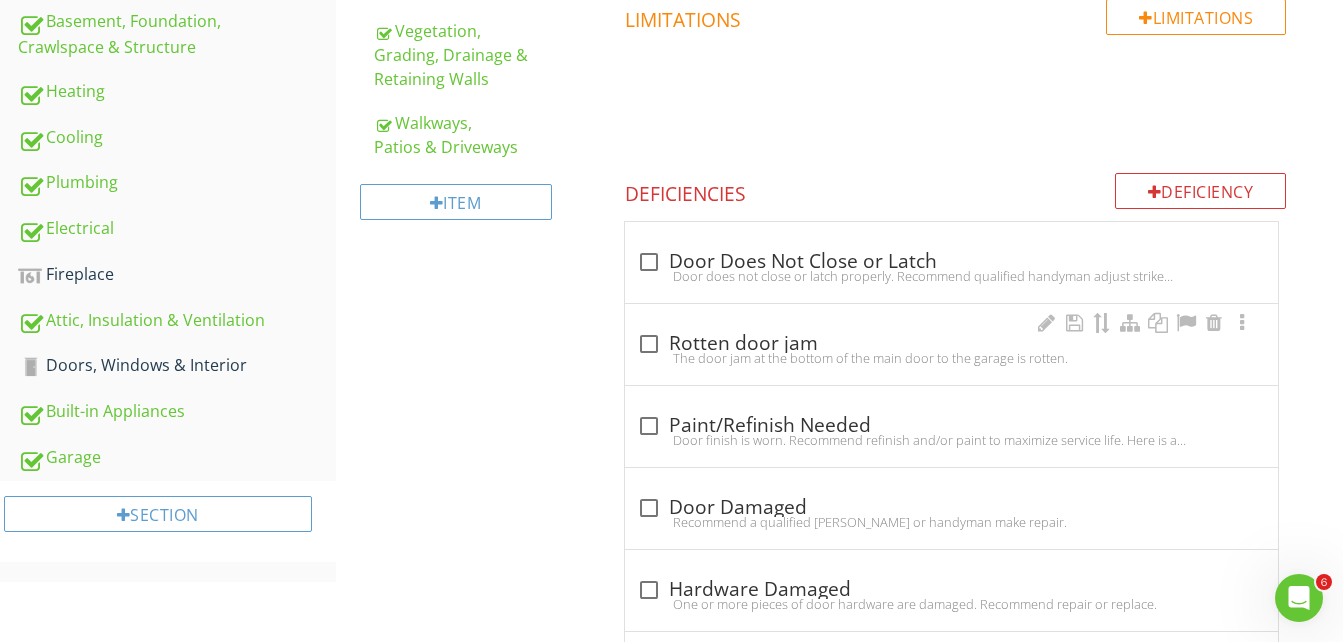 scroll, scrollTop: 230, scrollLeft: 0, axis: vertical 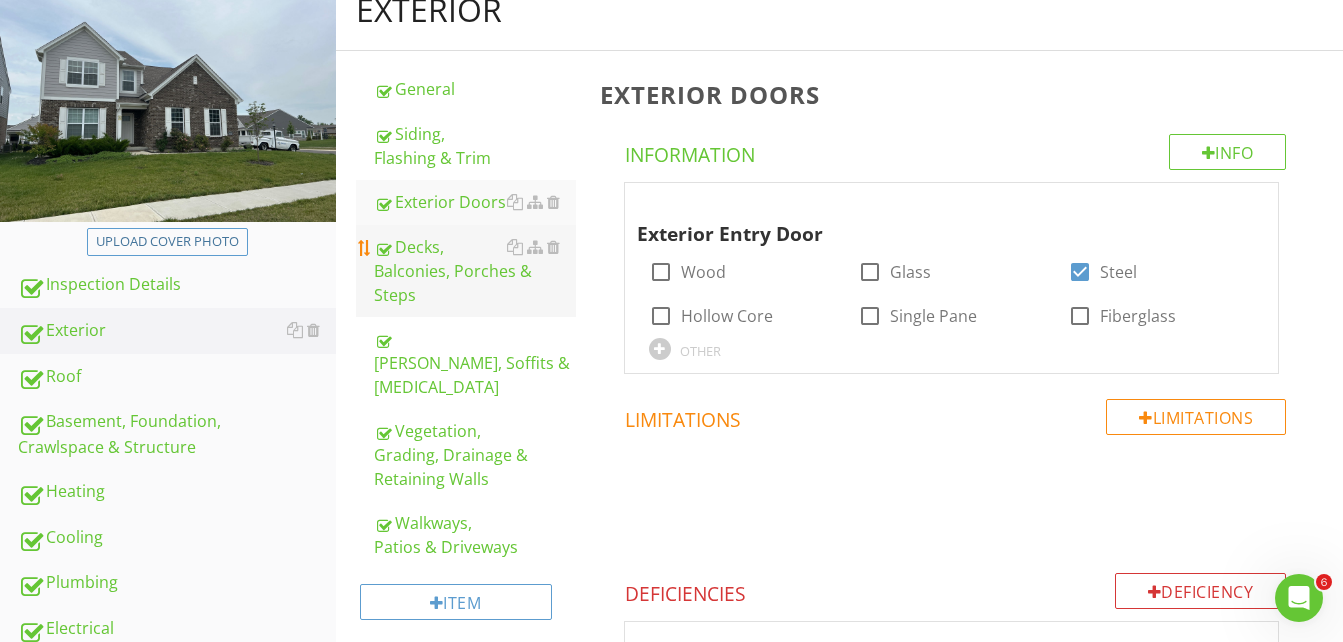 click on "Decks, Balconies, Porches & Steps" at bounding box center [475, 271] 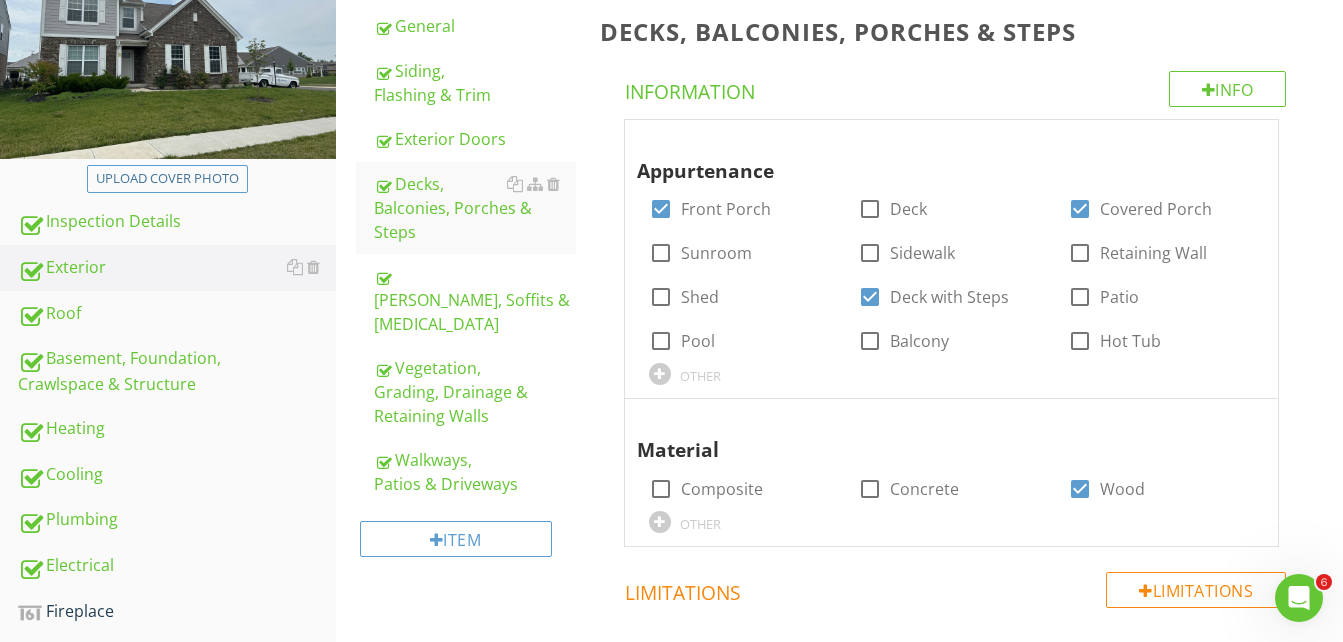 scroll, scrollTop: 230, scrollLeft: 0, axis: vertical 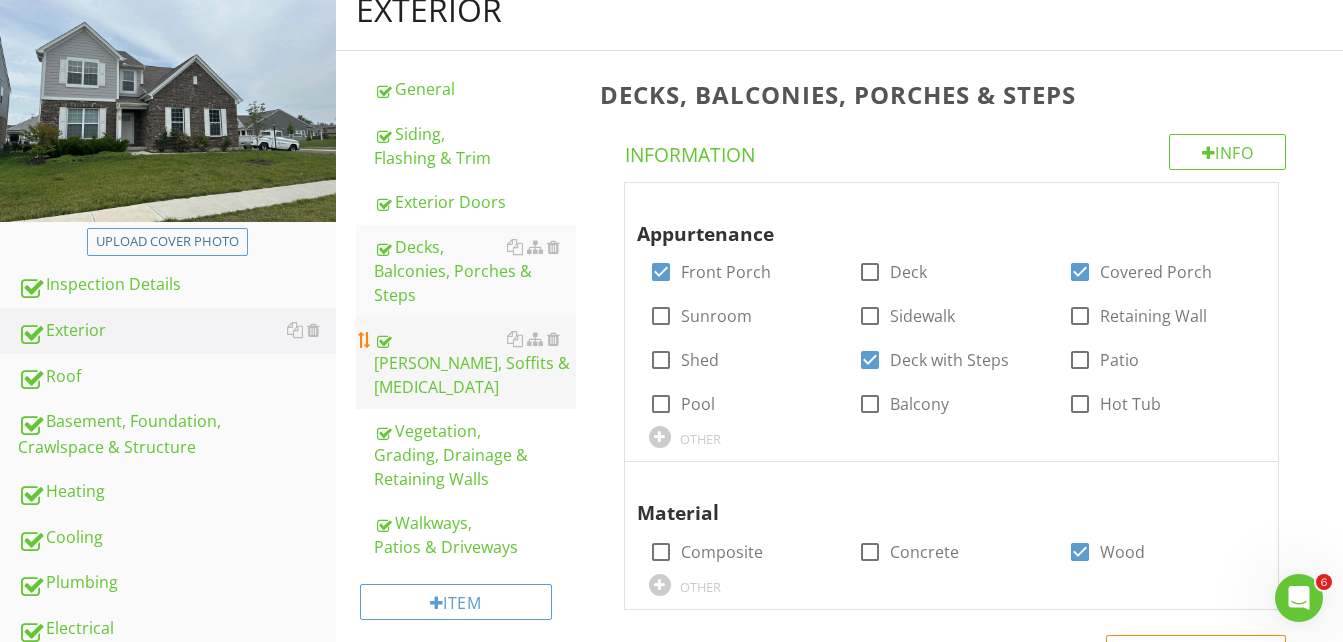 click on "Eaves, Soffits & Fascia" at bounding box center [475, 363] 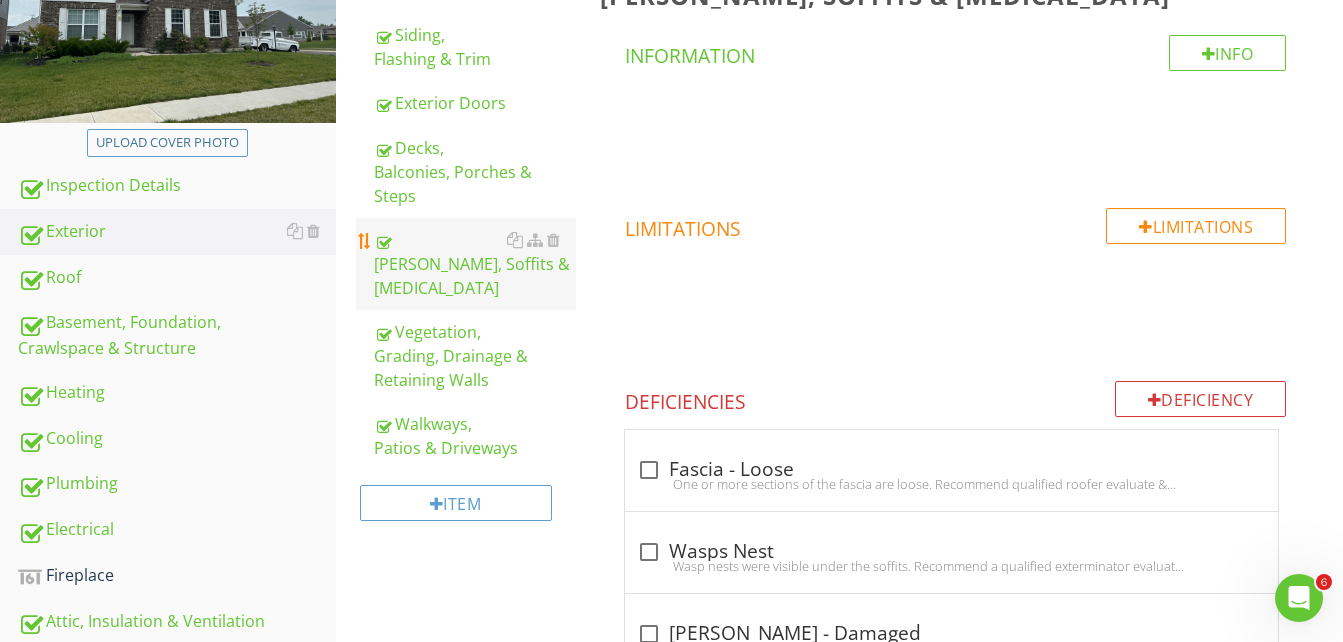 scroll, scrollTop: 430, scrollLeft: 0, axis: vertical 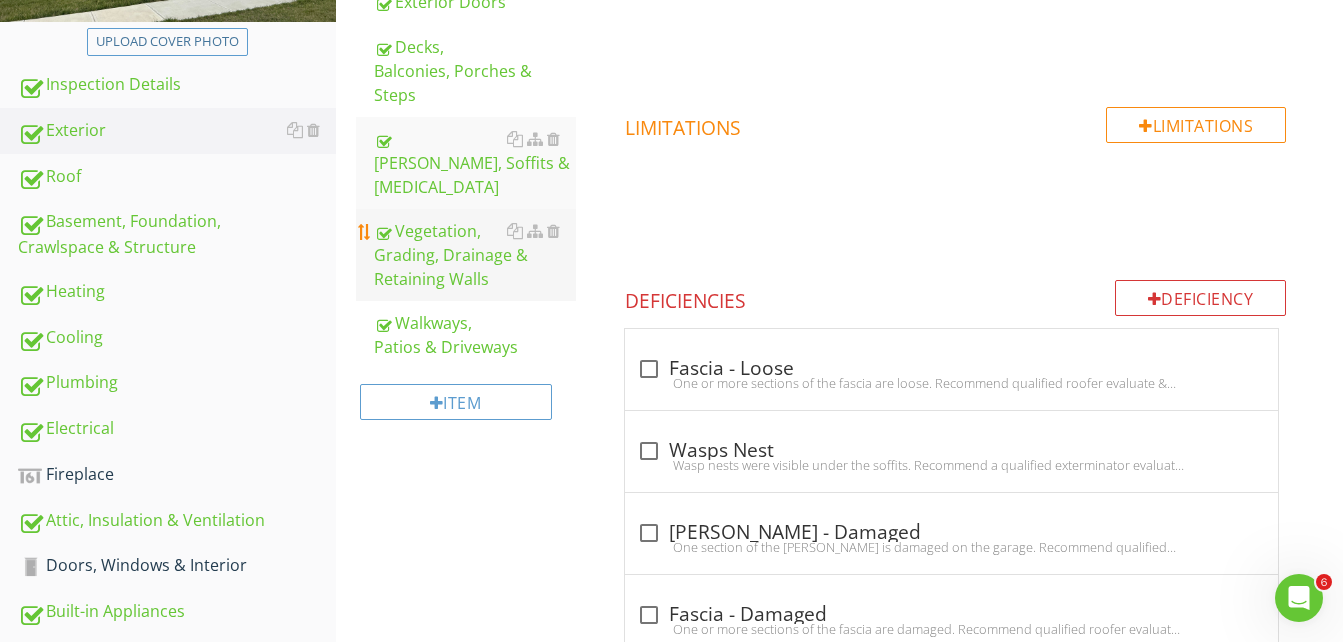 click on "Vegetation, Grading, Drainage & Retaining Walls" at bounding box center [475, 255] 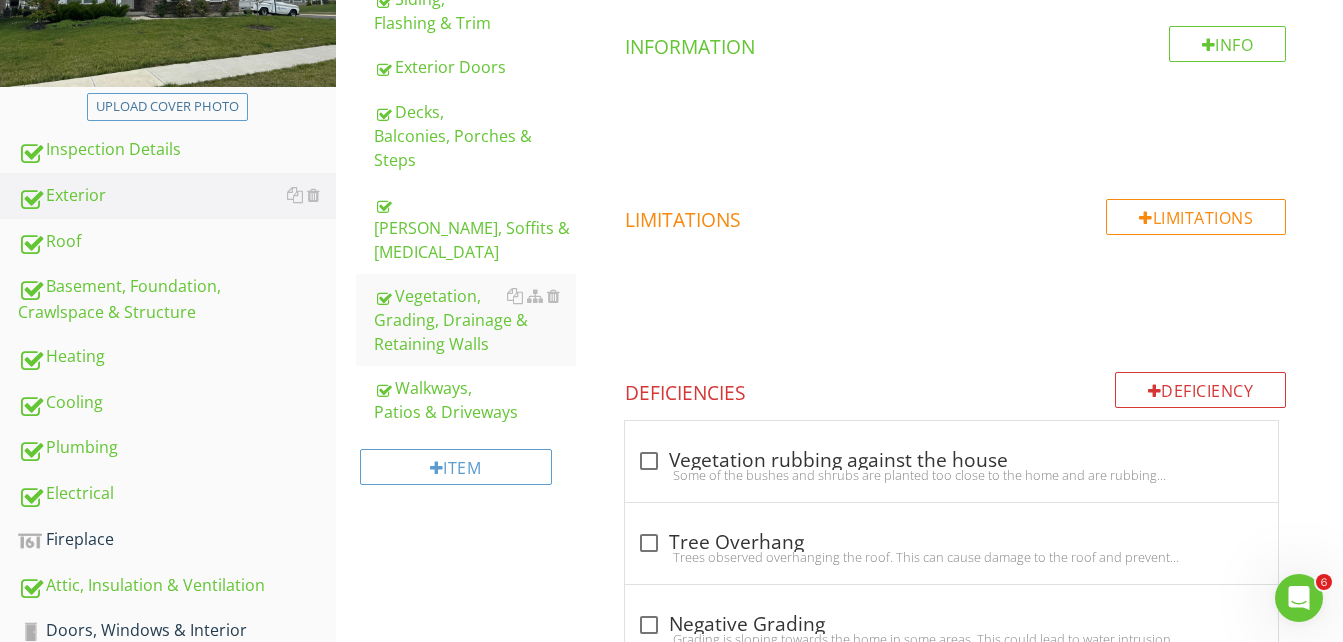 scroll, scrollTop: 400, scrollLeft: 0, axis: vertical 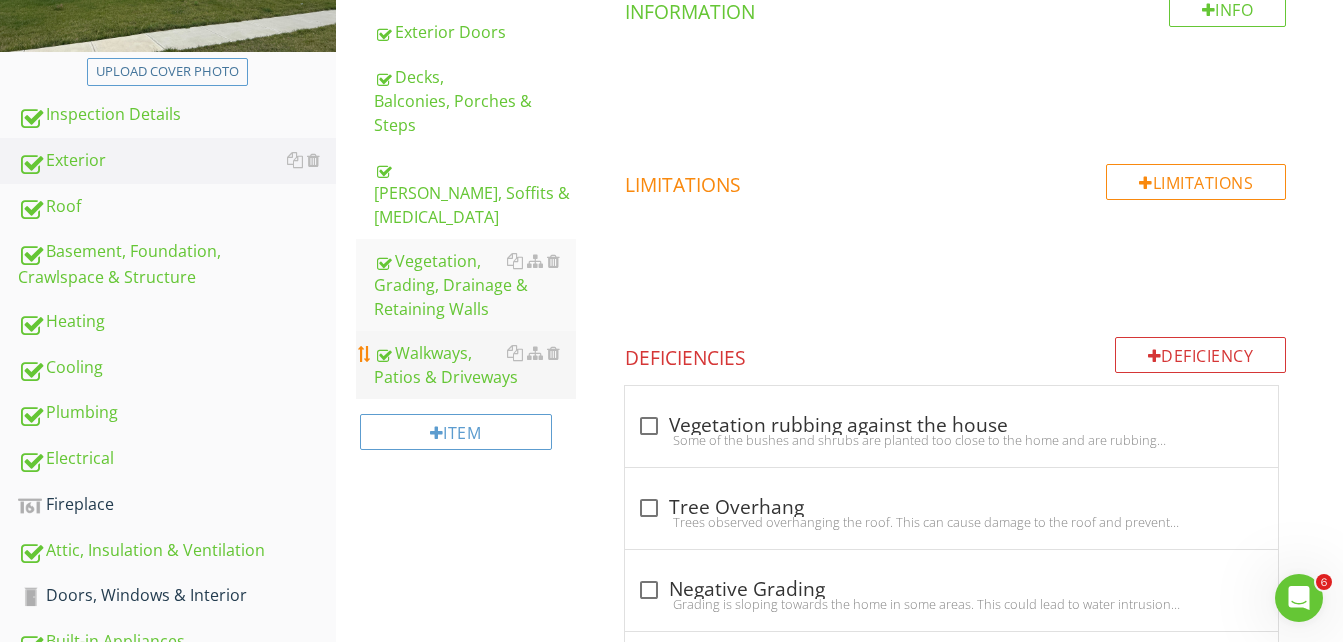 click on "Walkways, Patios & Driveways" at bounding box center [475, 365] 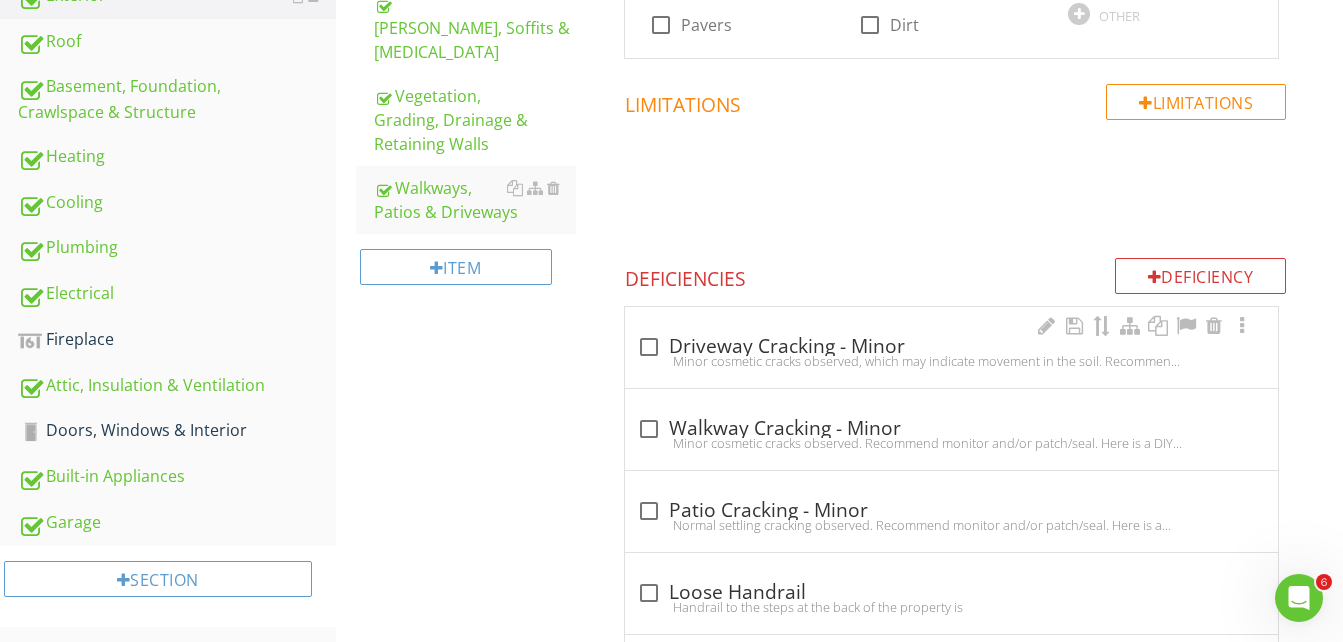 scroll, scrollTop: 450, scrollLeft: 0, axis: vertical 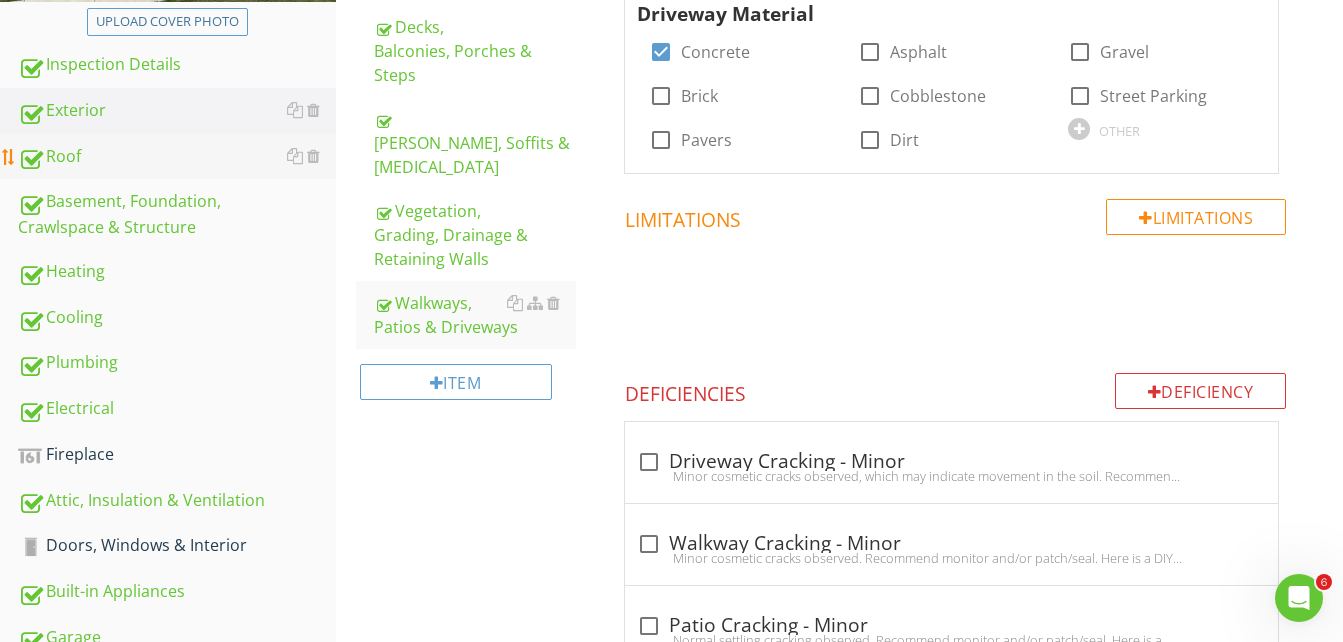 click on "Roof" at bounding box center [177, 157] 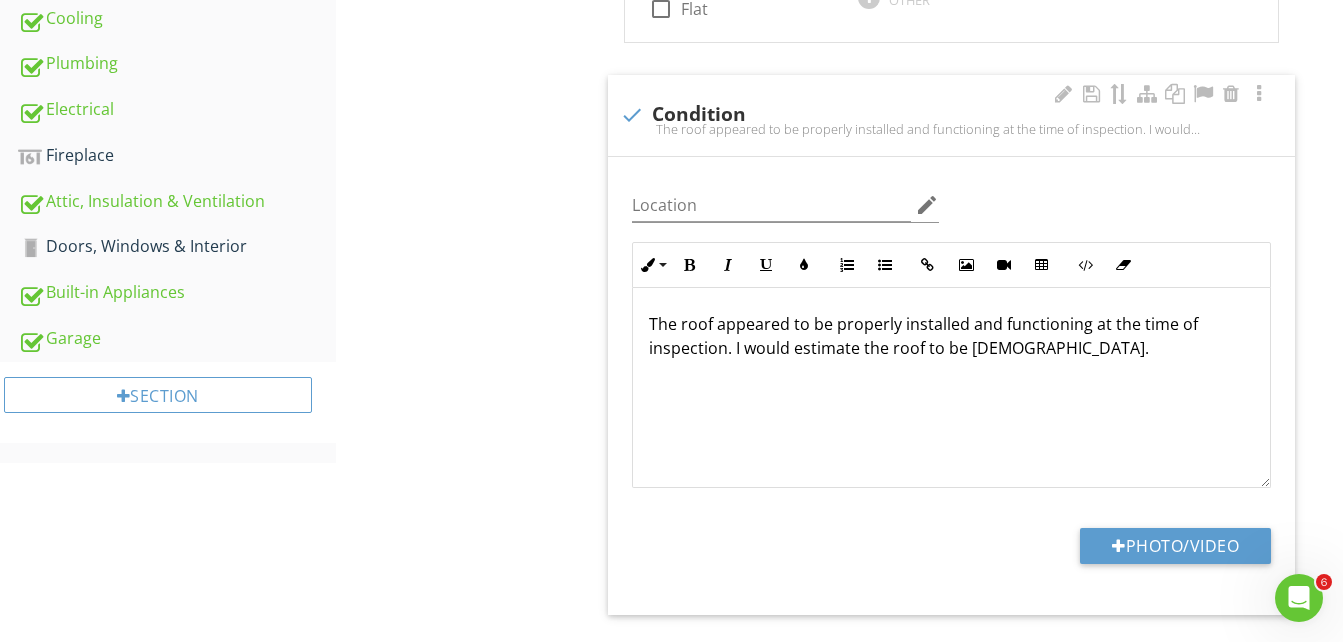 scroll, scrollTop: 750, scrollLeft: 0, axis: vertical 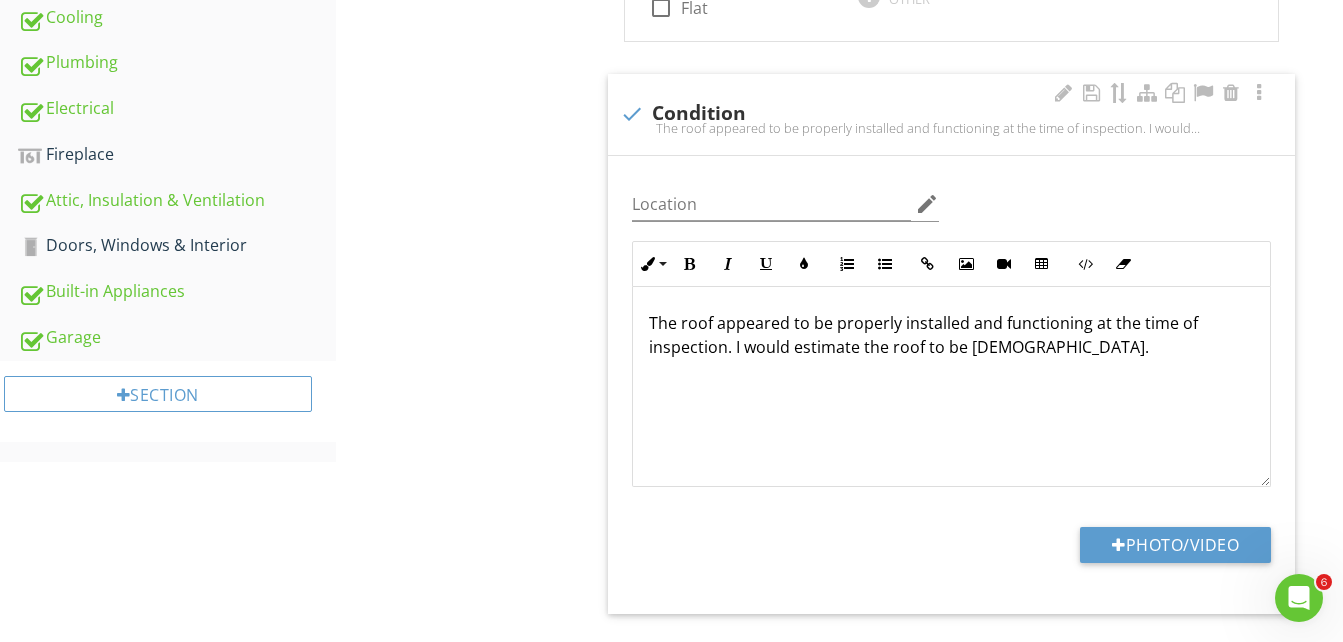 click on "The roof appeared to be properly installed and functioning at the time of inspection. I would estimate the roof to be 10-15years old." at bounding box center [951, 335] 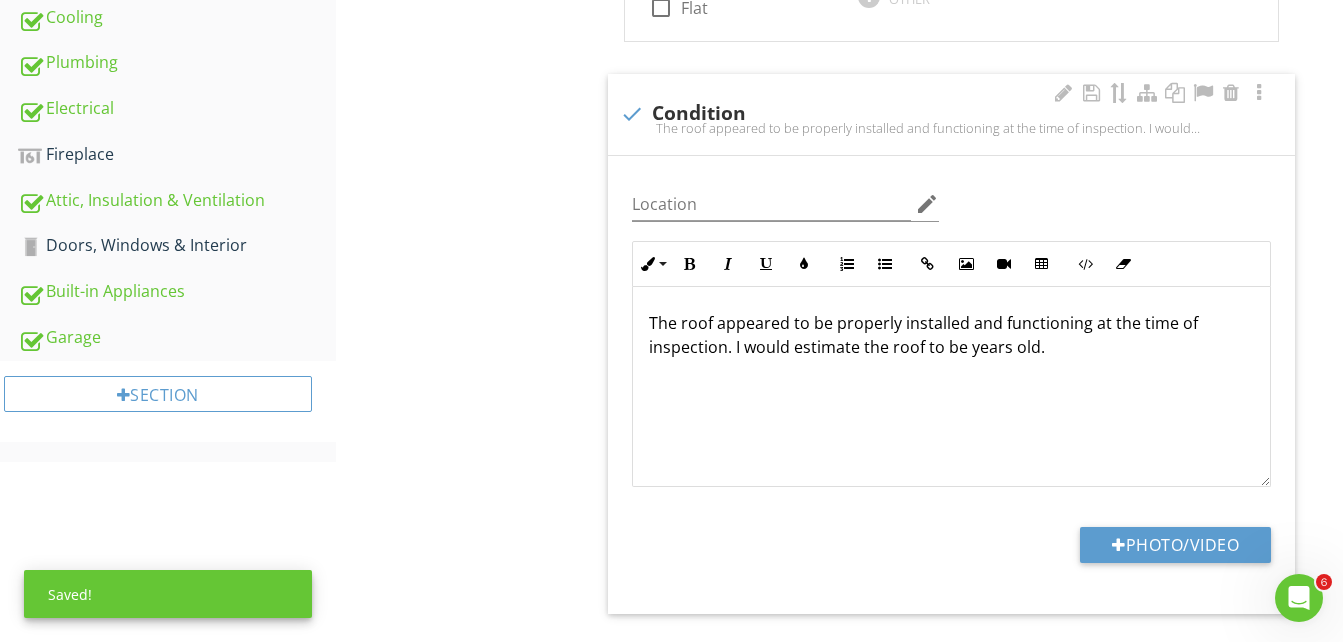 type 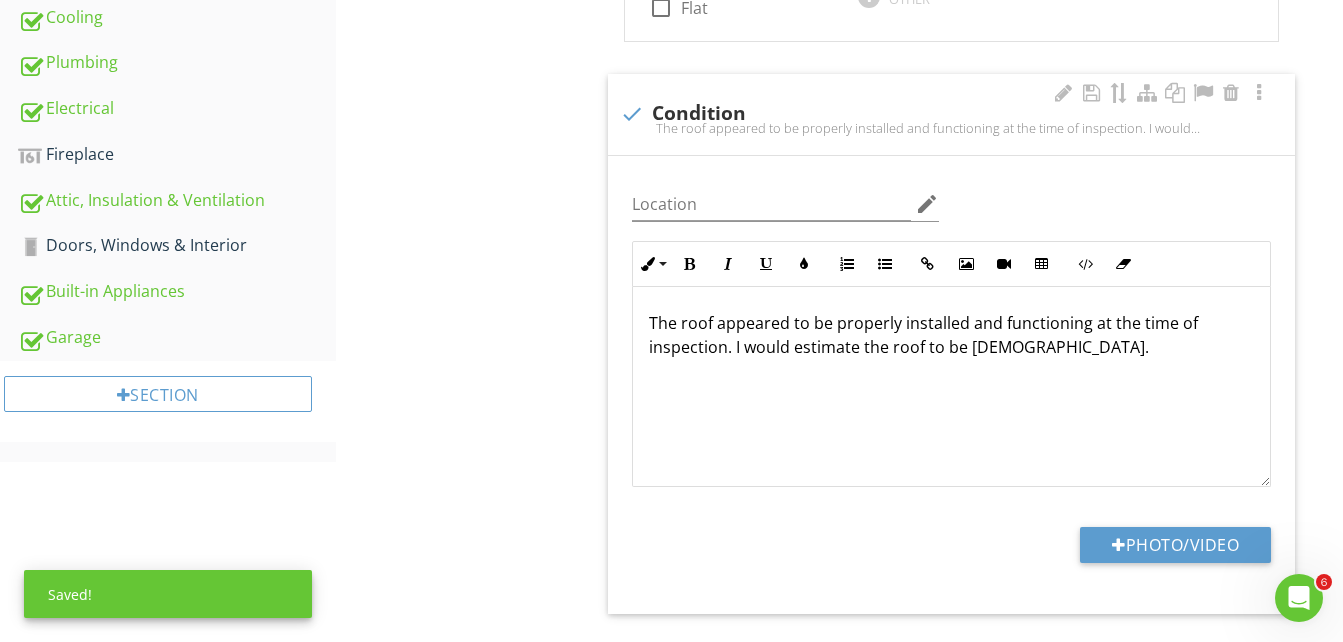 click on "The roof appeared to be properly installed and functioning at the time of inspection. I would estimate the roof to be 3years old." at bounding box center (951, 335) 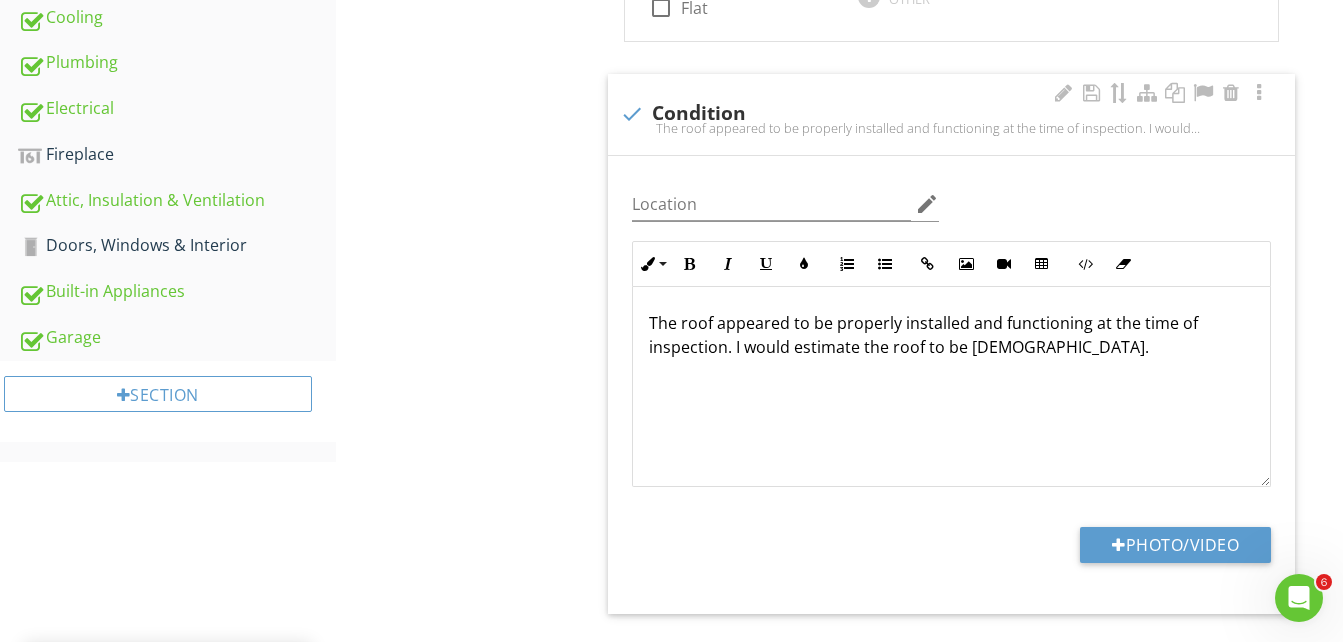 click on "The roof appeared to be properly installed and functioning at the time of inspection. I would estimate the roof to be 3 years old." at bounding box center (951, 387) 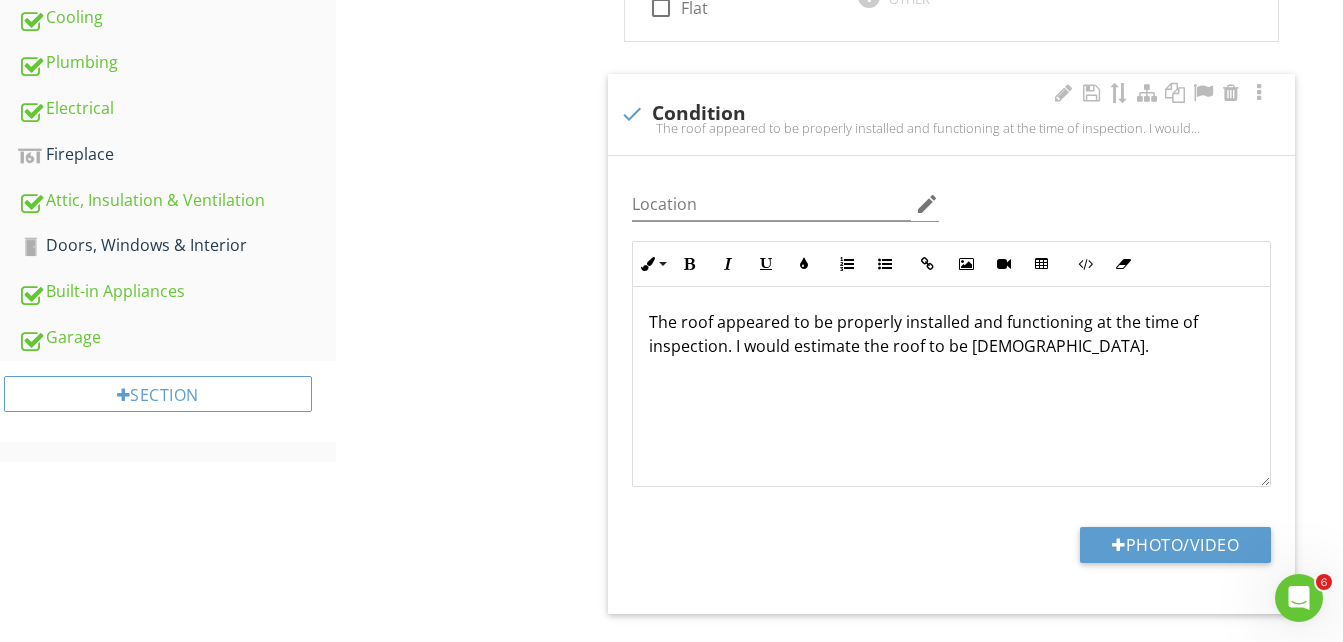 scroll, scrollTop: 0, scrollLeft: 0, axis: both 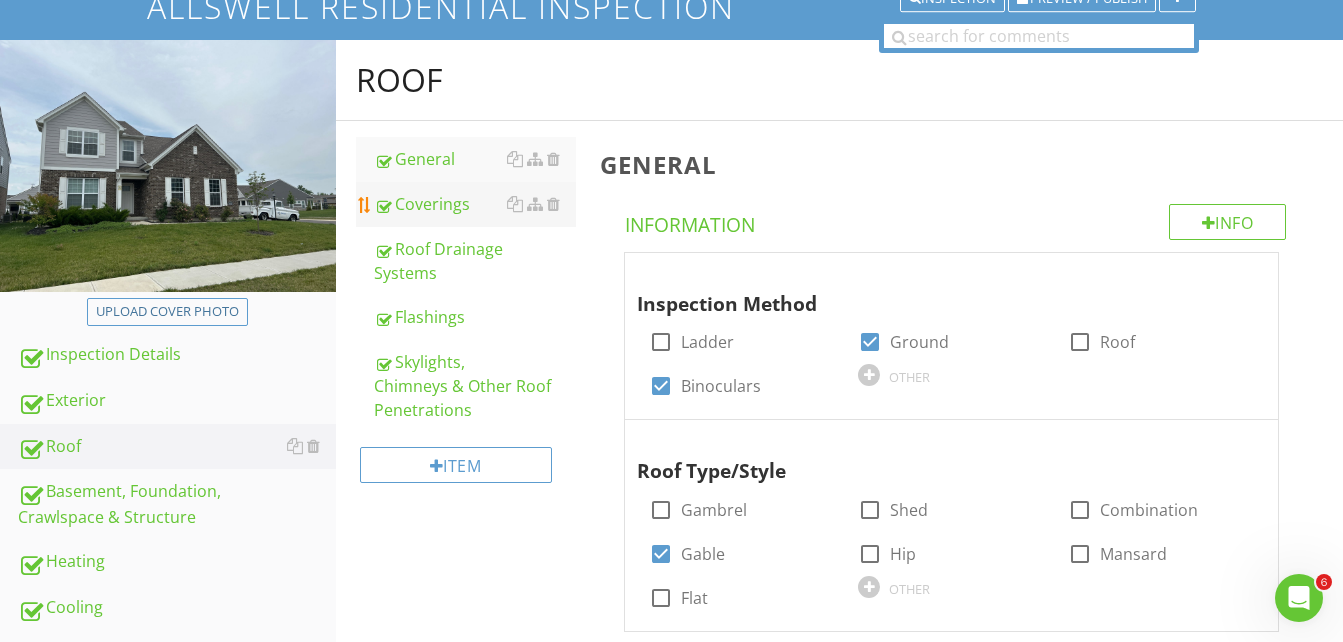 click on "Coverings" at bounding box center [475, 204] 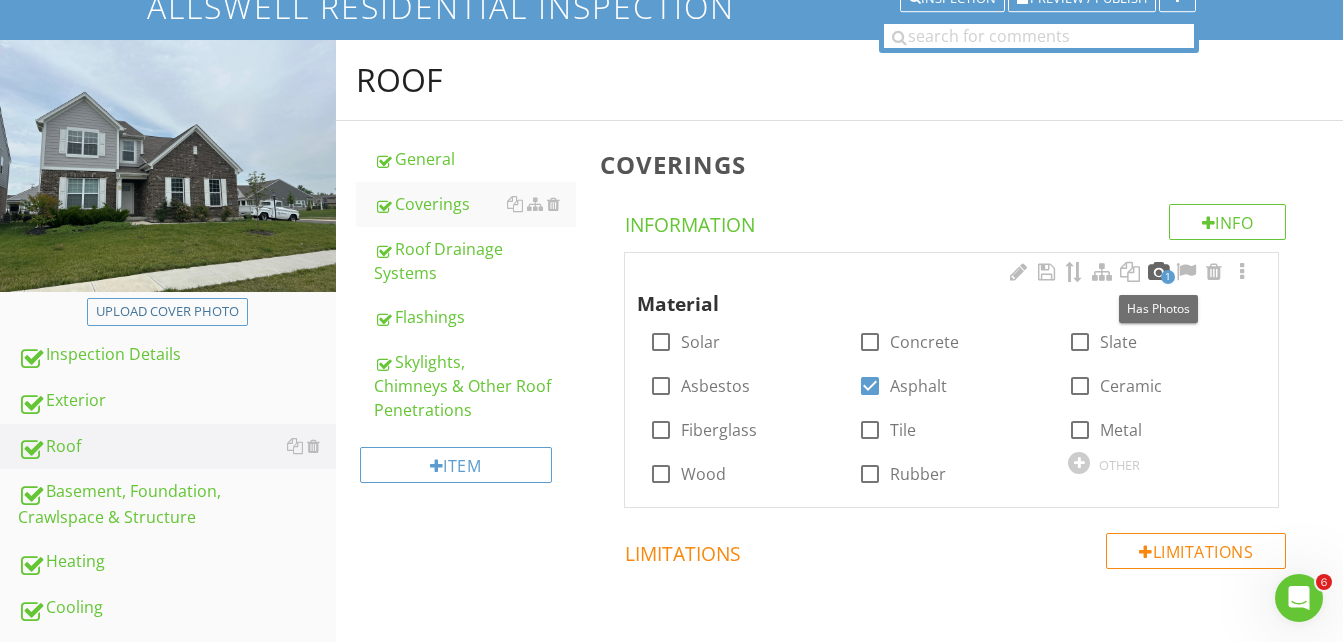 click at bounding box center (1158, 272) 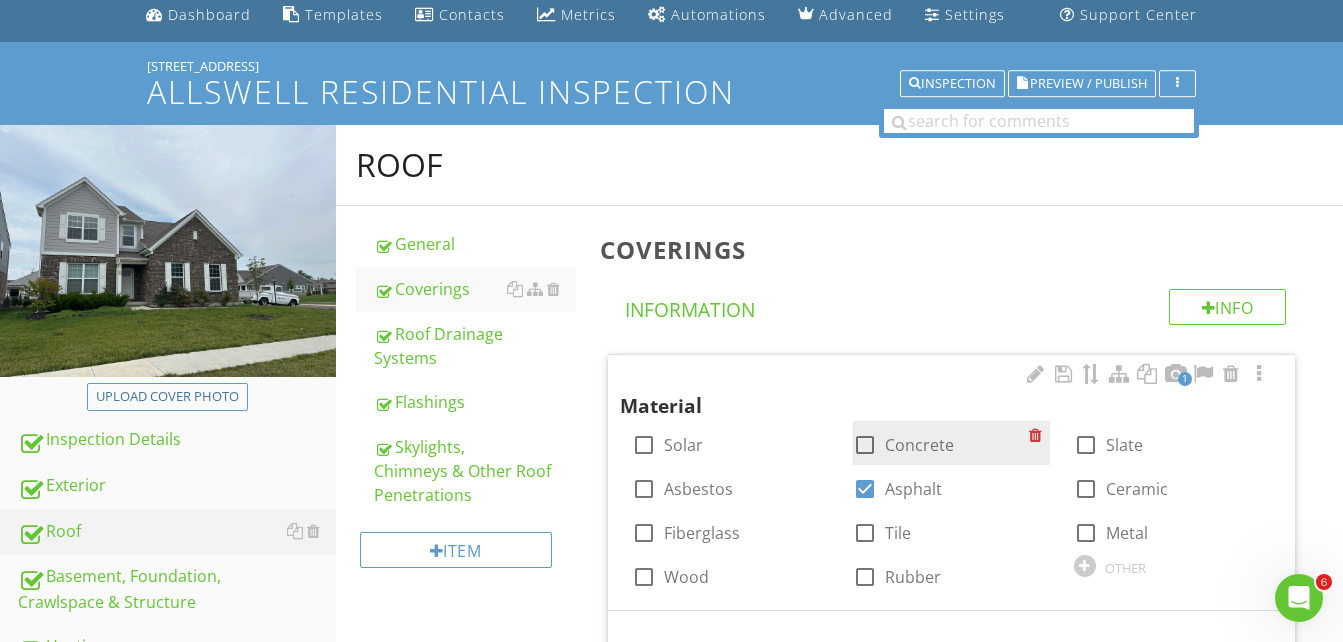 scroll, scrollTop: 60, scrollLeft: 0, axis: vertical 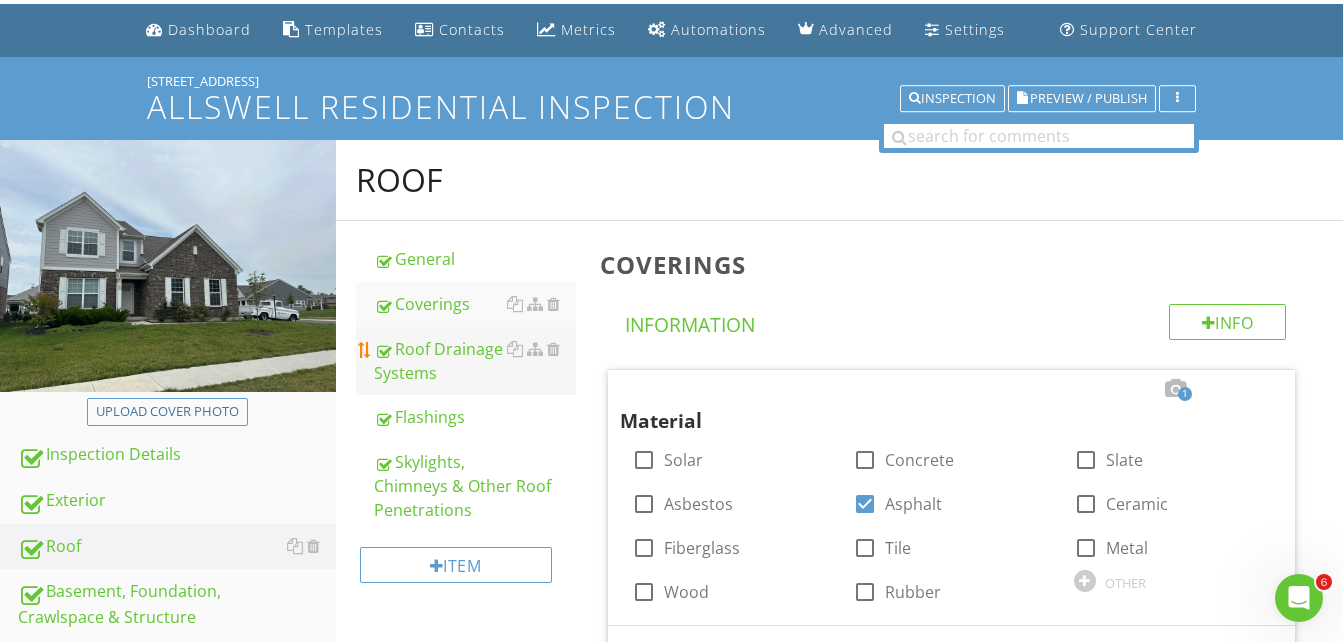click on "Roof Drainage Systems" at bounding box center (475, 361) 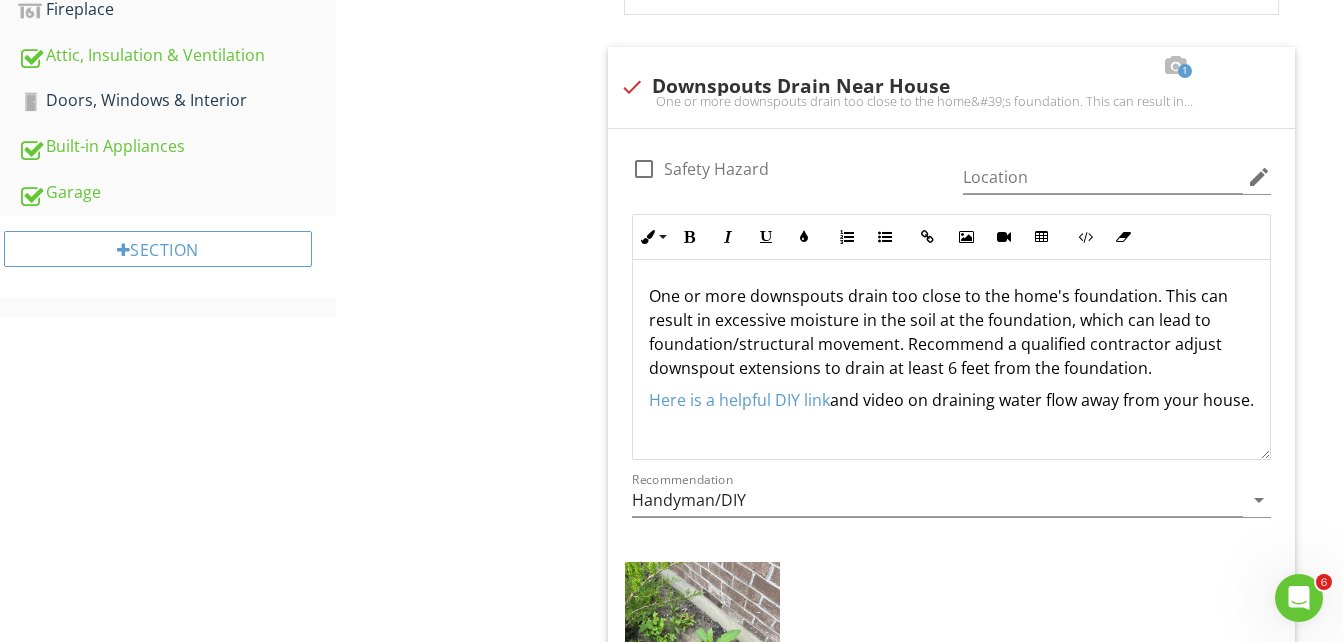 scroll, scrollTop: 860, scrollLeft: 0, axis: vertical 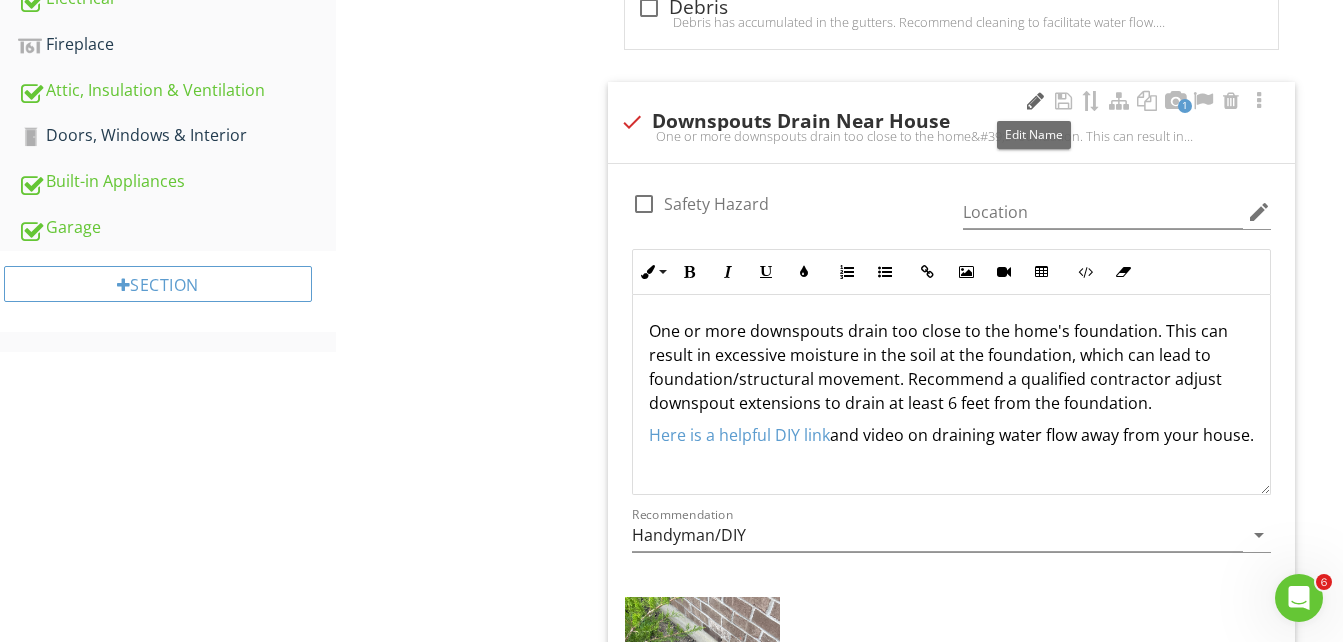 click at bounding box center [1035, 101] 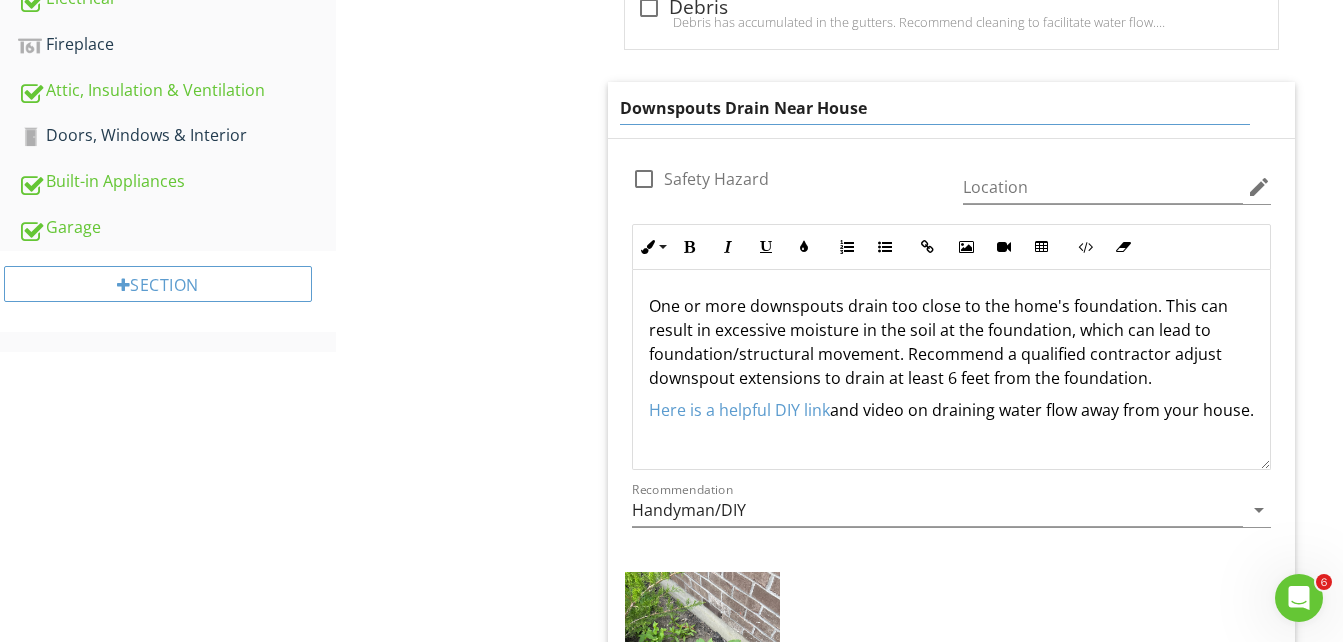click on "Downspouts Drain Near House" at bounding box center [935, 108] 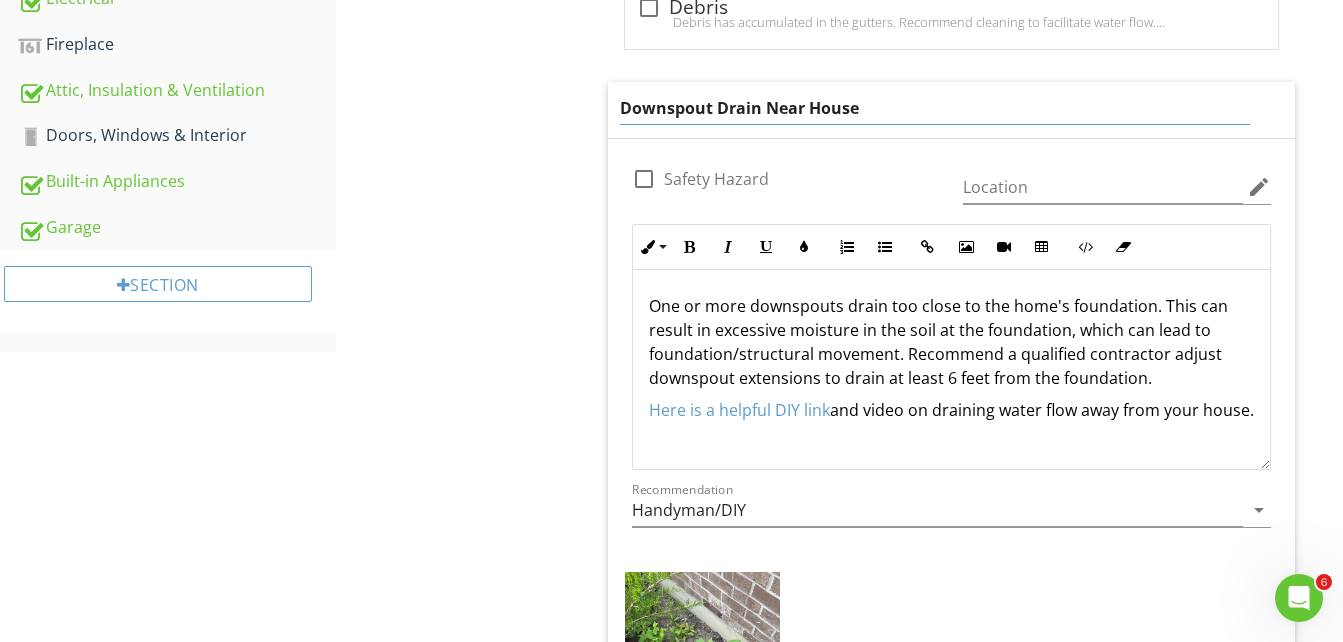 click on "Downspout Drain Near House" at bounding box center (935, 108) 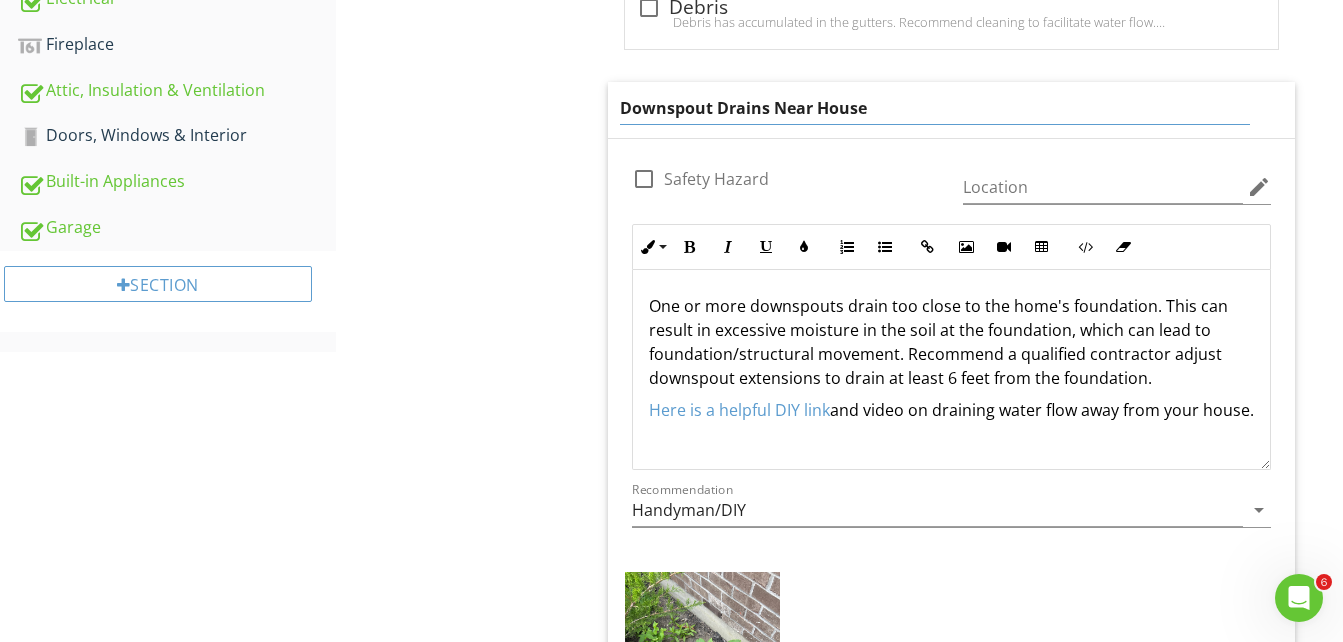 scroll, scrollTop: 1, scrollLeft: 0, axis: vertical 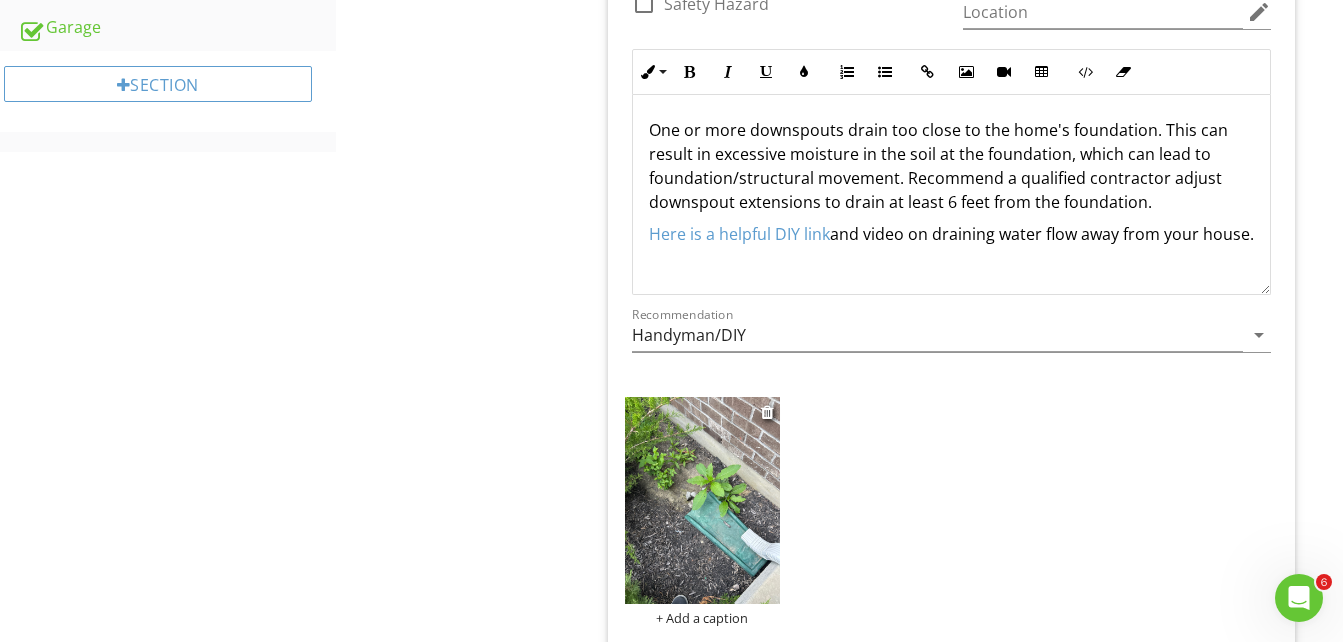 click at bounding box center [703, 501] 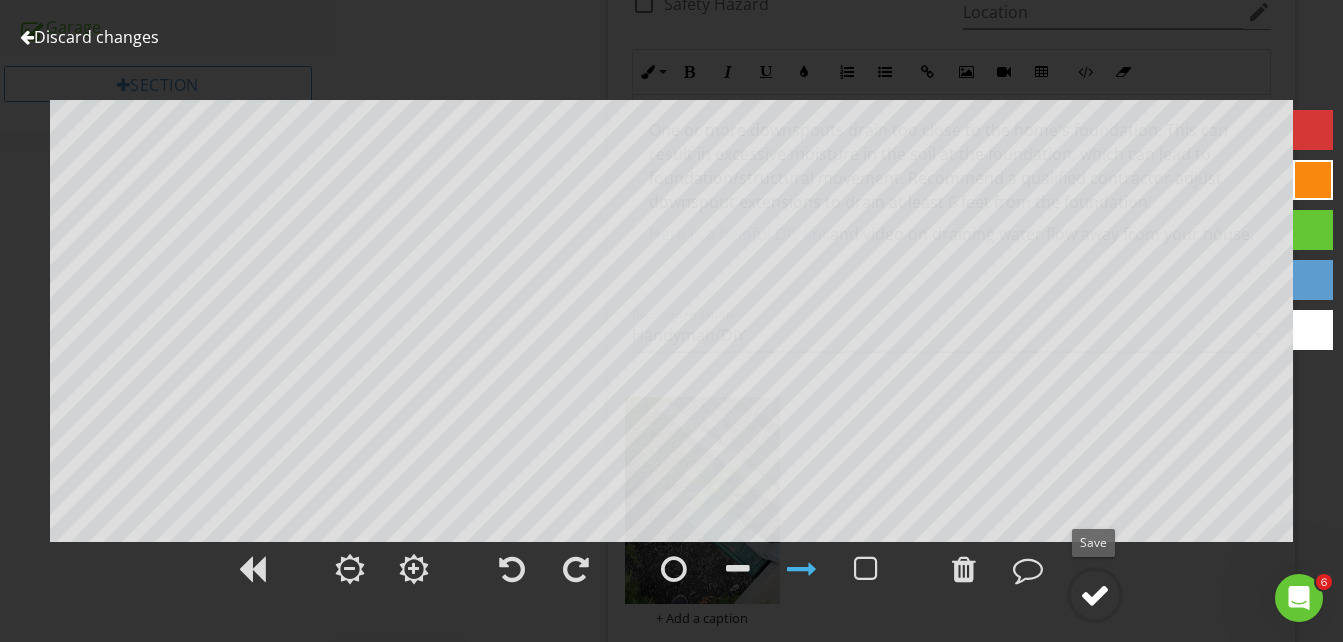 click at bounding box center [1095, 595] 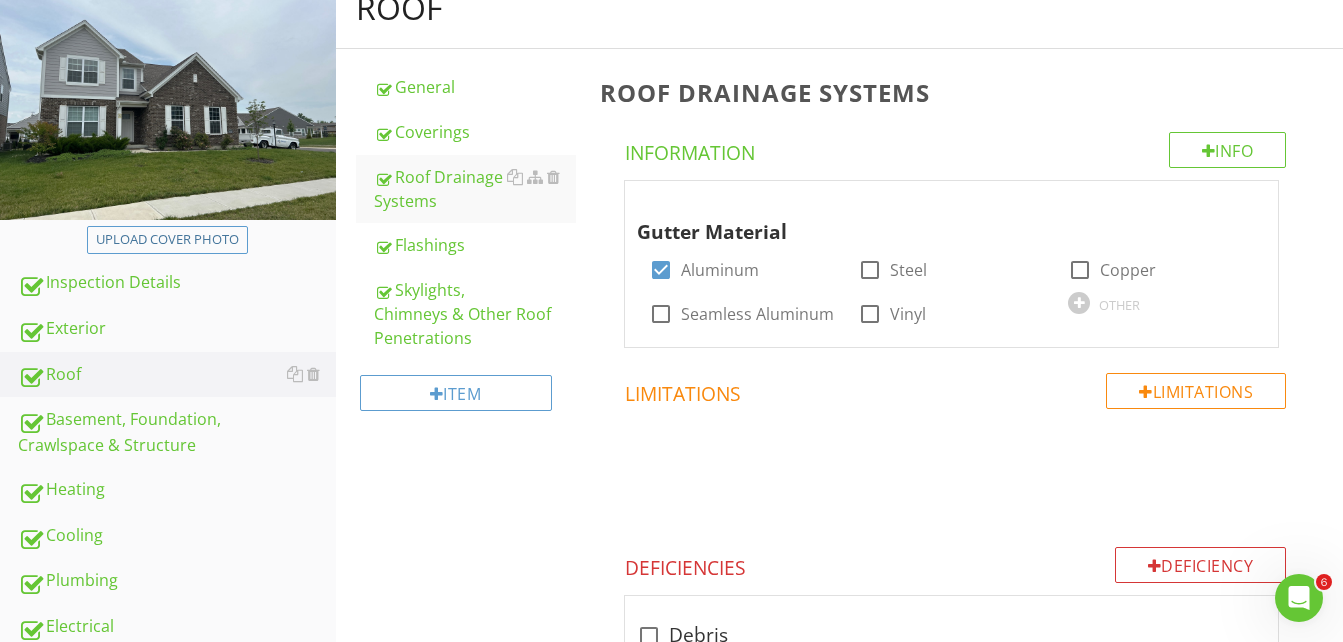 scroll, scrollTop: 186, scrollLeft: 0, axis: vertical 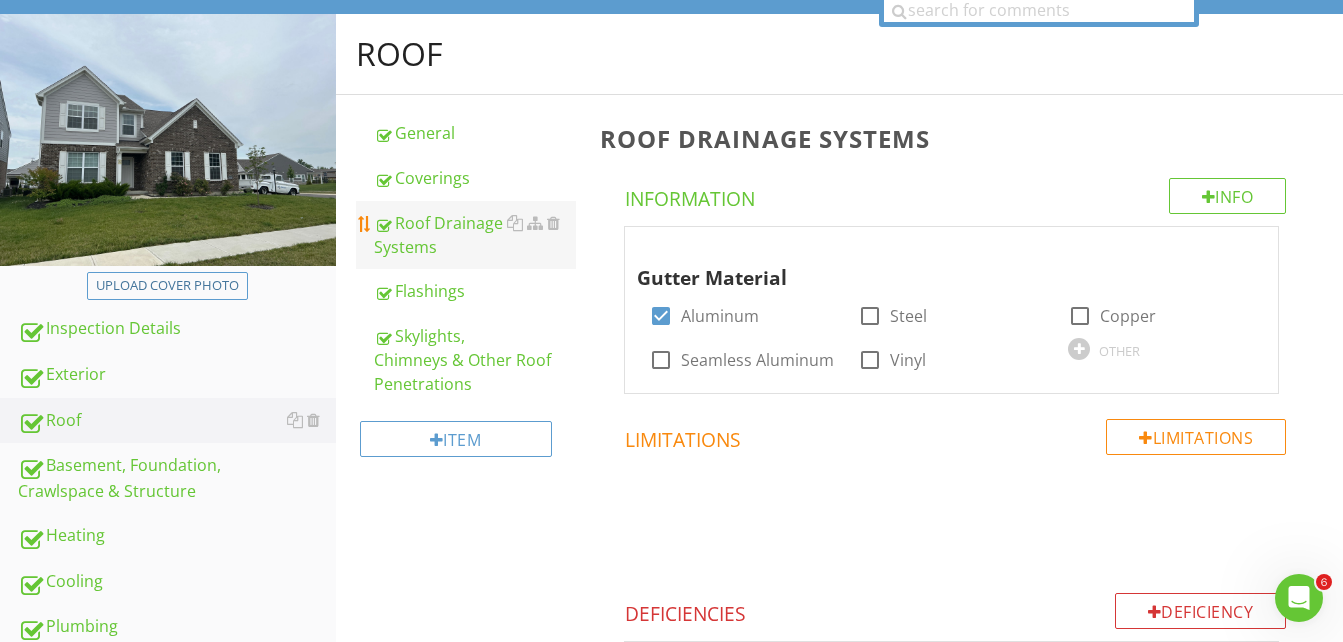 click on "Roof Drainage Systems" at bounding box center [475, 235] 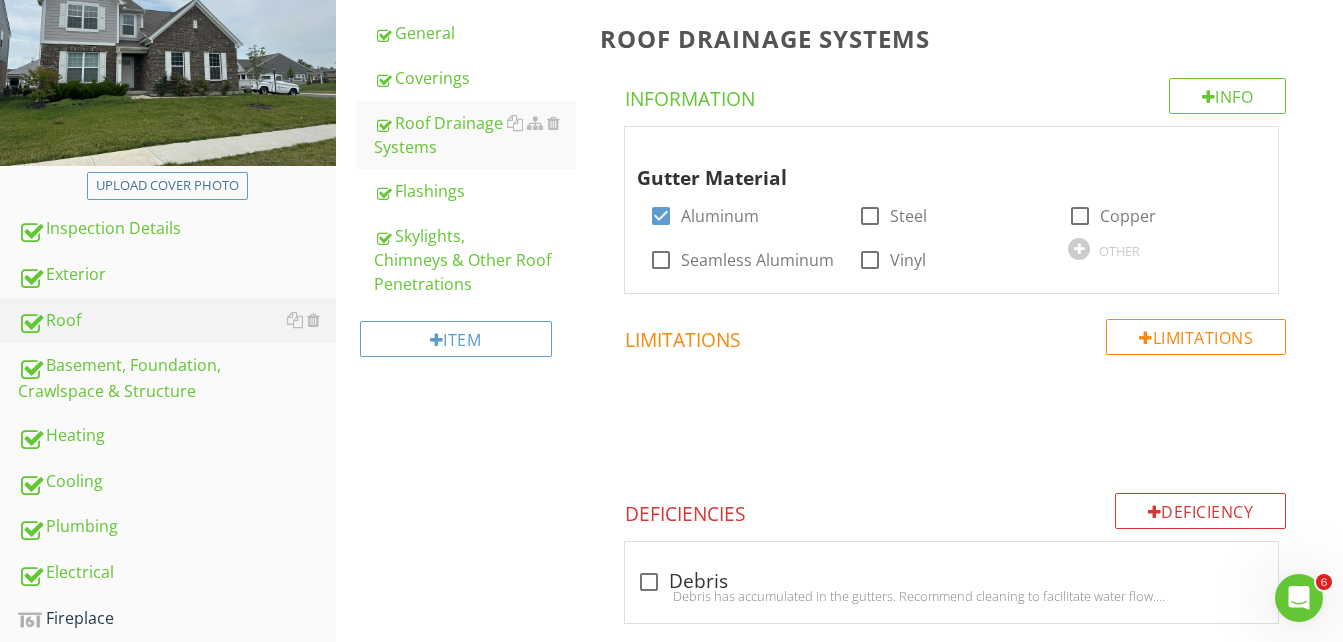 scroll, scrollTop: 186, scrollLeft: 0, axis: vertical 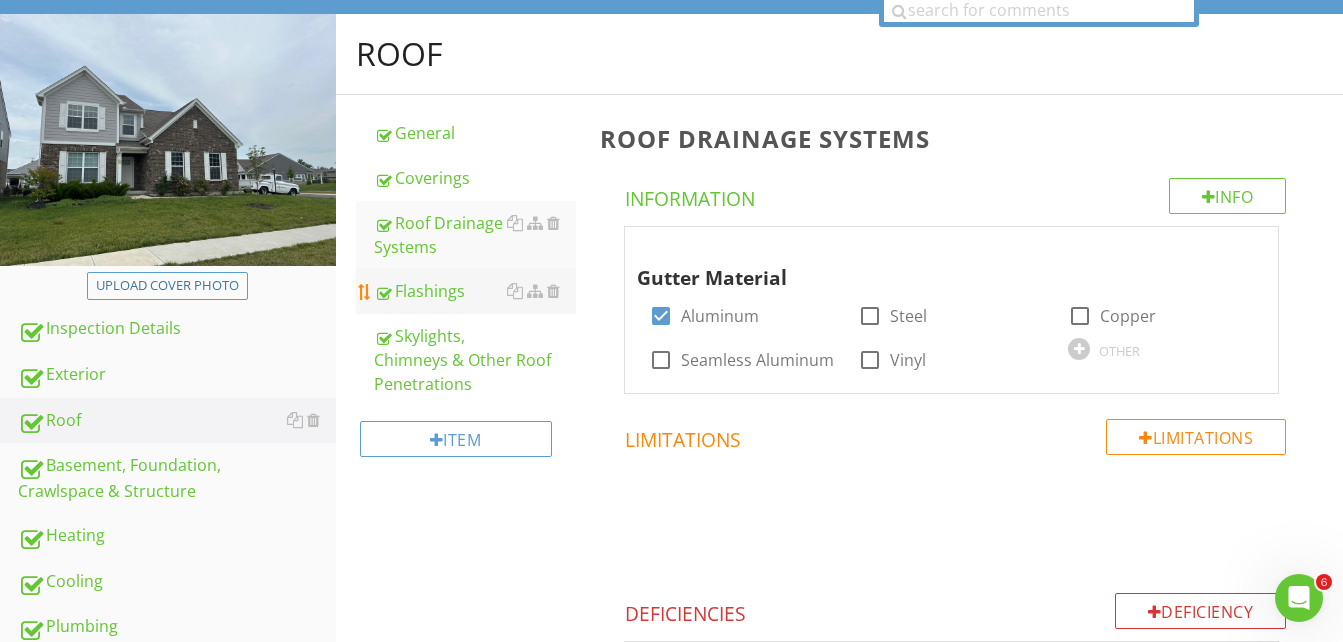click on "Flashings" at bounding box center [475, 291] 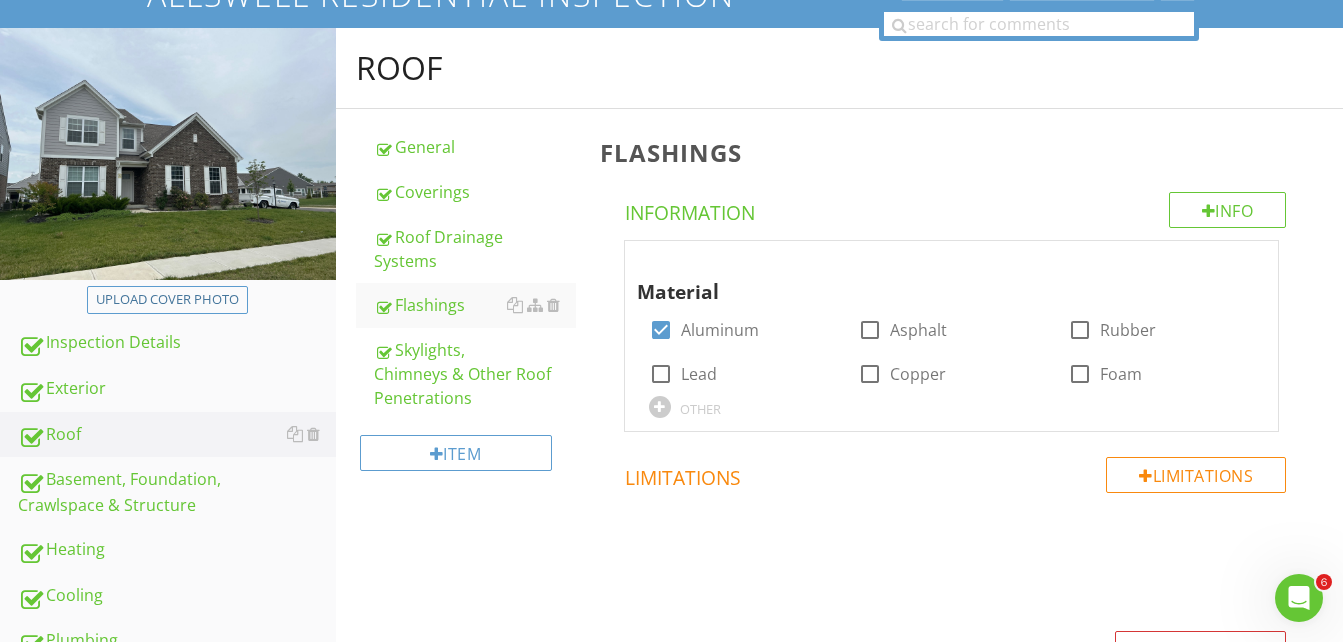 scroll, scrollTop: 170, scrollLeft: 0, axis: vertical 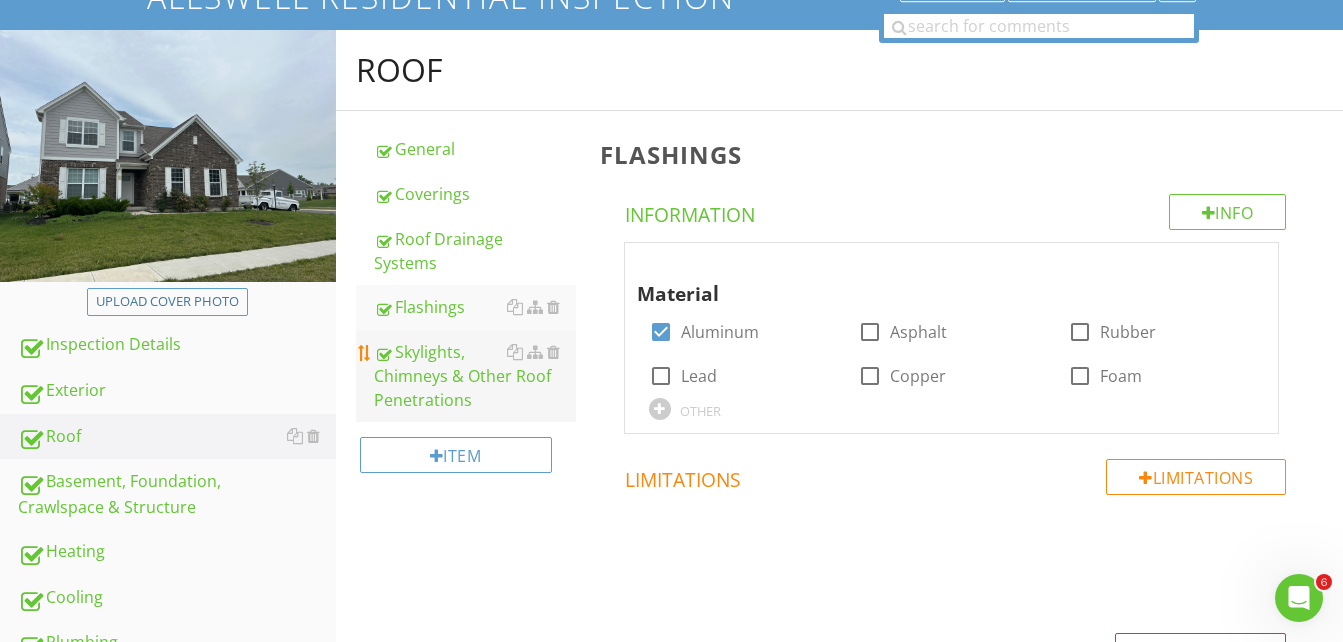 click on "Skylights, Chimneys & Other Roof Penetrations" at bounding box center (475, 376) 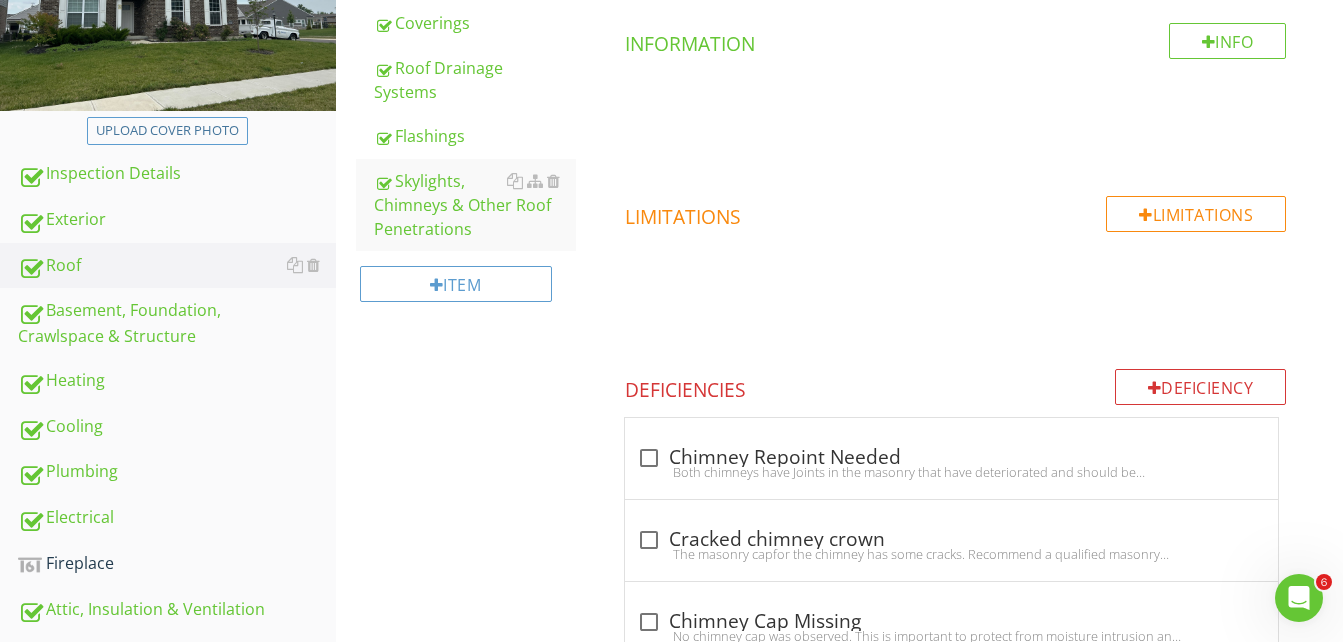 scroll, scrollTop: 305, scrollLeft: 0, axis: vertical 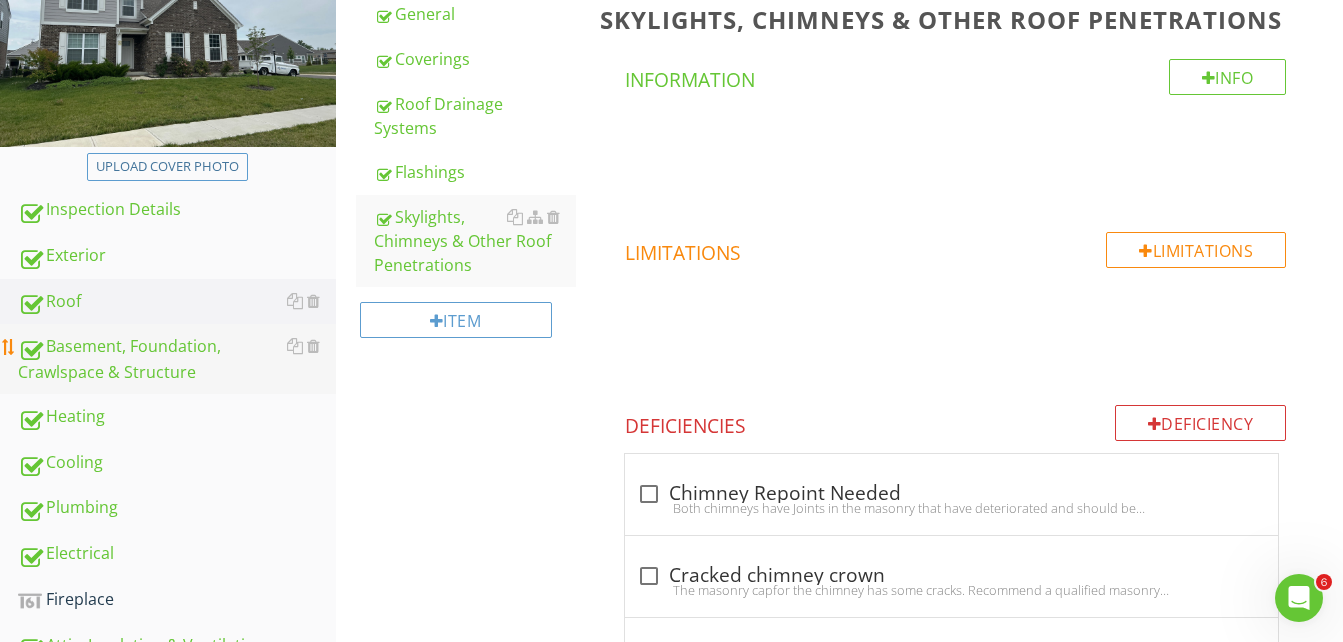 click on "Basement, Foundation, Crawlspace & Structure" at bounding box center (177, 359) 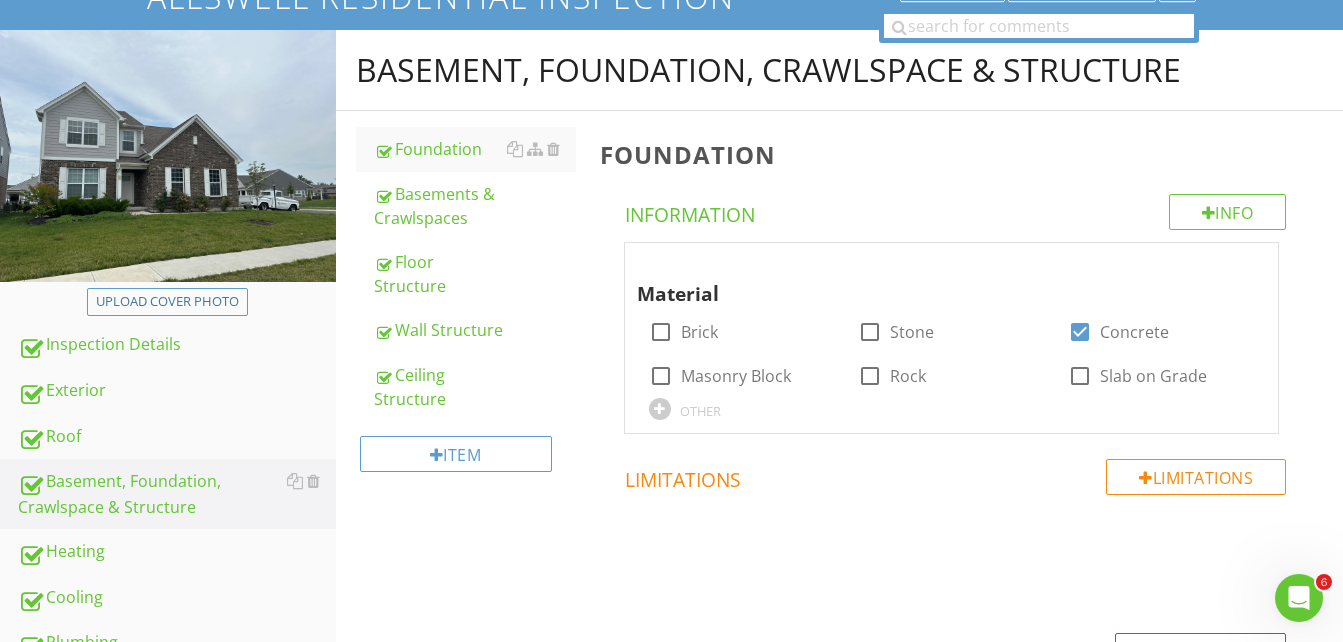 scroll, scrollTop: 134, scrollLeft: 0, axis: vertical 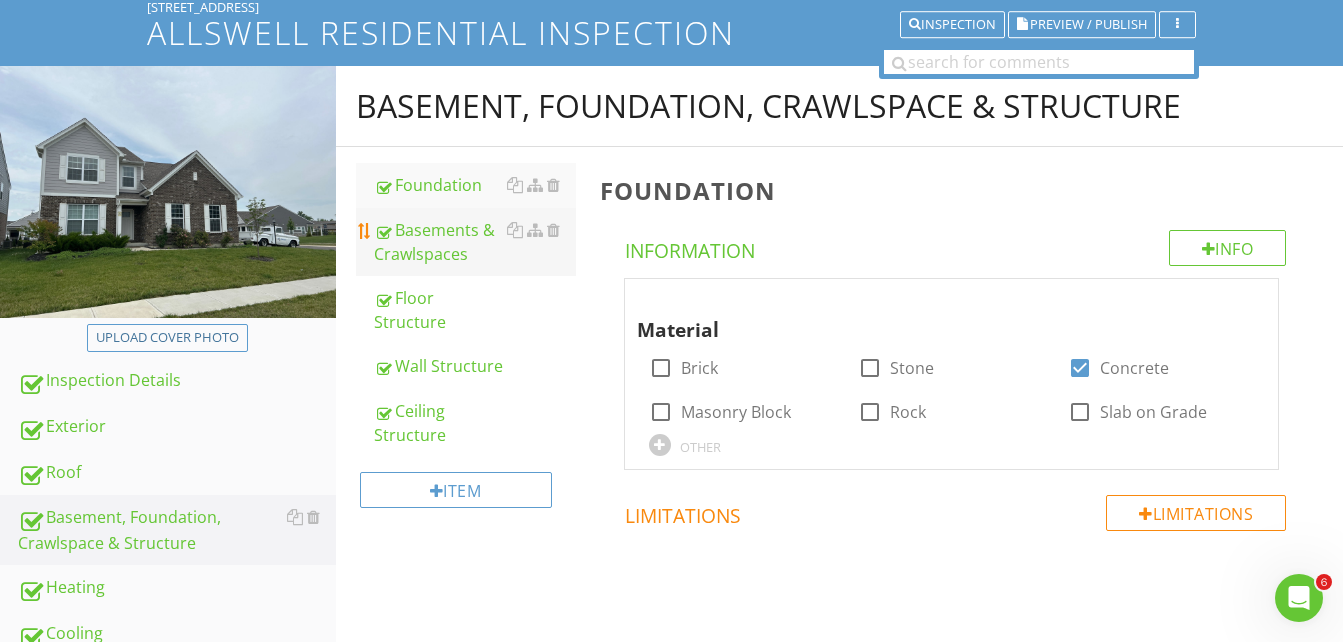 click on "Basements & Crawlspaces" at bounding box center (475, 242) 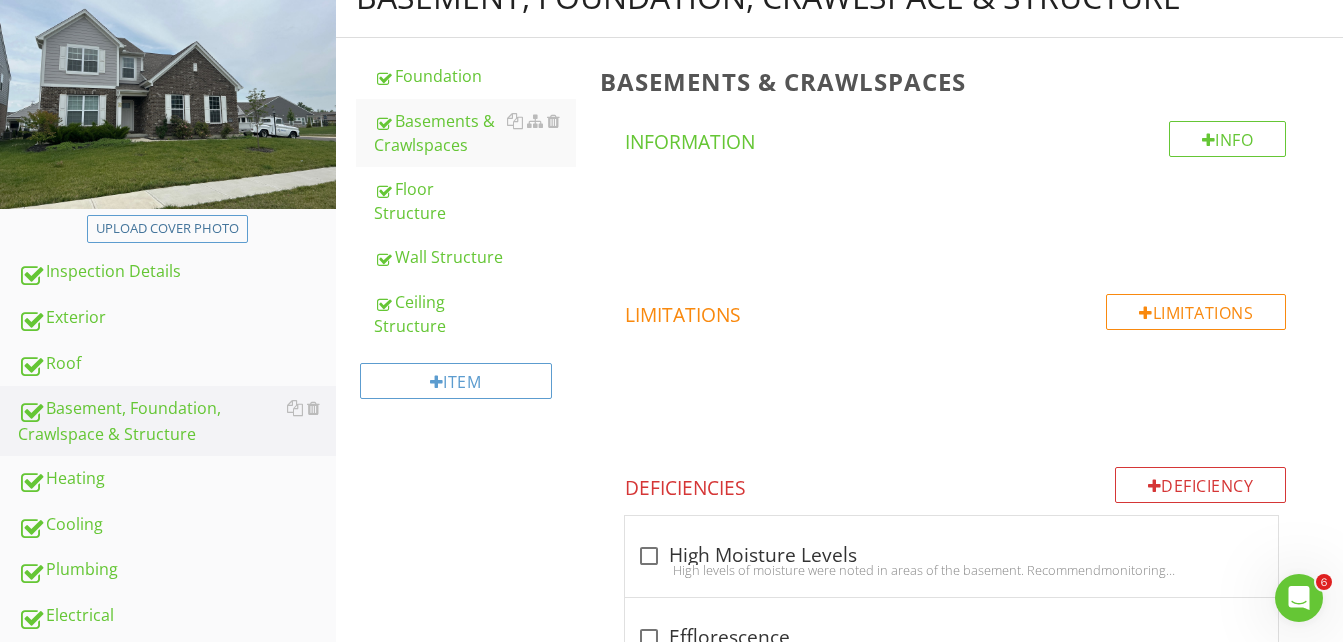 scroll, scrollTop: 234, scrollLeft: 0, axis: vertical 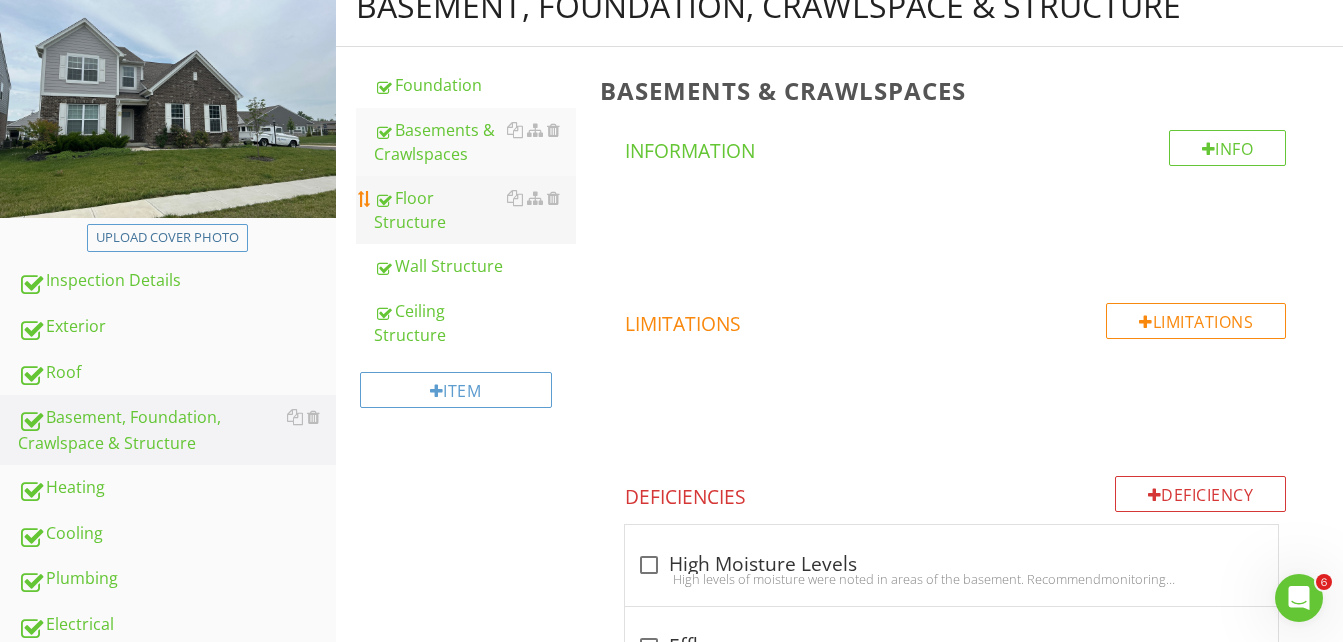 click on "Floor Structure" at bounding box center (475, 210) 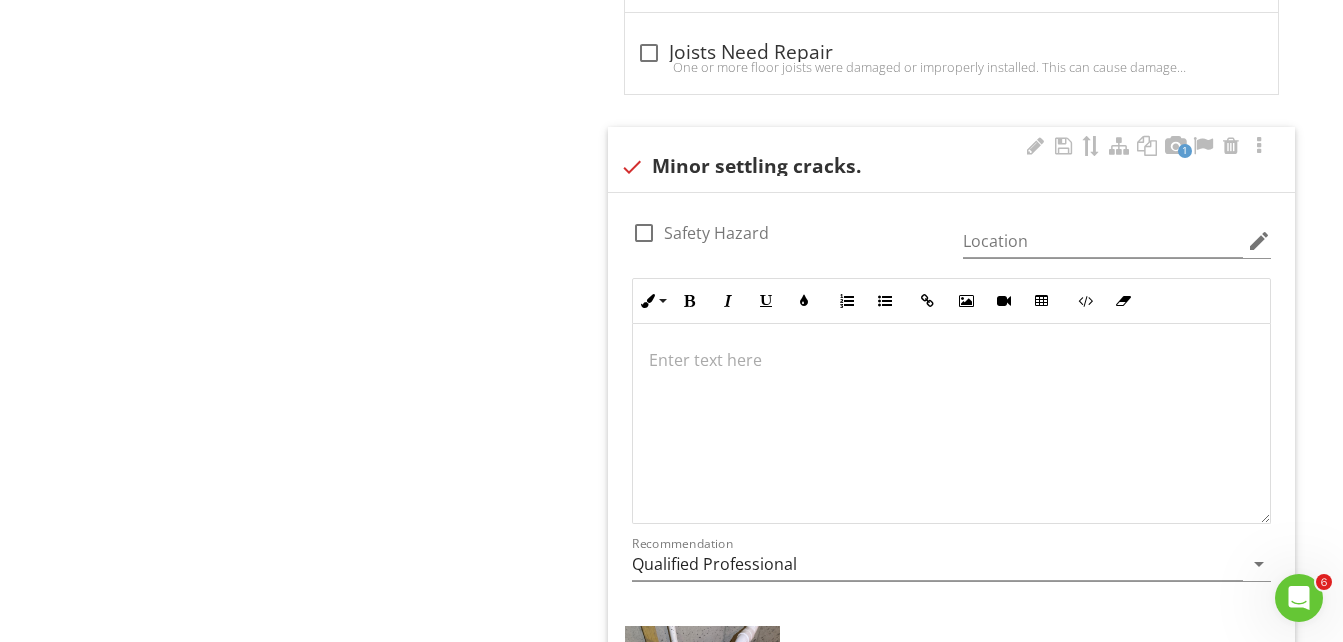 scroll, scrollTop: 1534, scrollLeft: 0, axis: vertical 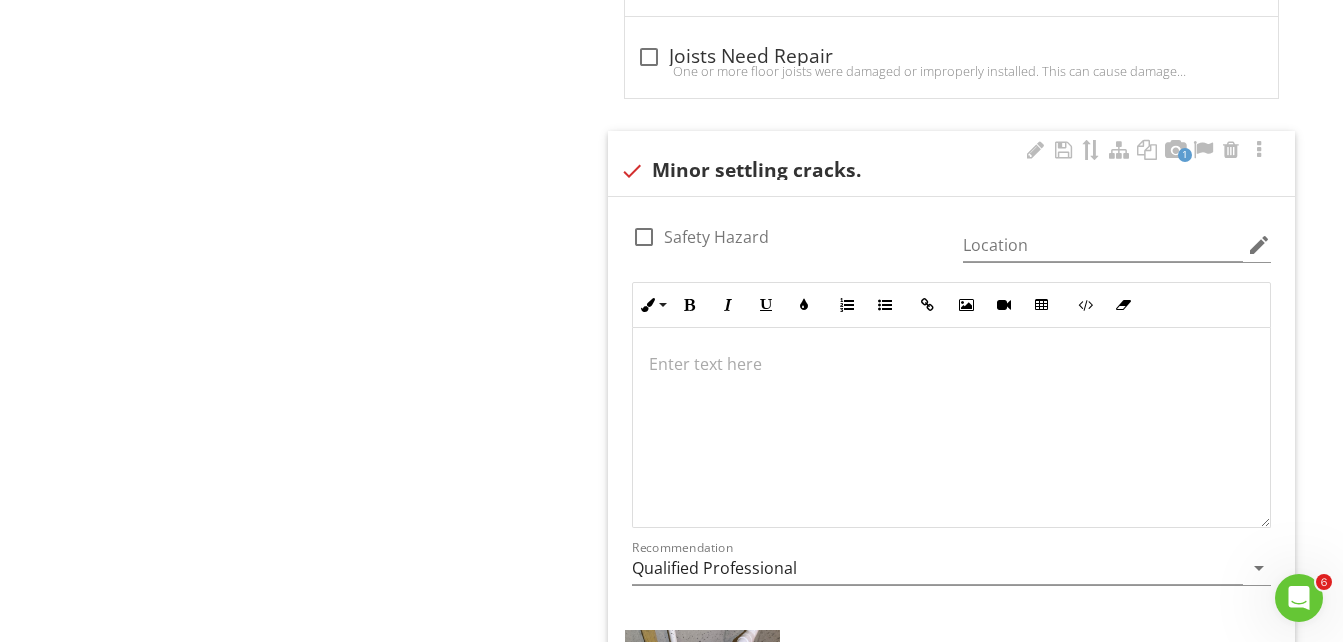 click at bounding box center [951, 364] 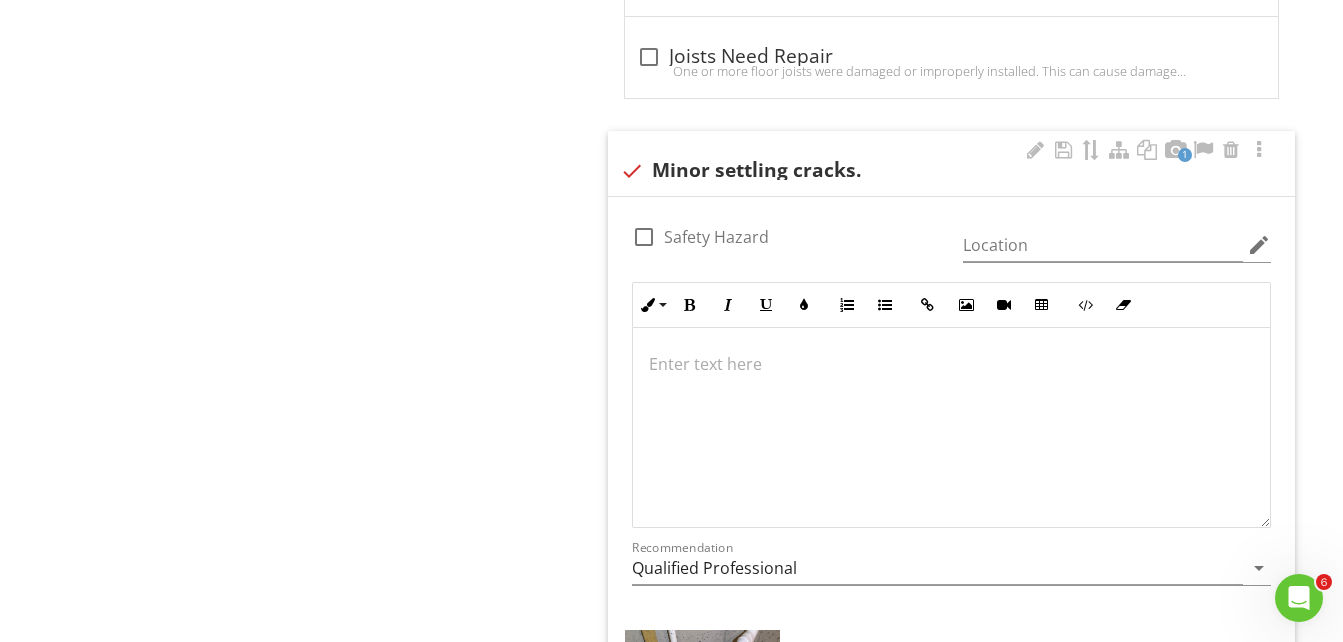 type 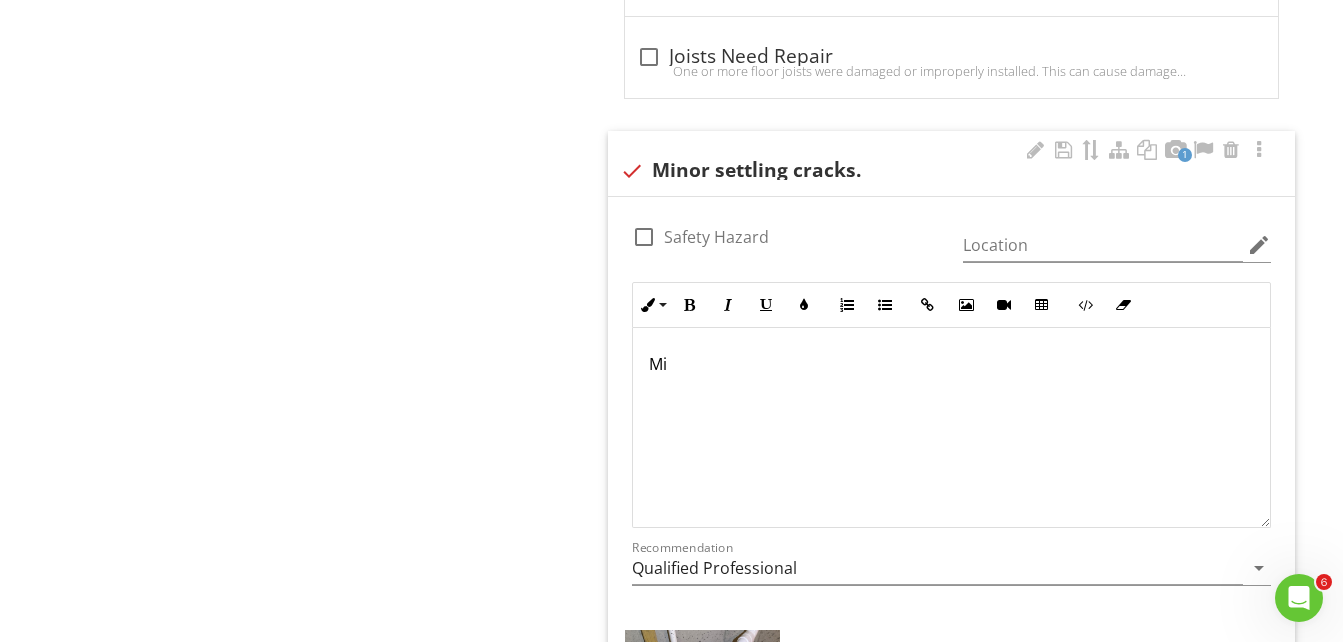 scroll, scrollTop: 1550, scrollLeft: 0, axis: vertical 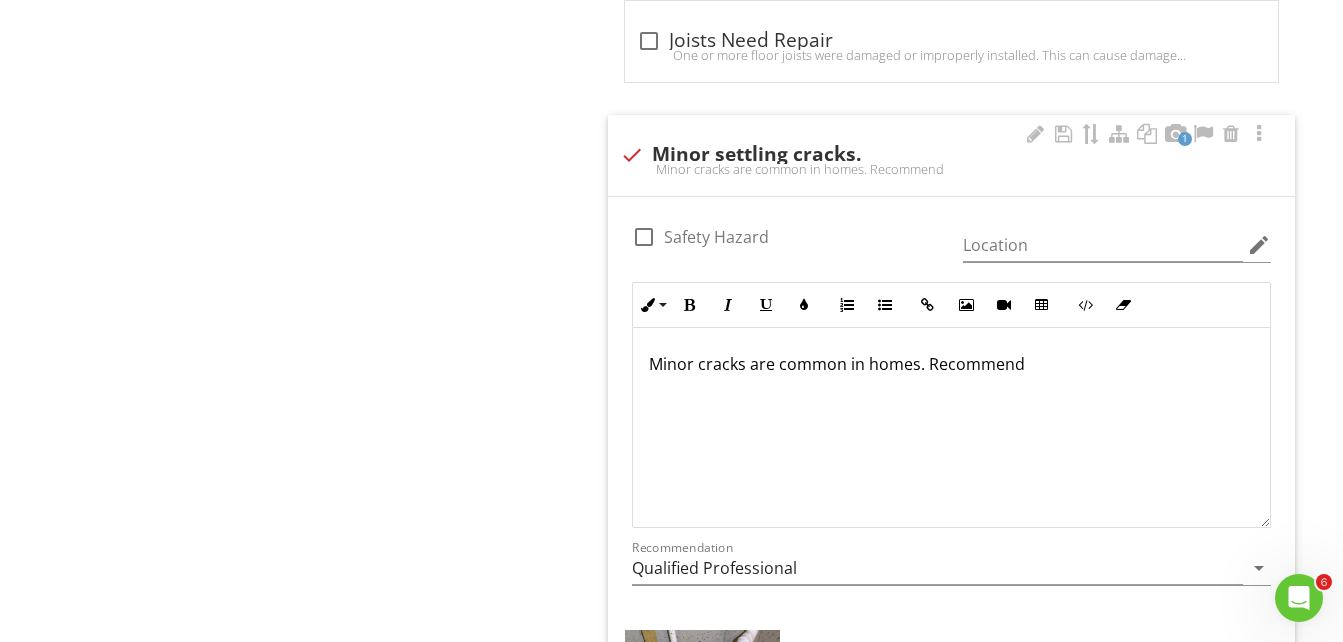 click on "Minor cracks are common in homes. Recommend" at bounding box center (951, 364) 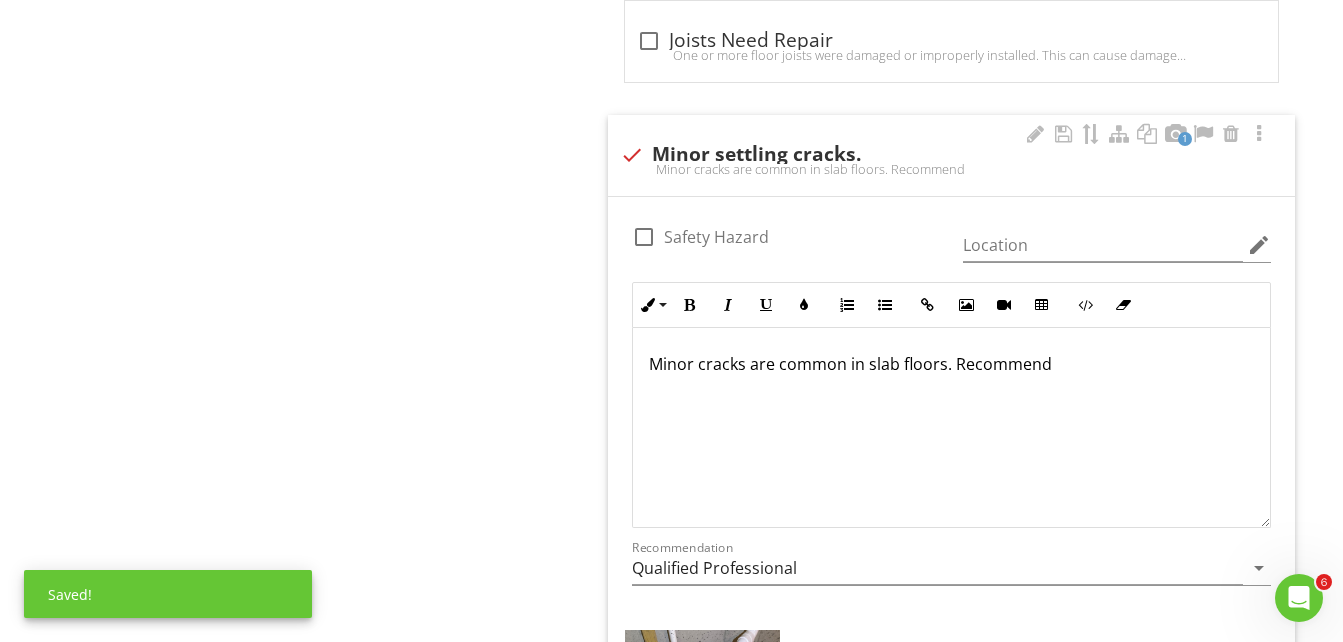 click on "Minor cracks are common in slab floors. Recommend" at bounding box center [951, 364] 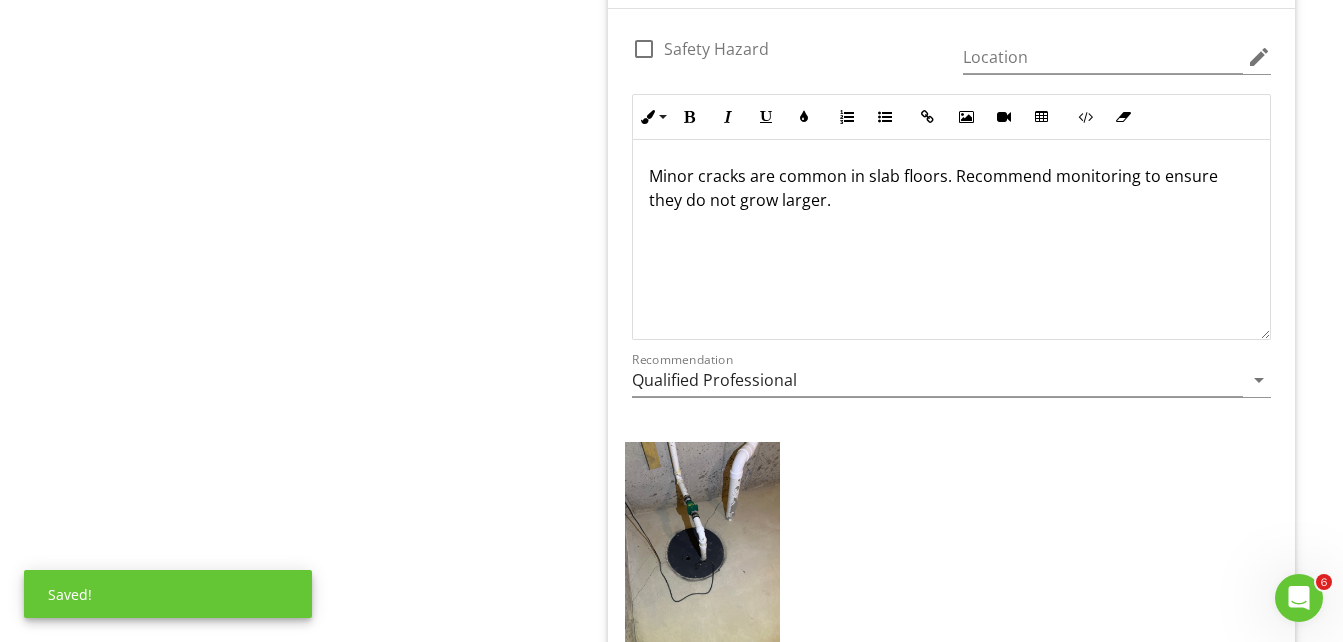 scroll, scrollTop: 1750, scrollLeft: 0, axis: vertical 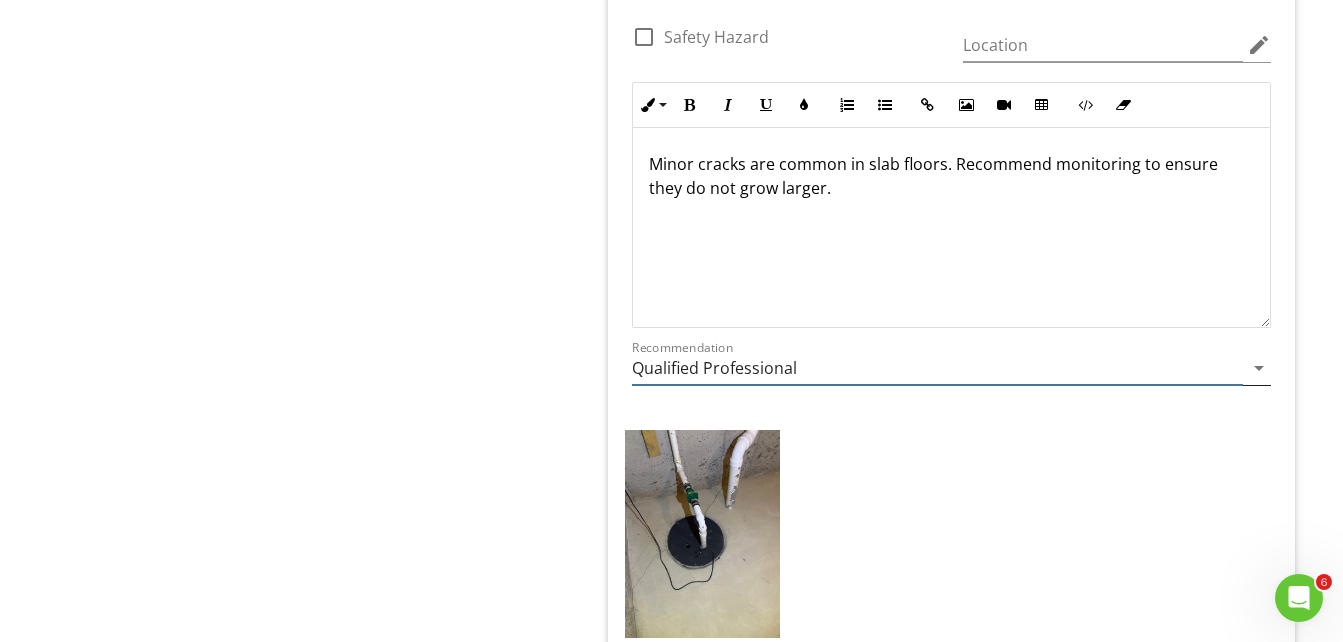 click on "arrow_drop_down" at bounding box center (1259, 368) 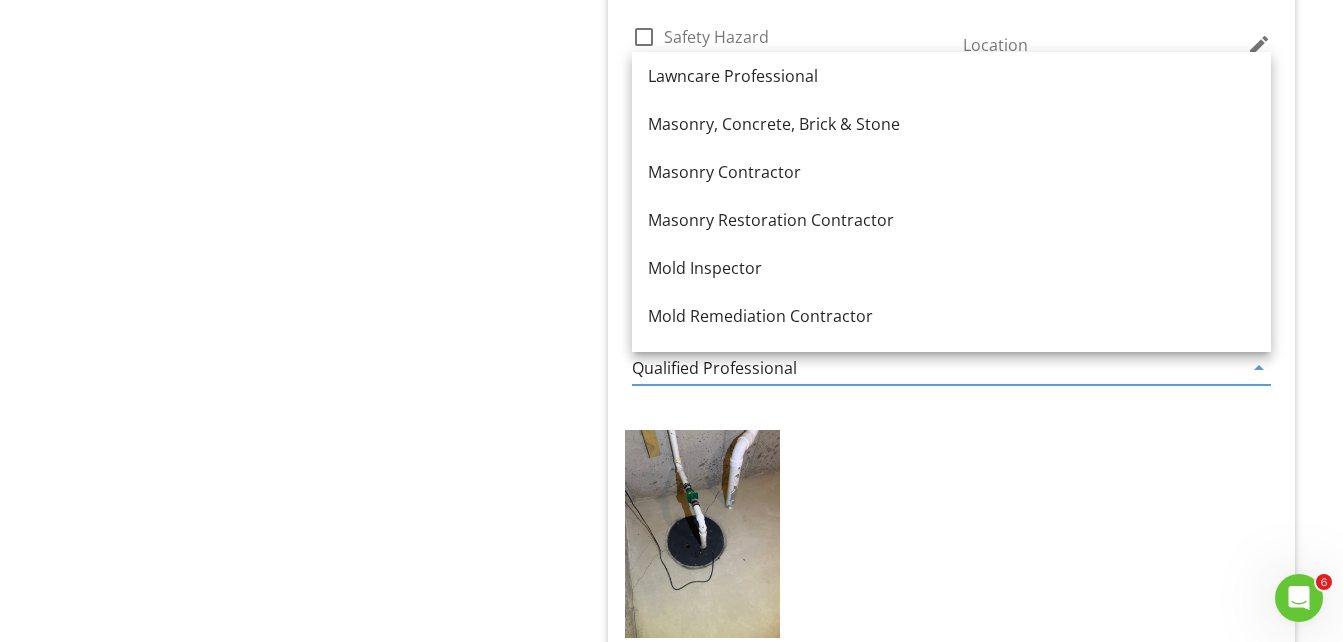 scroll, scrollTop: 1836, scrollLeft: 0, axis: vertical 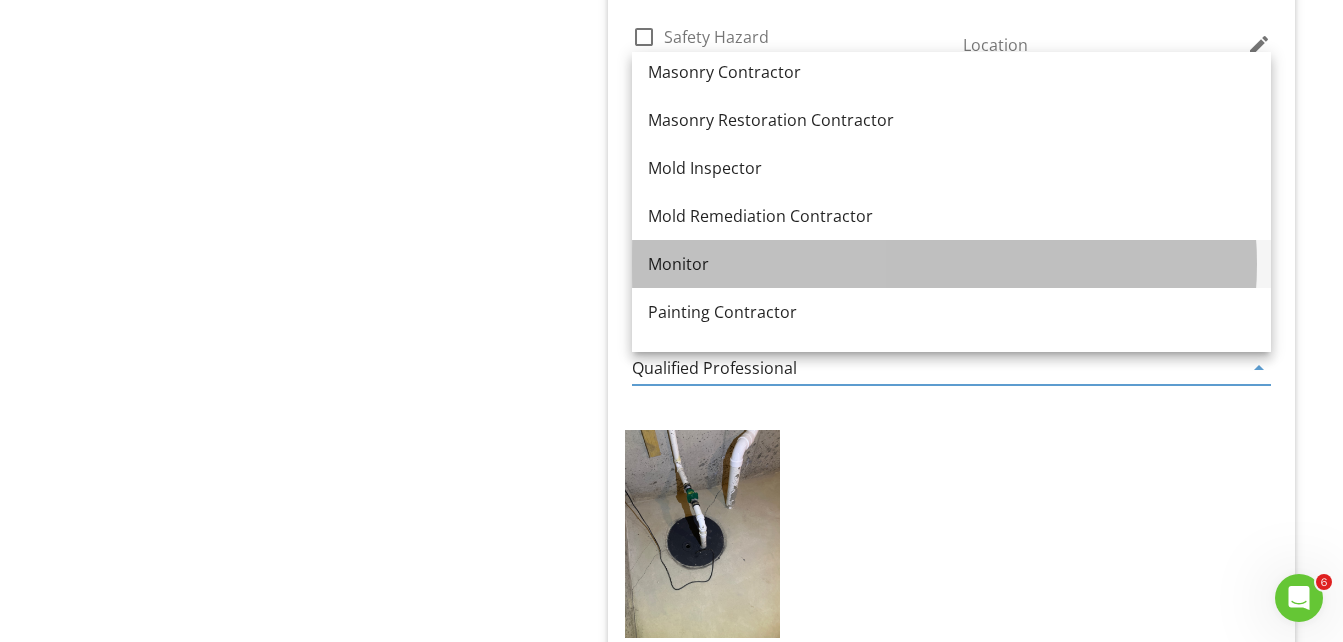 click on "Monitor" at bounding box center [951, 264] 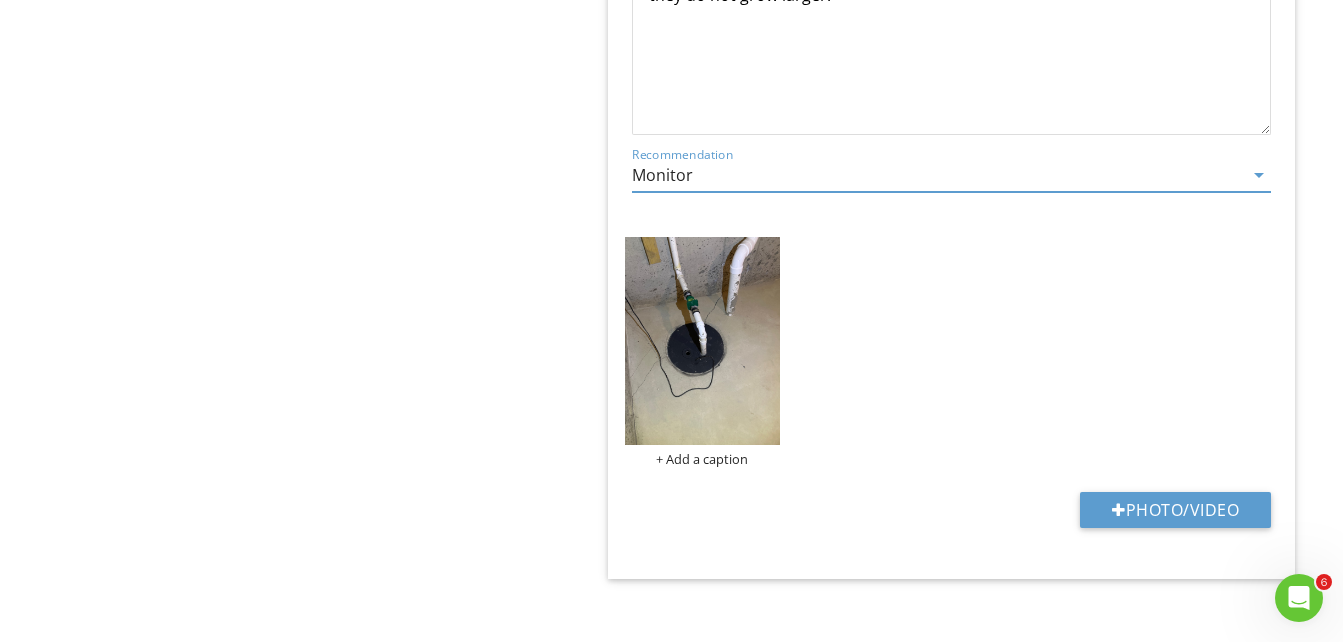 scroll, scrollTop: 1962, scrollLeft: 0, axis: vertical 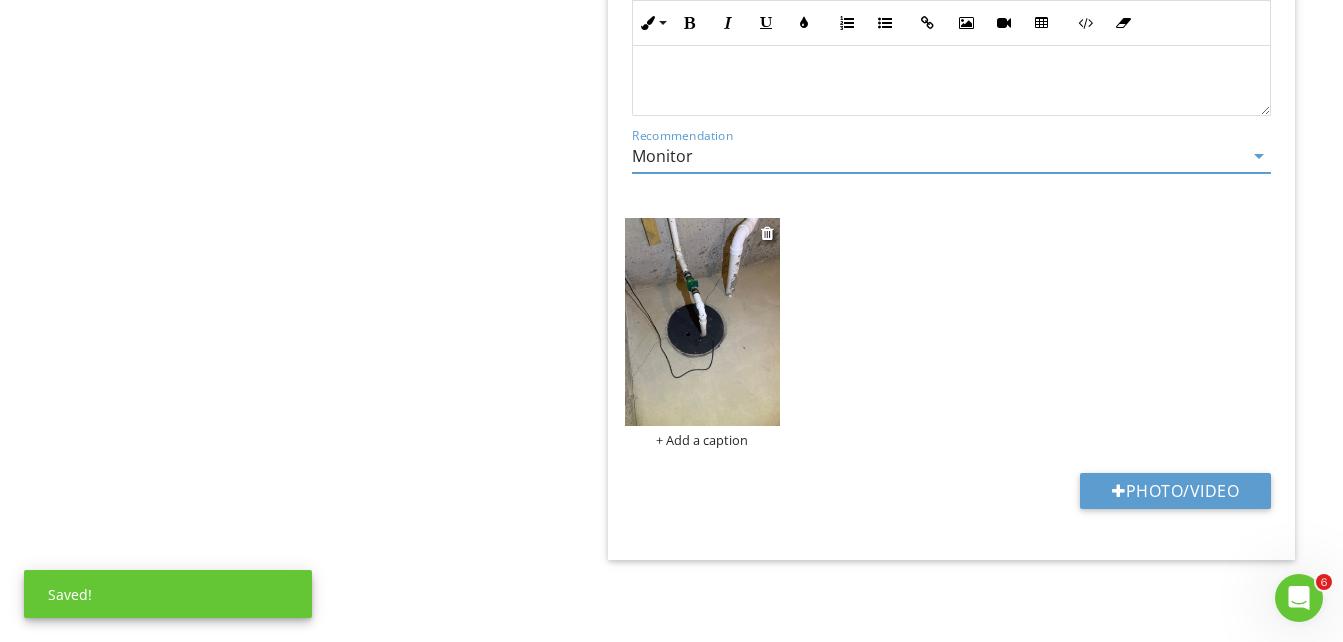 click at bounding box center [703, 322] 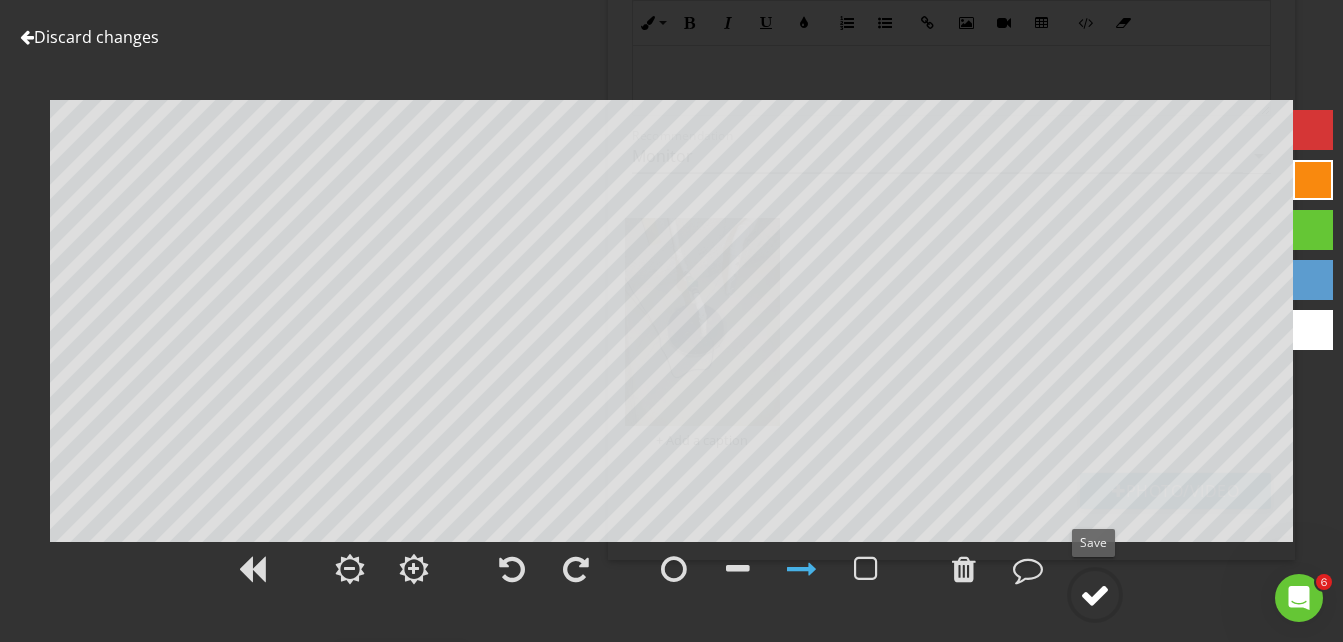 click at bounding box center (1095, 595) 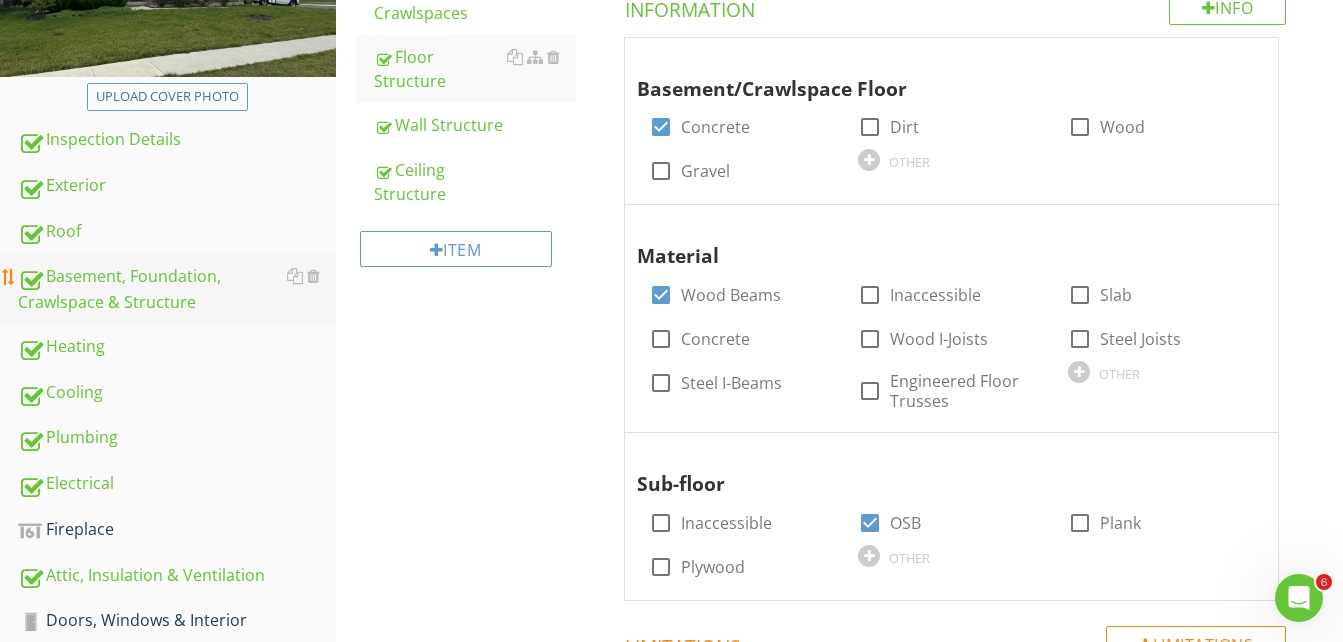 scroll, scrollTop: 262, scrollLeft: 0, axis: vertical 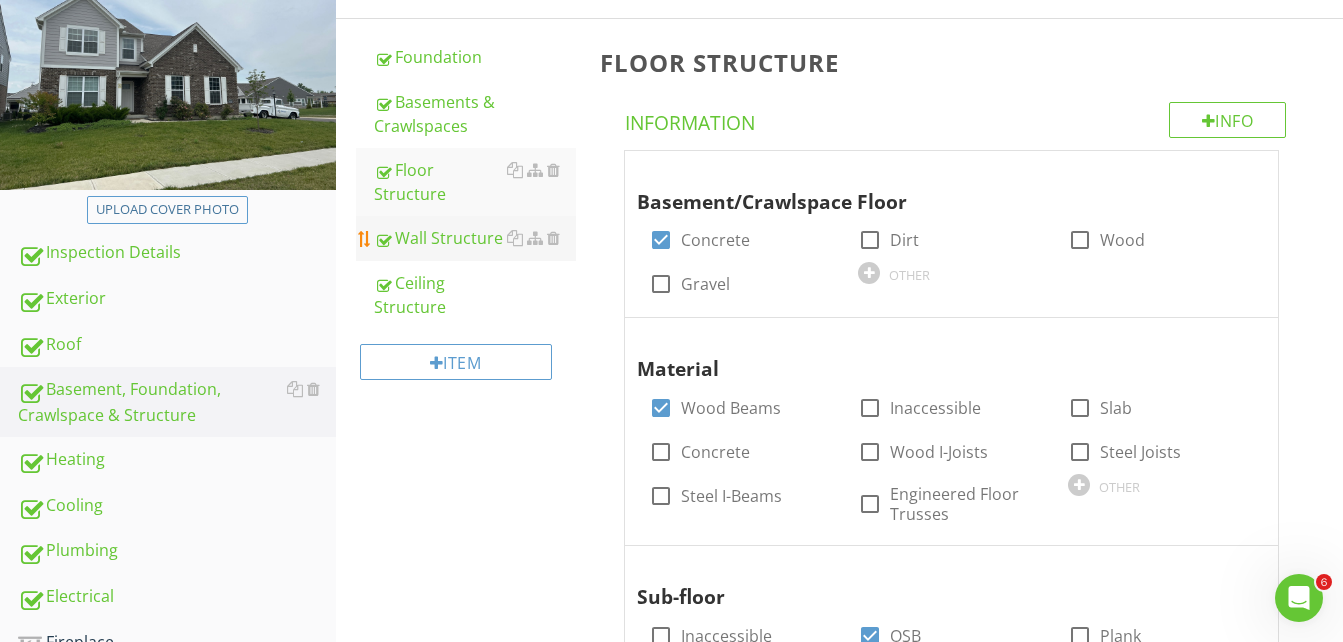 click on "Wall Structure" at bounding box center [475, 238] 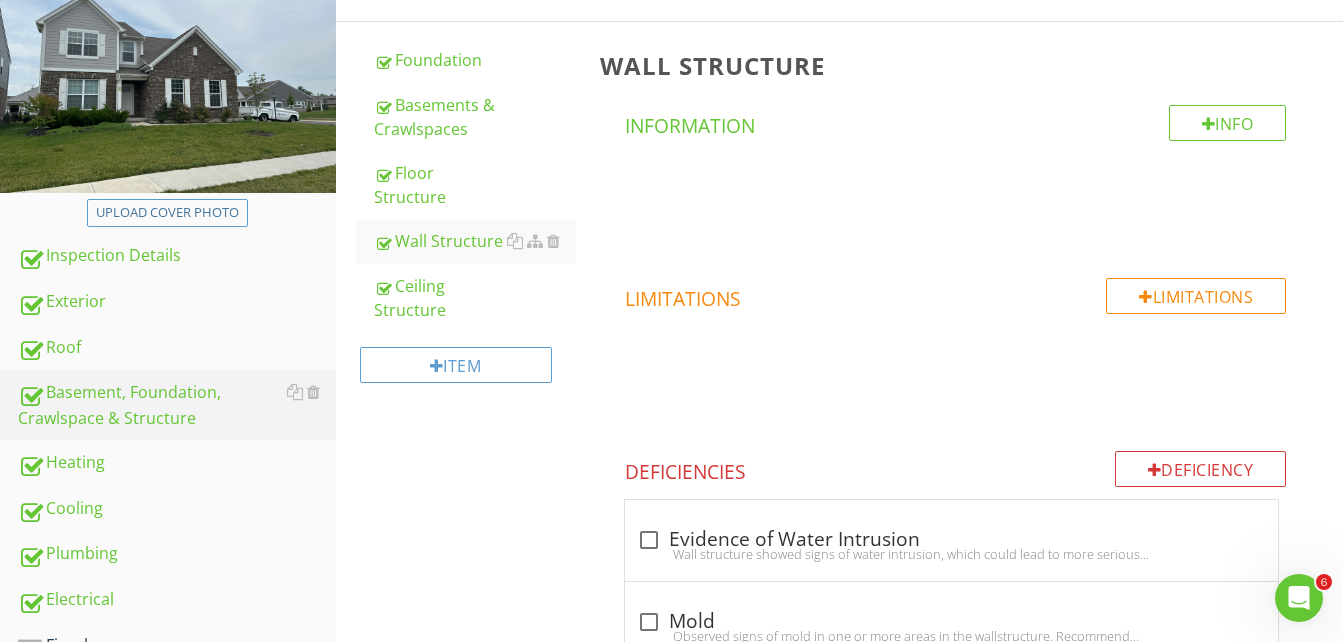 scroll, scrollTop: 159, scrollLeft: 0, axis: vertical 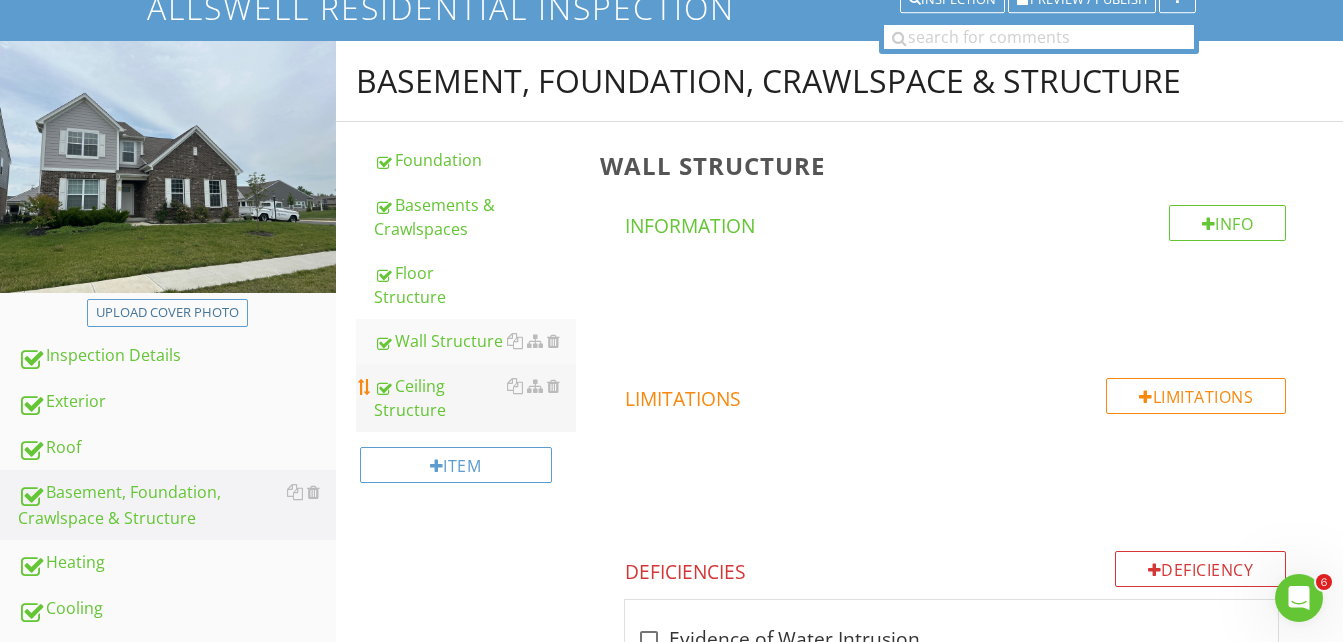 click on "Ceiling Structure" at bounding box center (475, 398) 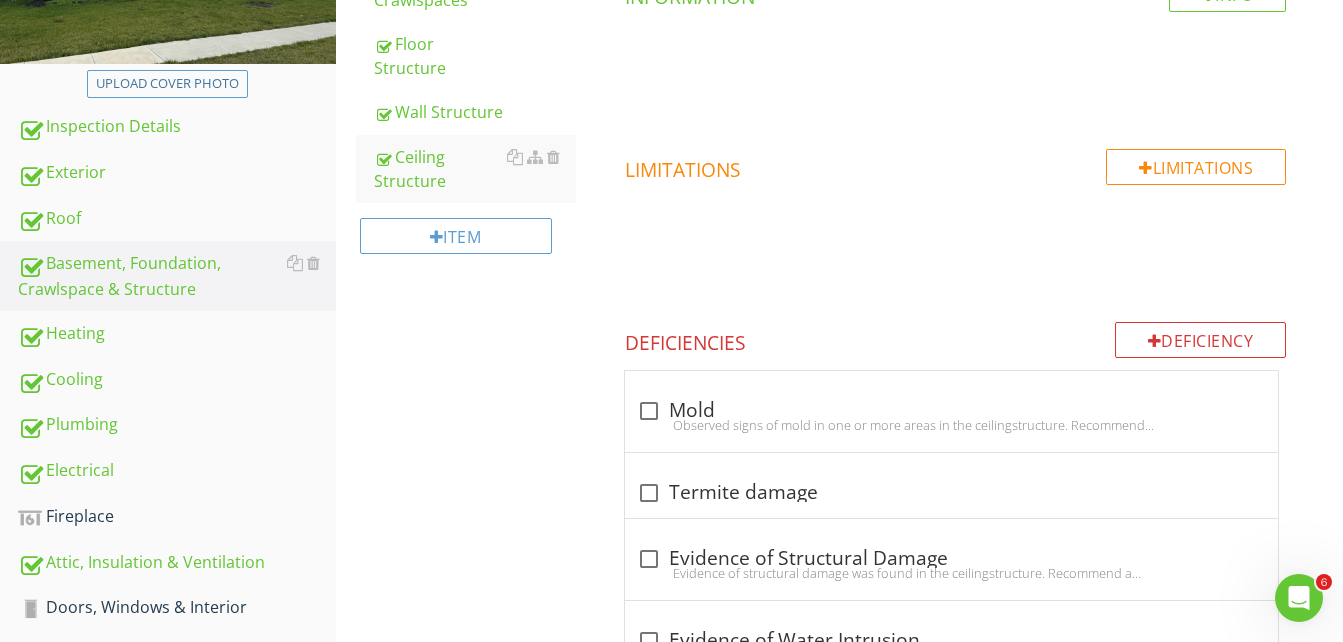 scroll, scrollTop: 459, scrollLeft: 0, axis: vertical 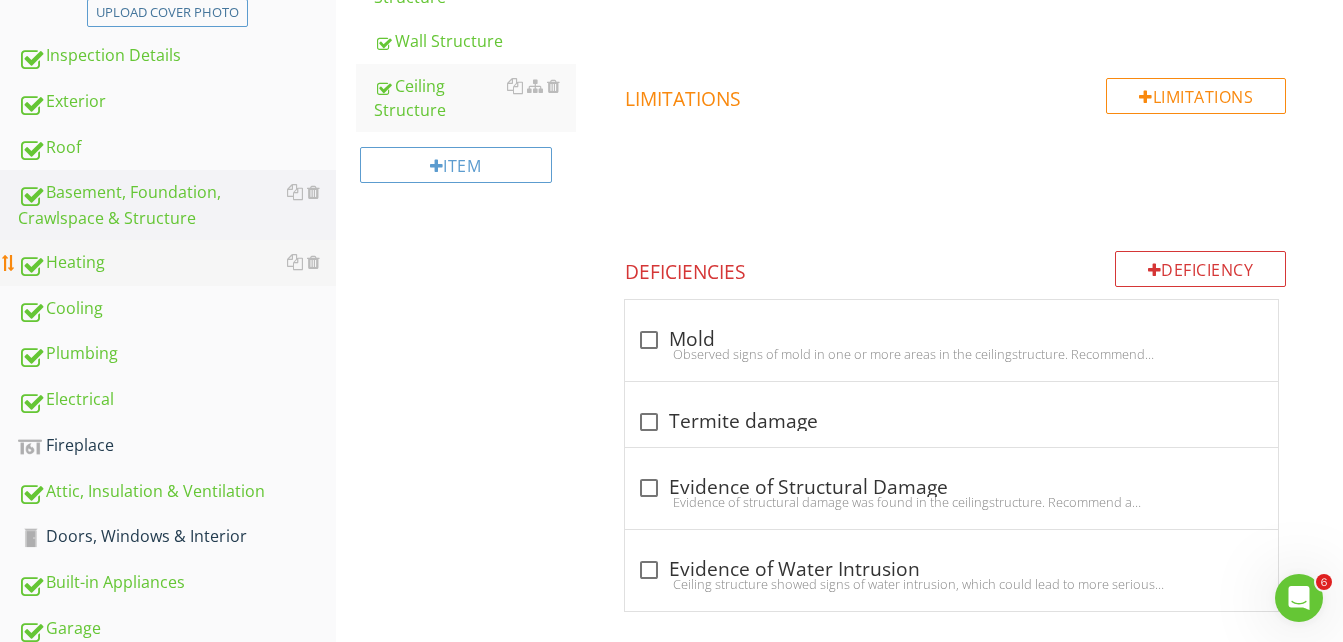 click on "Heating" at bounding box center [177, 263] 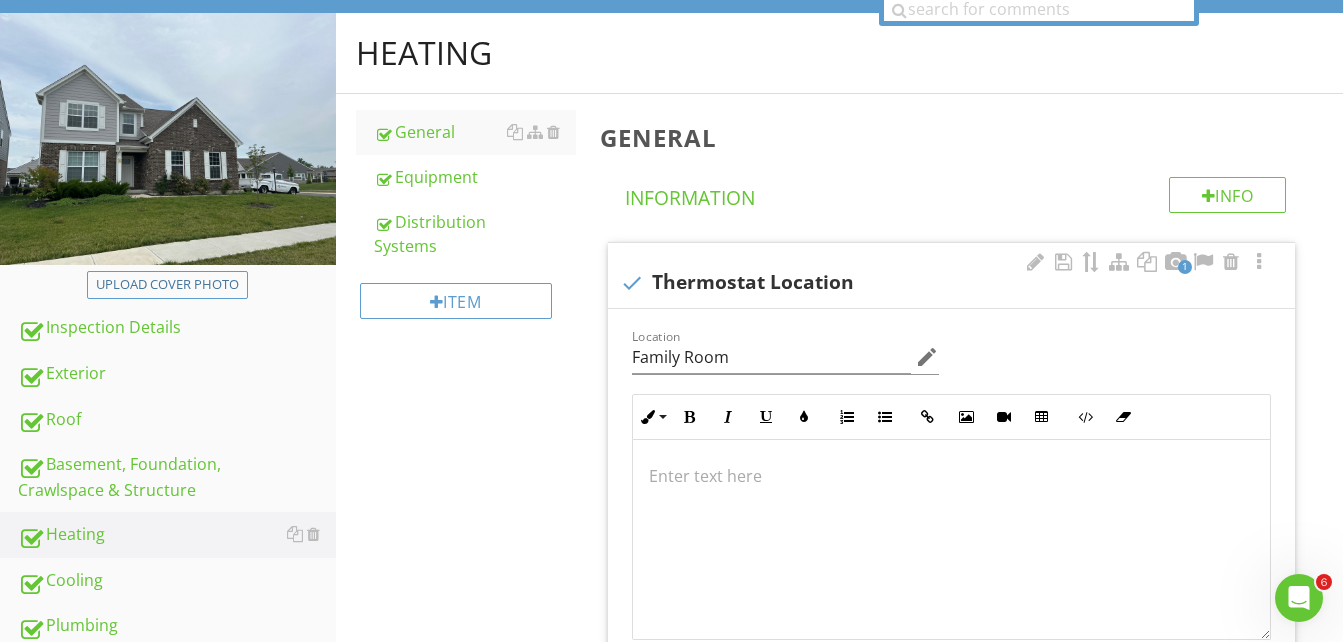 scroll, scrollTop: 182, scrollLeft: 0, axis: vertical 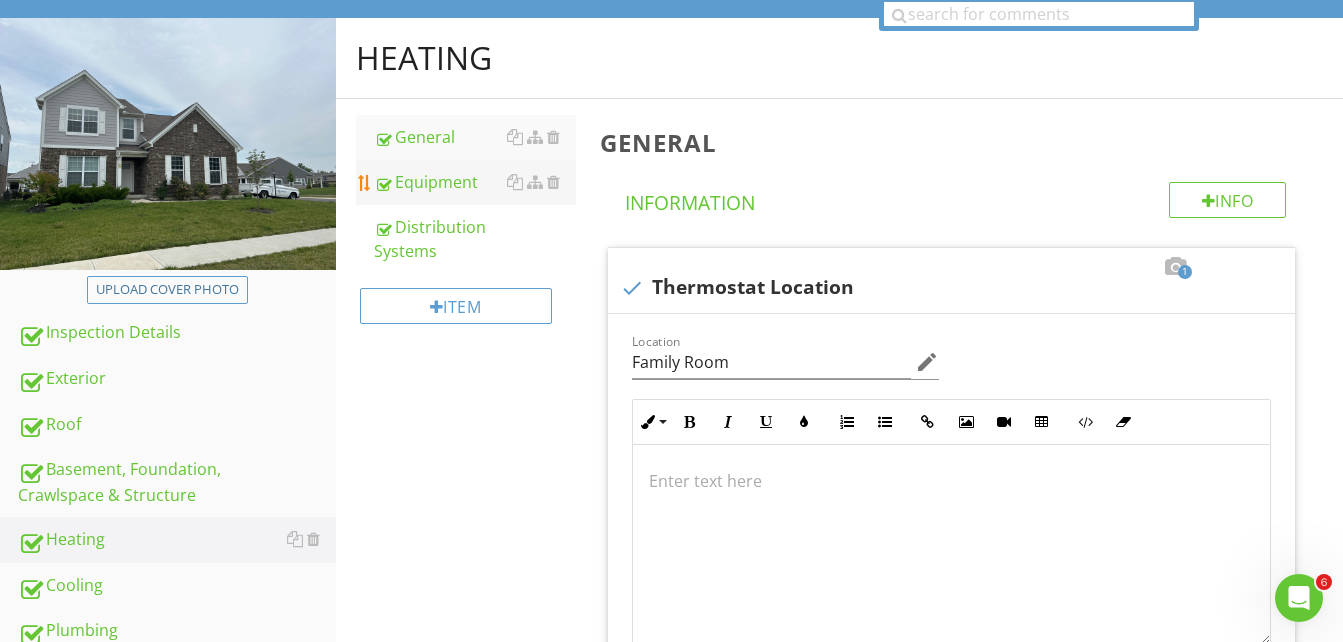click on "Equipment" at bounding box center (475, 182) 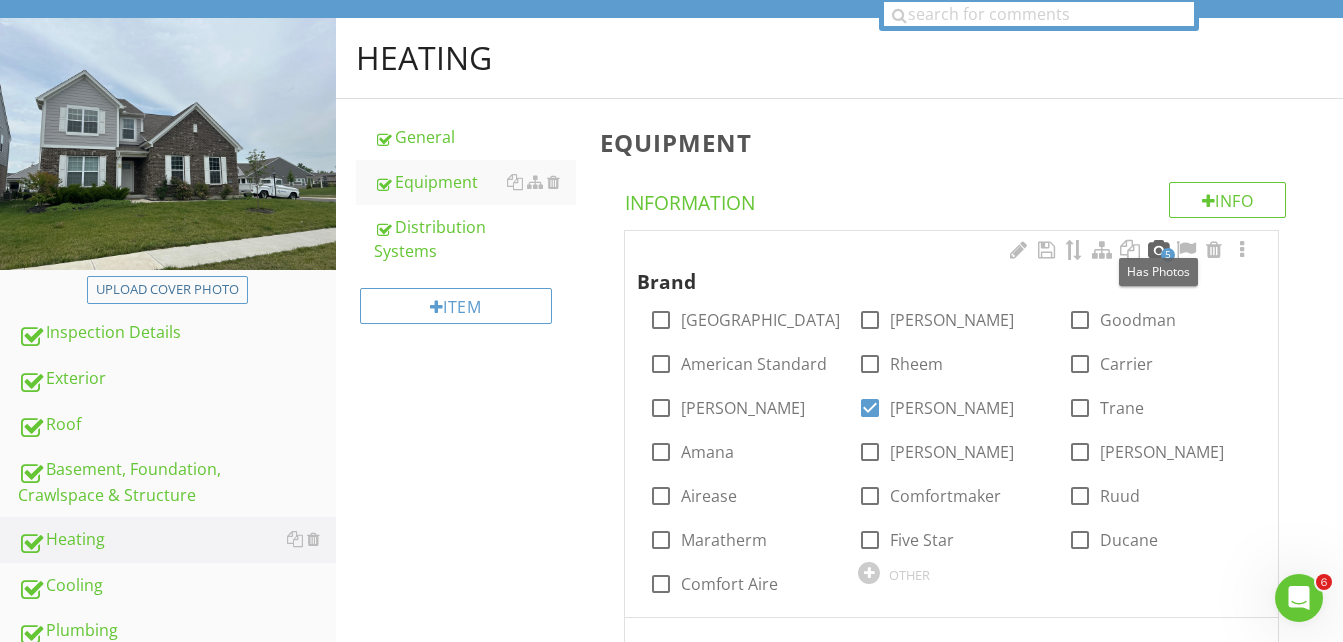 click at bounding box center (1158, 250) 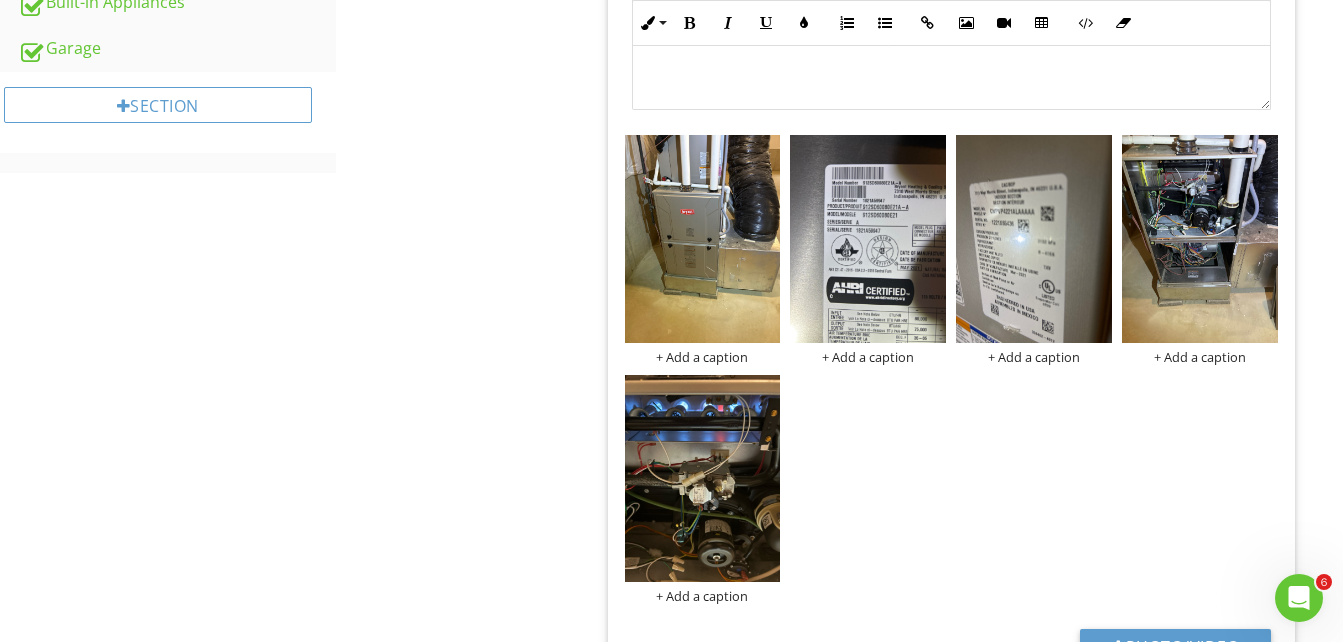 scroll, scrollTop: 1082, scrollLeft: 0, axis: vertical 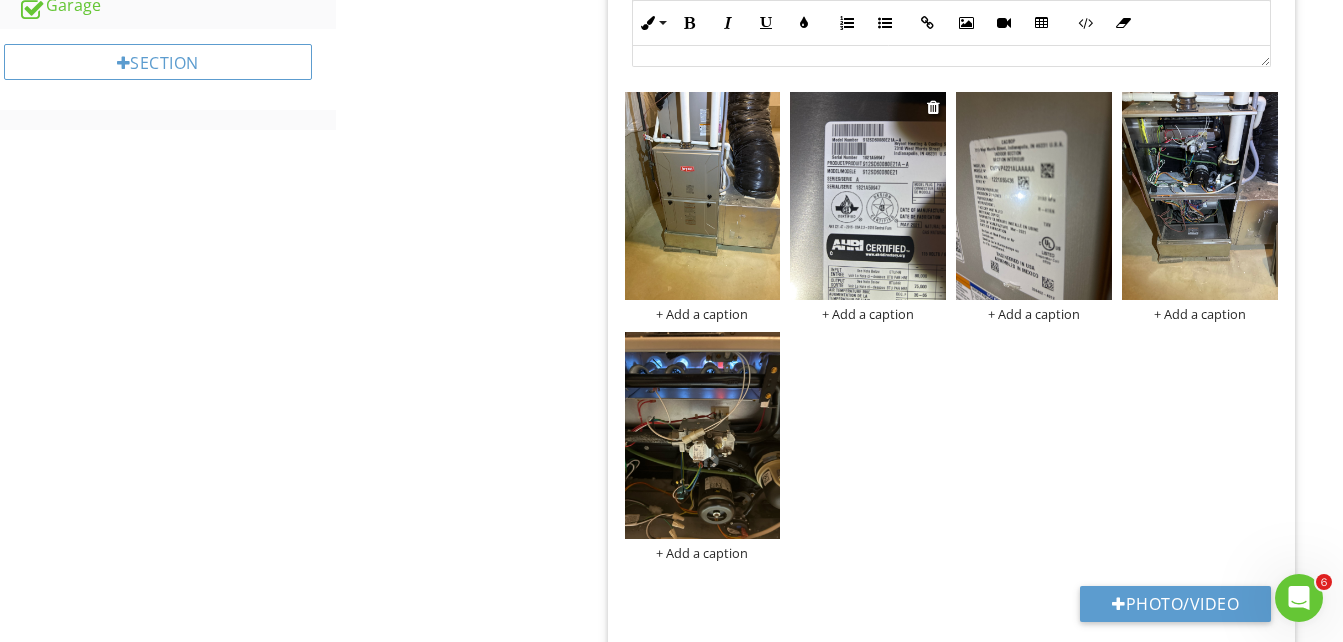 click at bounding box center (868, 196) 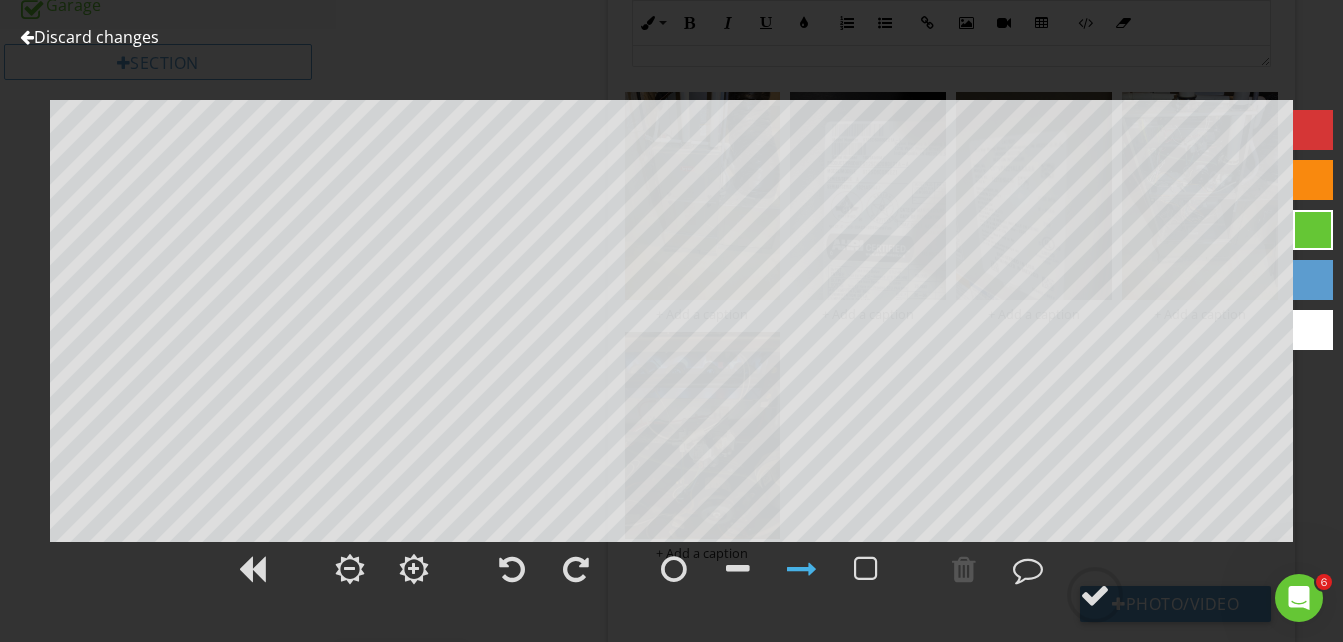 click at bounding box center [27, 37] 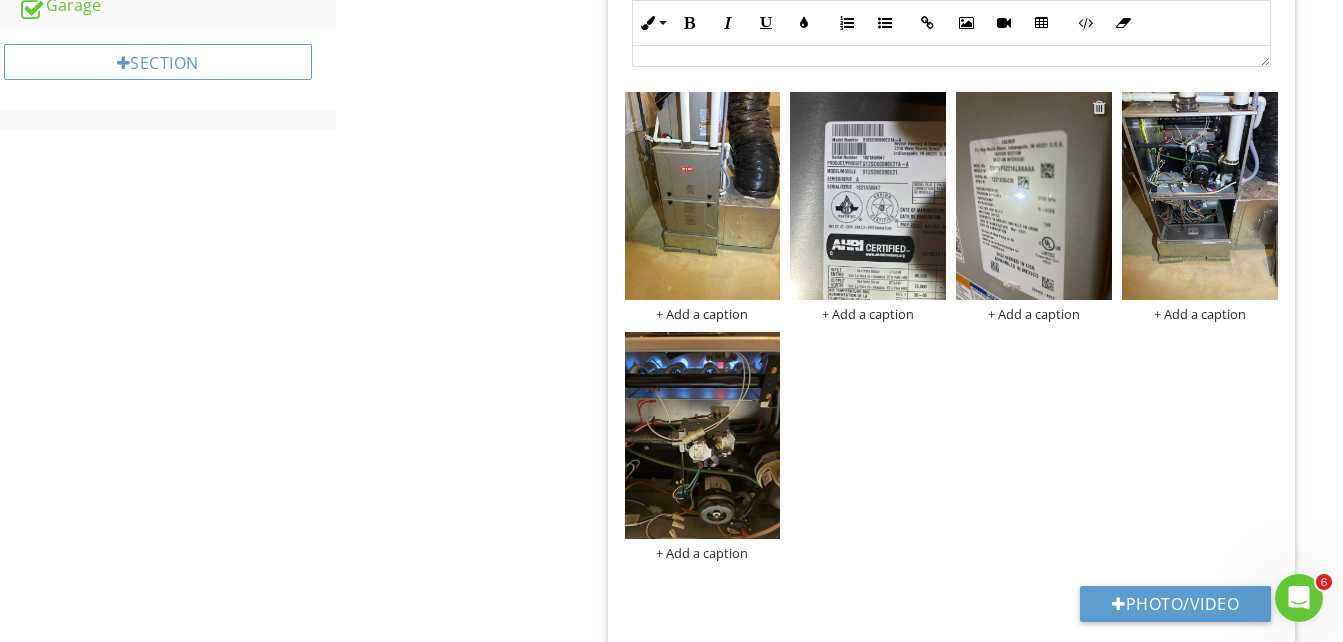 click at bounding box center [1099, 107] 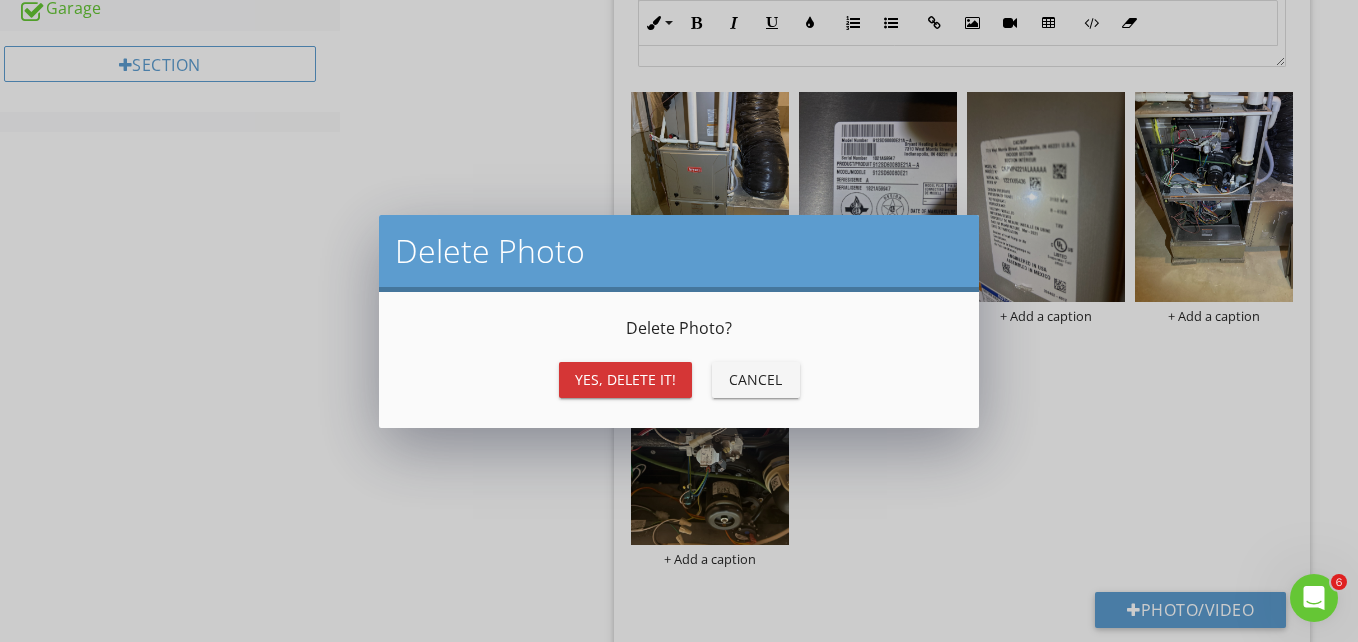 click on "Yes, Delete it!" at bounding box center [625, 379] 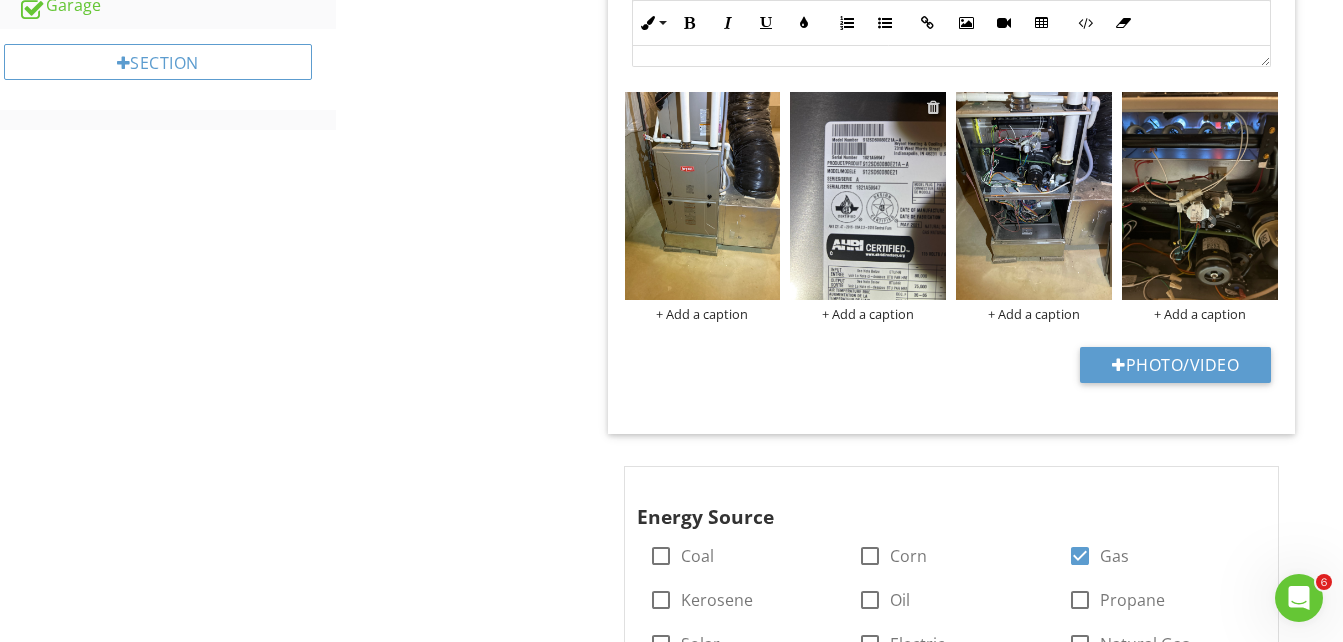 click at bounding box center (933, 107) 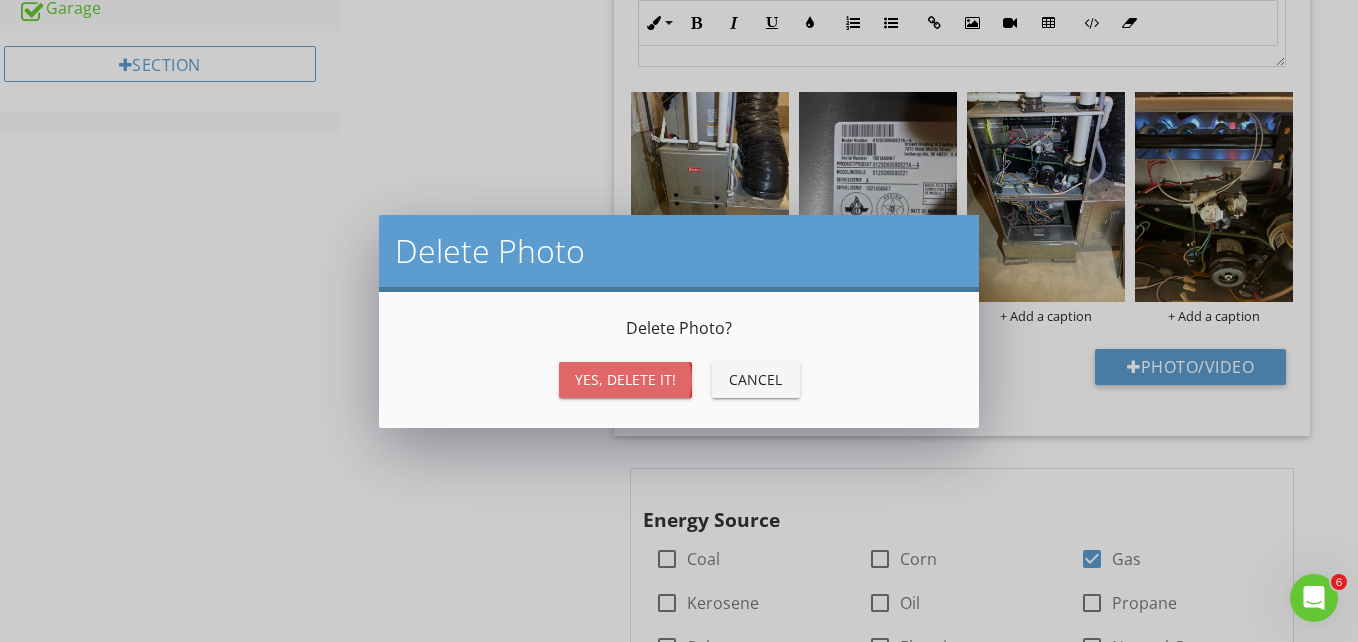 click on "Yes, Delete it!" at bounding box center (625, 379) 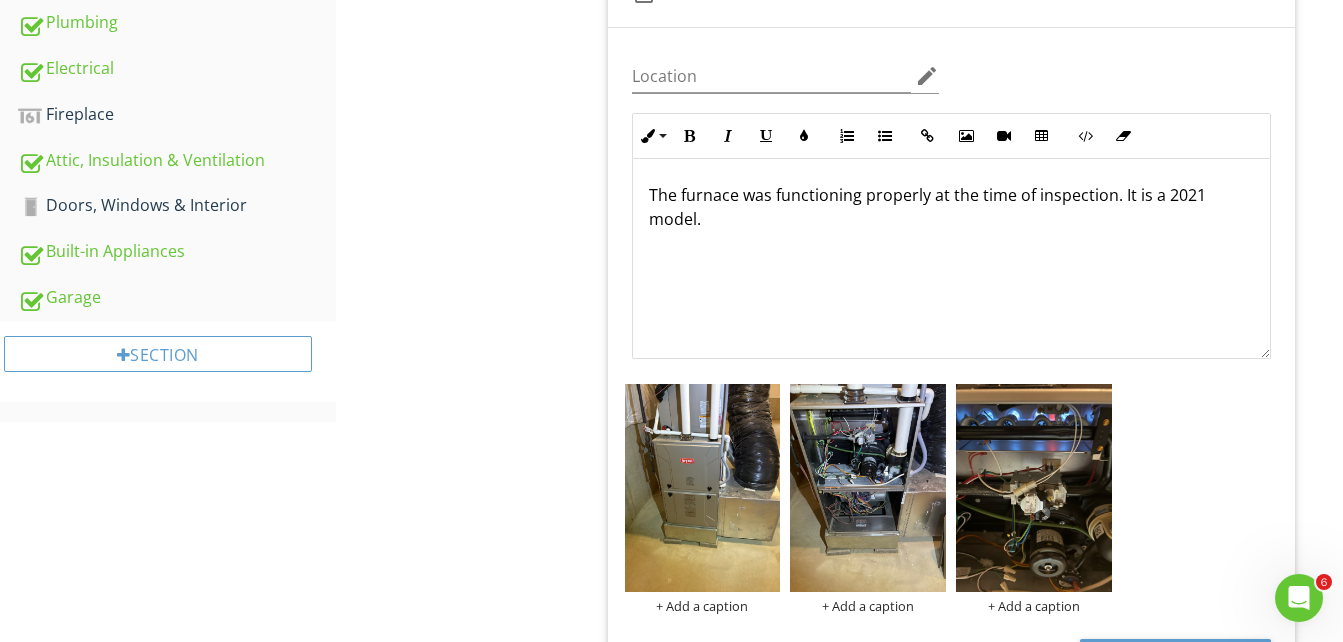 scroll, scrollTop: 782, scrollLeft: 0, axis: vertical 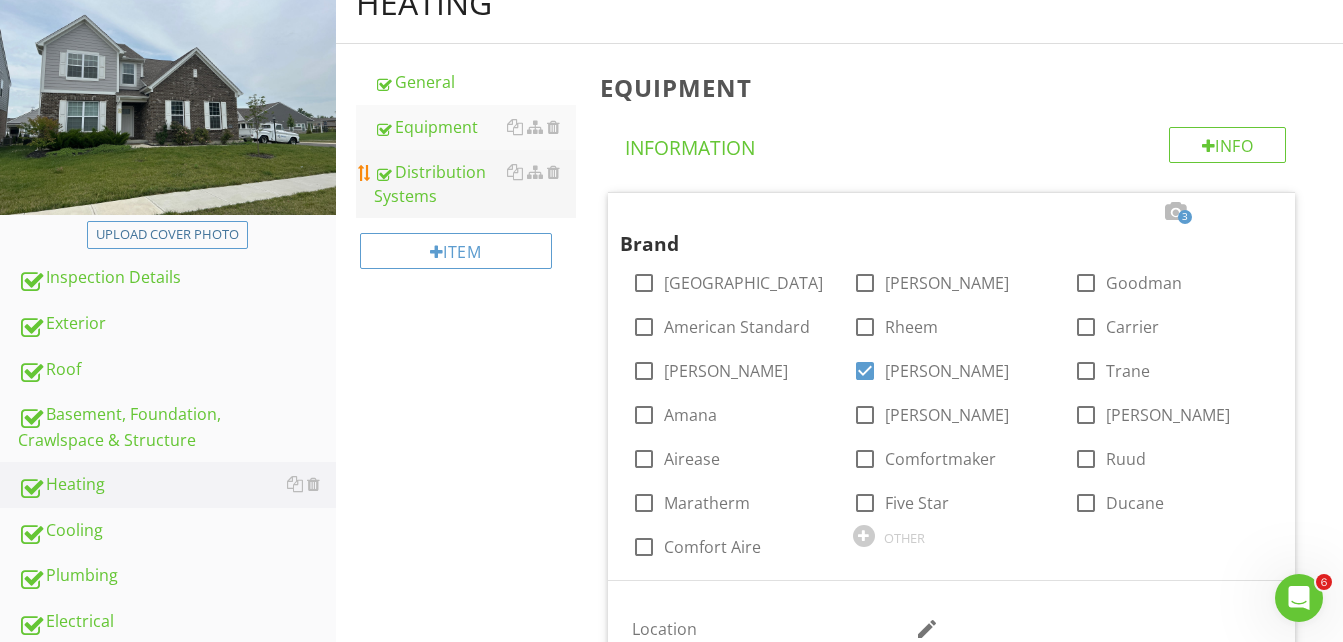click on "Distribution Systems" at bounding box center [475, 184] 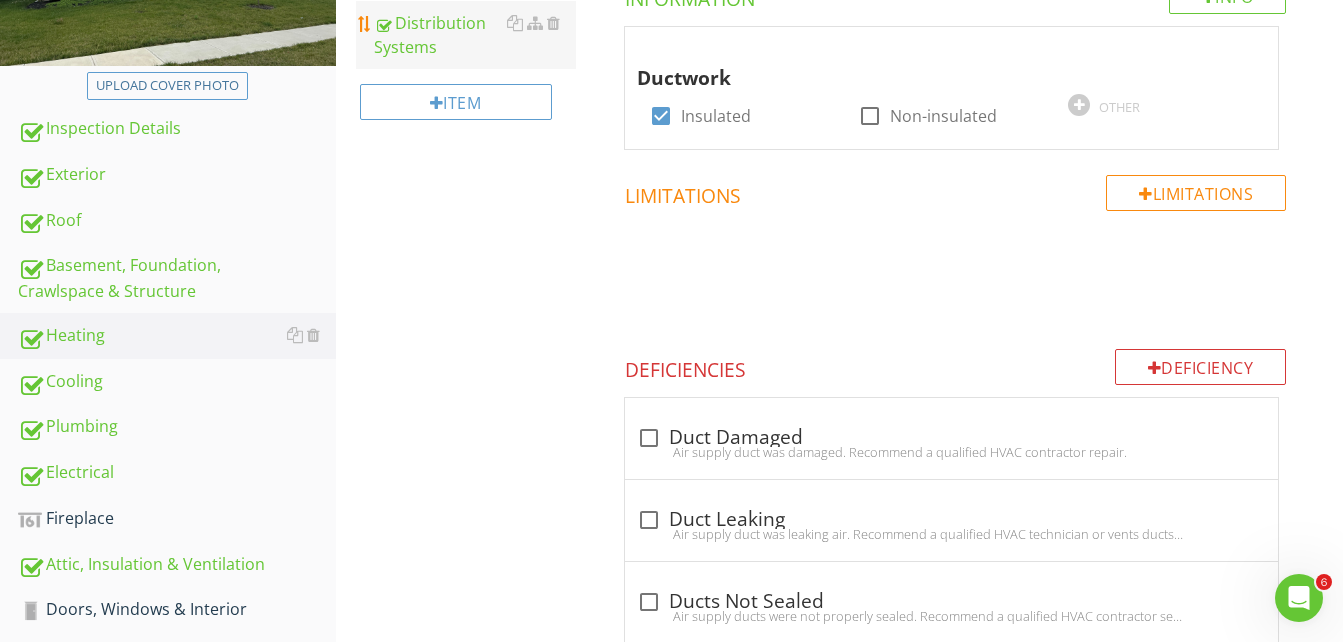 scroll, scrollTop: 402, scrollLeft: 0, axis: vertical 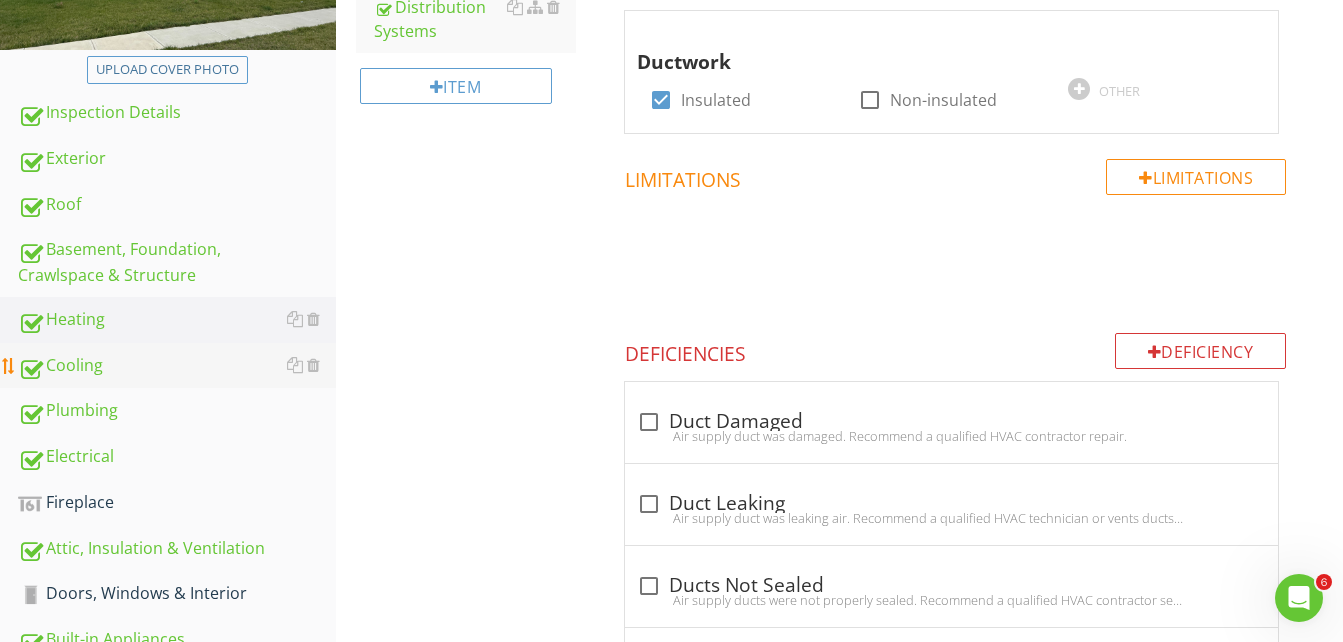 click on "Cooling" at bounding box center [177, 366] 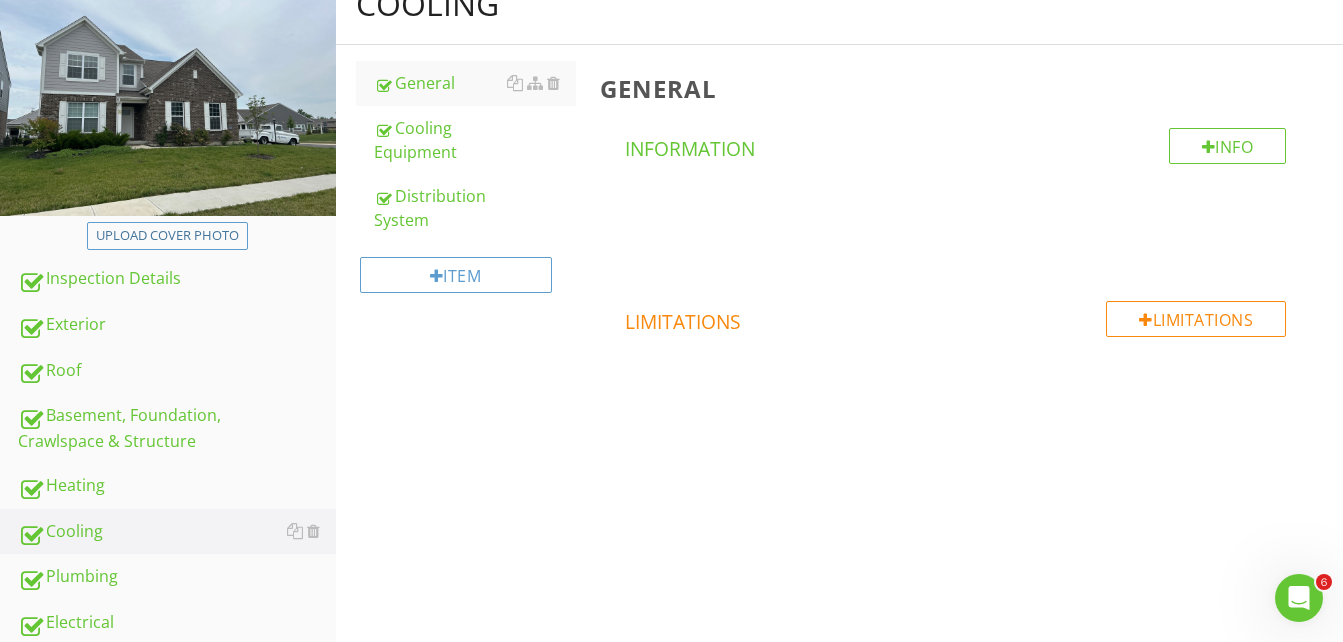 scroll, scrollTop: 202, scrollLeft: 0, axis: vertical 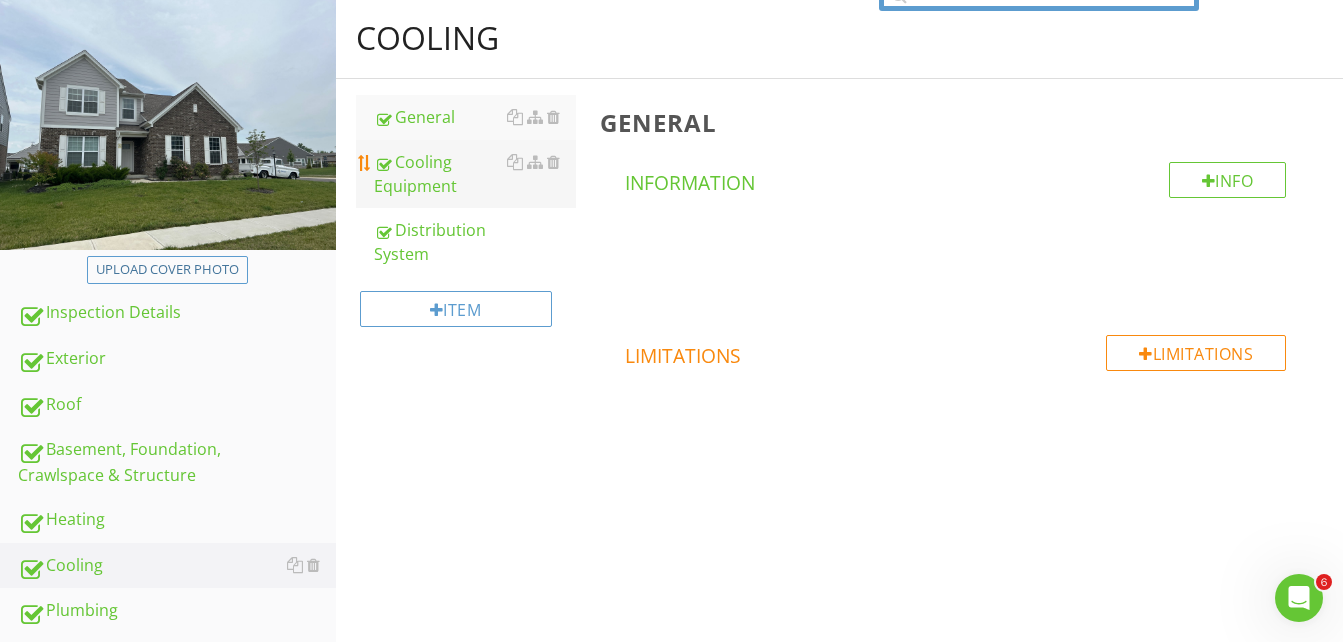 click on "Cooling Equipment" at bounding box center (475, 174) 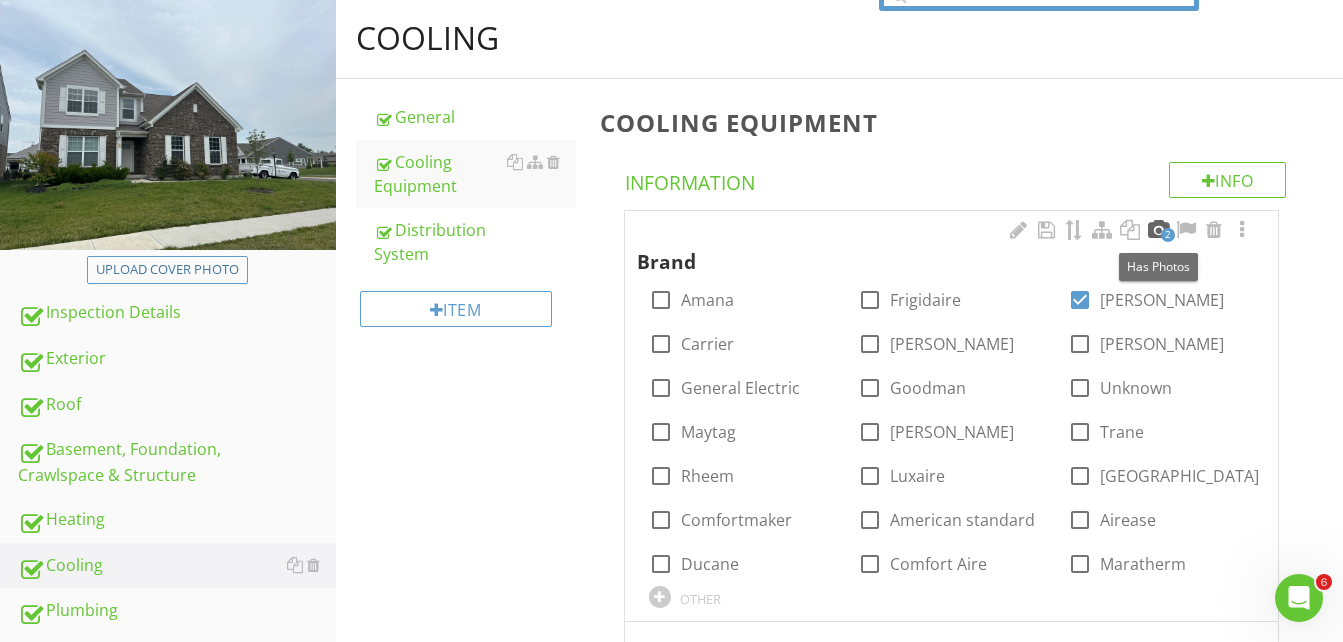 click at bounding box center [1158, 230] 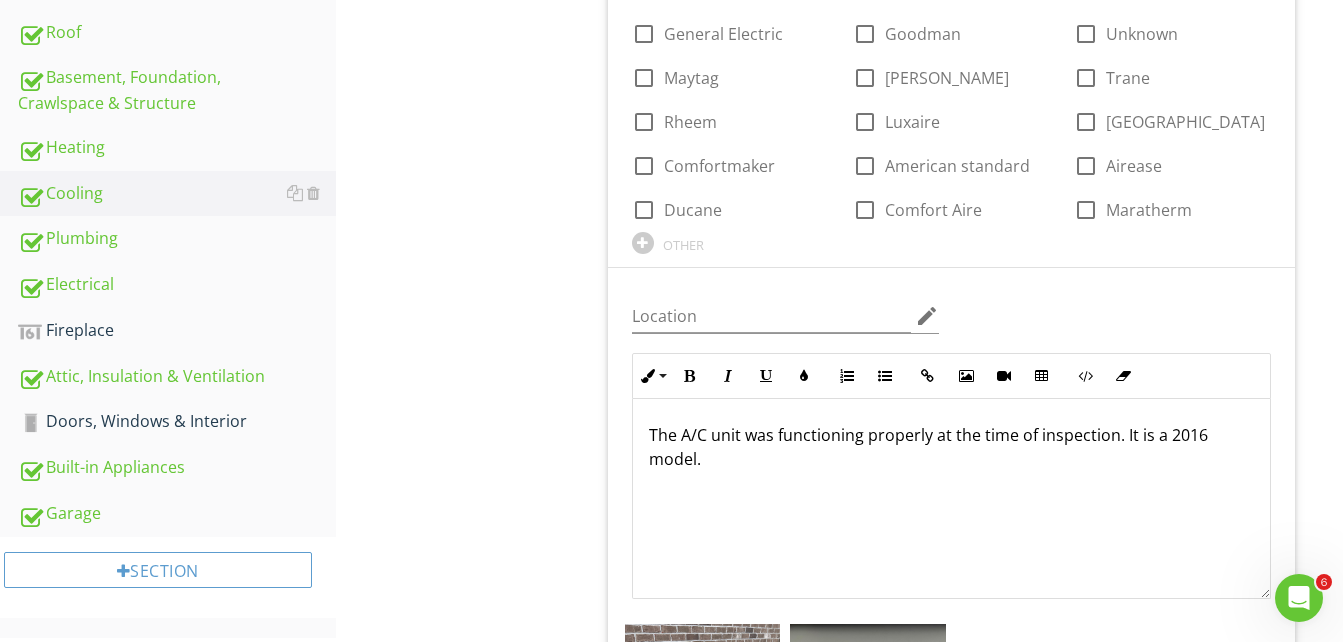 scroll, scrollTop: 602, scrollLeft: 0, axis: vertical 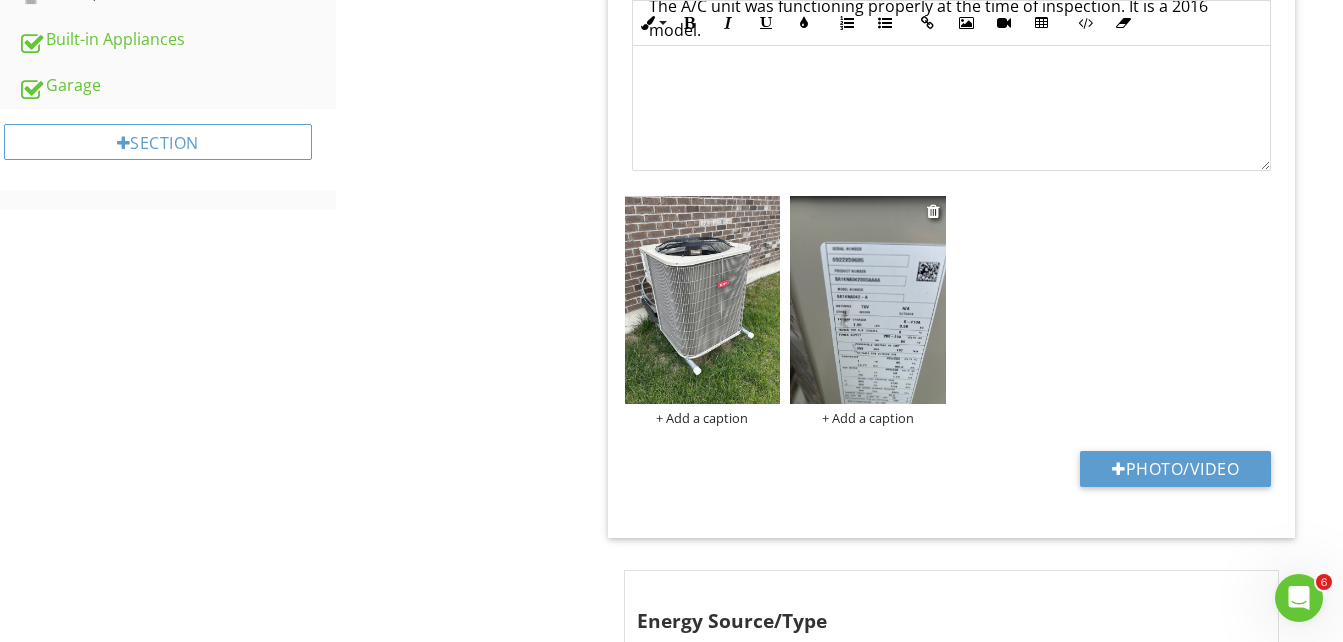 click at bounding box center (868, 300) 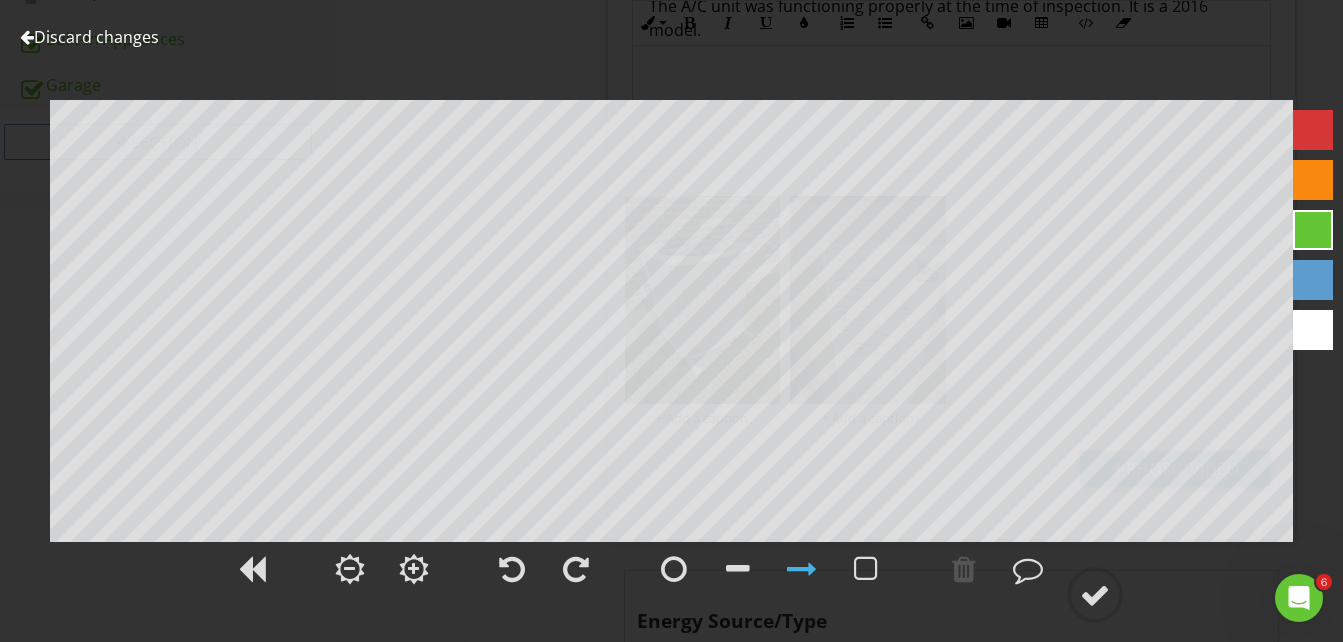 click at bounding box center [27, 37] 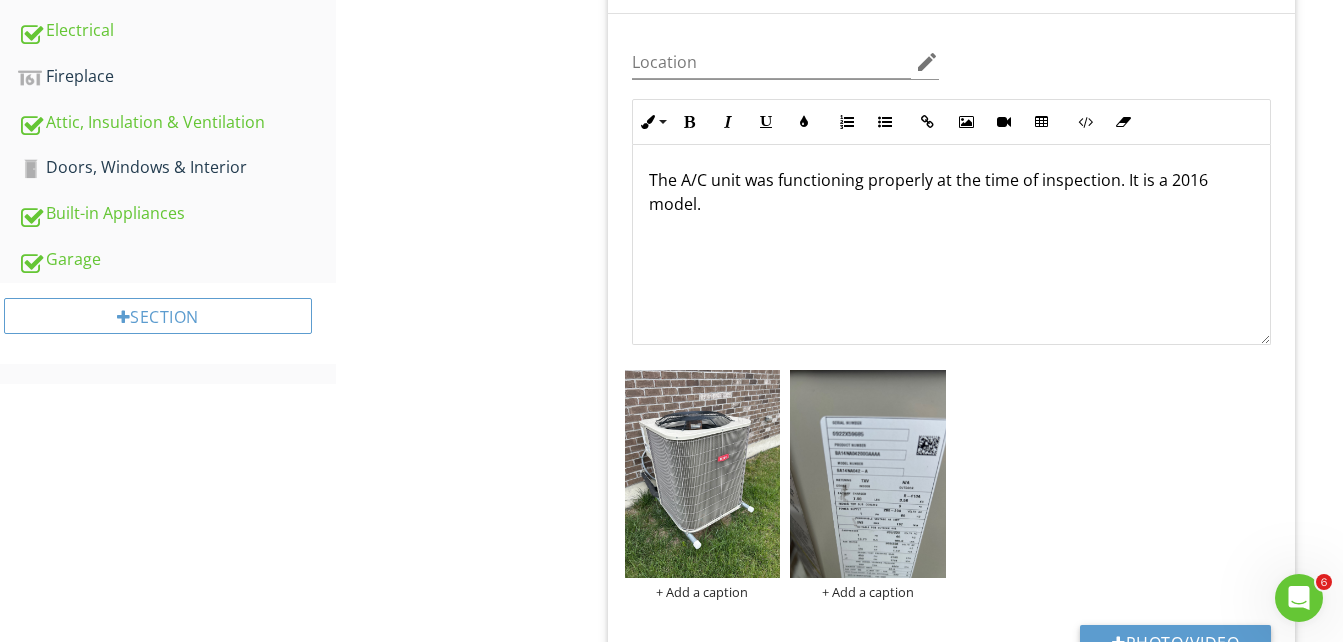 scroll, scrollTop: 802, scrollLeft: 0, axis: vertical 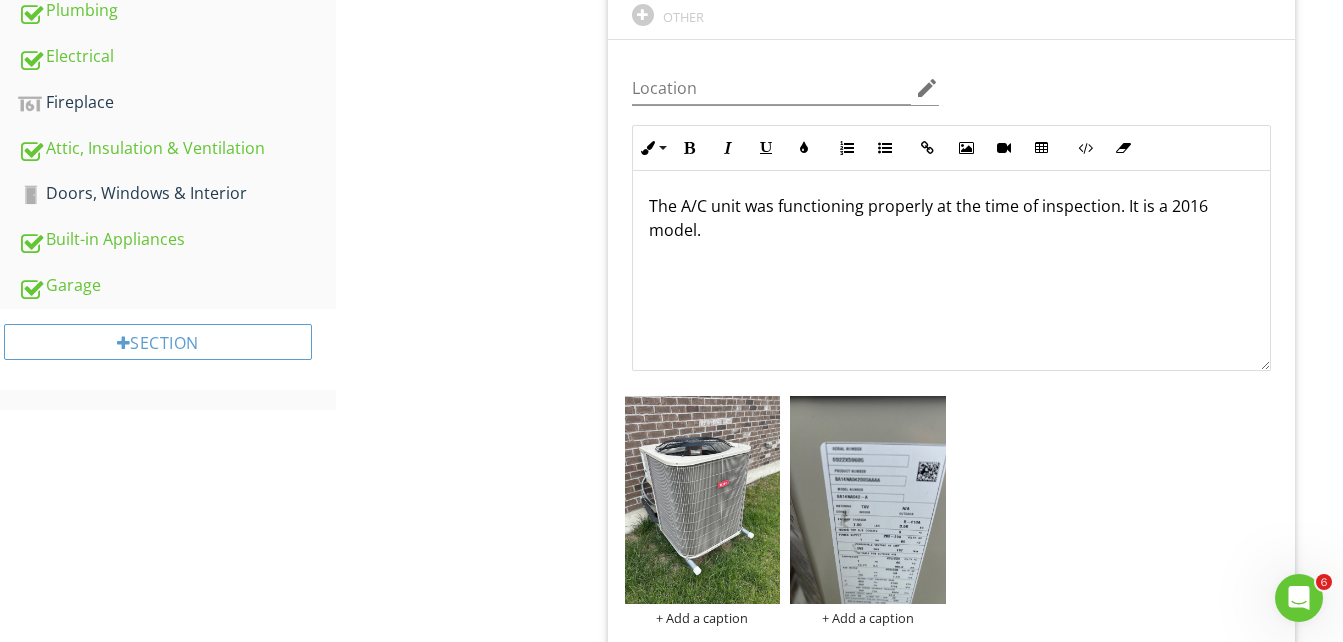 click on "The A/C unit was functioning properly at the time of inspection. It is a 2016 model." at bounding box center (951, 218) 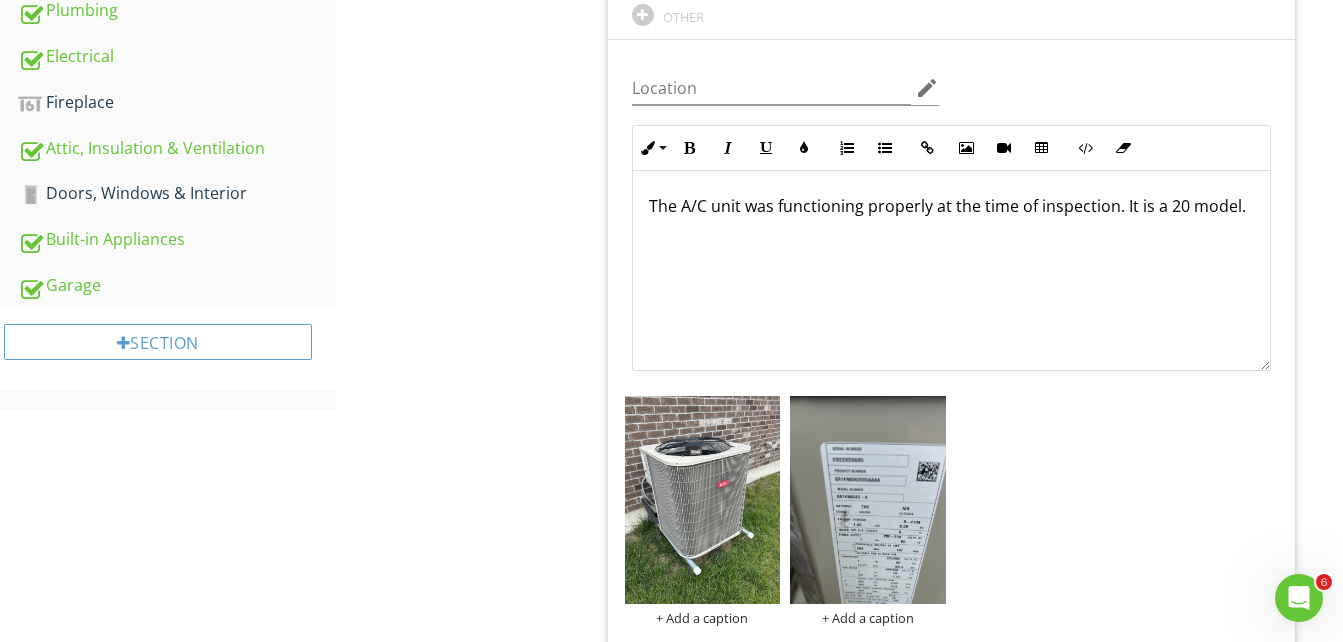type 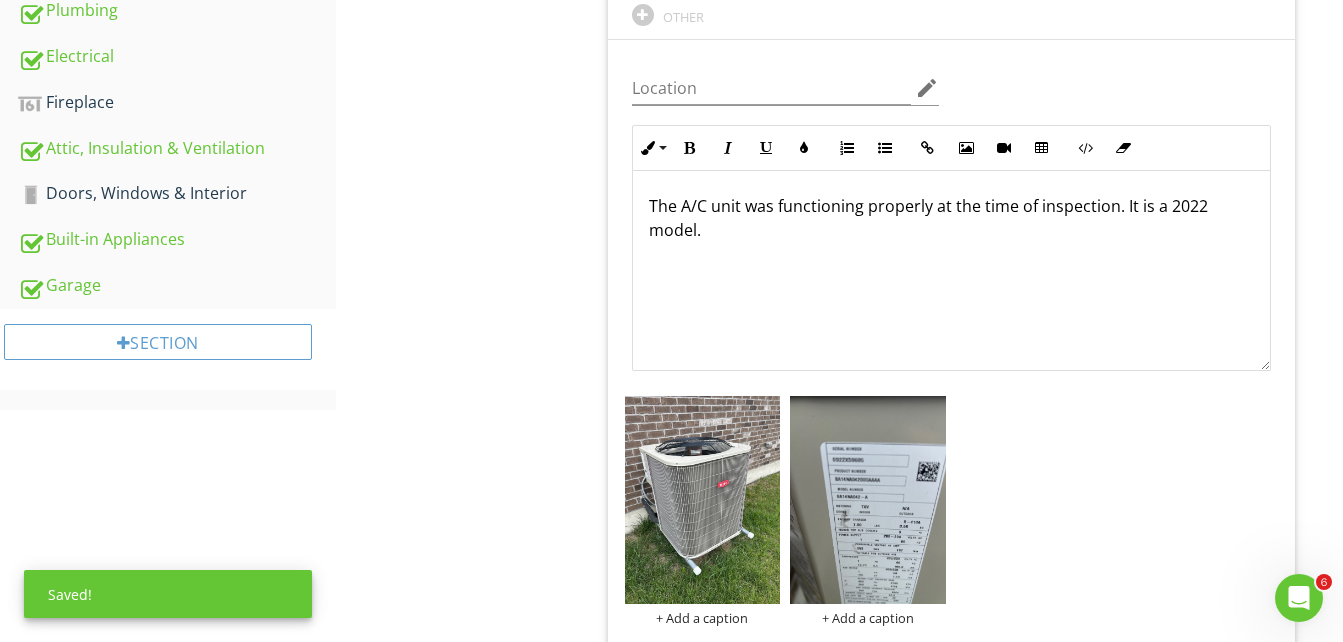 click on "Cooling
General
Cooling Equipment
Distribution System
Item
Cooling Equipment
Info
Information                 2
Brand
check_box_outline_blank Amana   check_box_outline_blank Frigidaire   check_box Bryant   check_box_outline_blank Carrier   check_box_outline_blank Coleman   check_box_outline_blank Armstrong   check_box_outline_blank General Electric   check_box_outline_blank Goodman   check_box_outline_blank Unknown   check_box_outline_blank Maytag   check_box_outline_blank Lennox   check_box_outline_blank Trane   check_box_outline_blank Rheem   check_box_outline_blank Luxaire   check_box_outline_blank York   check_box_outline_blank Comfortmaker   check_box_outline_blank American standard   check_box_outline_blank" at bounding box center [839, 866] 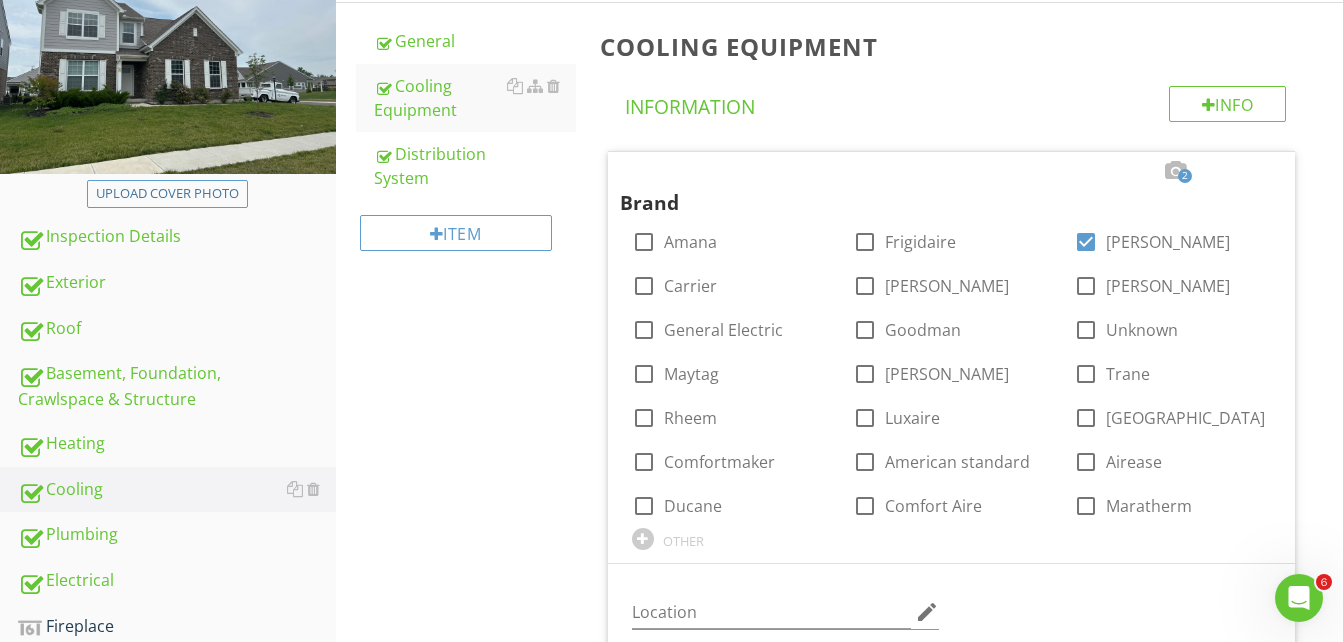 scroll, scrollTop: 0, scrollLeft: 0, axis: both 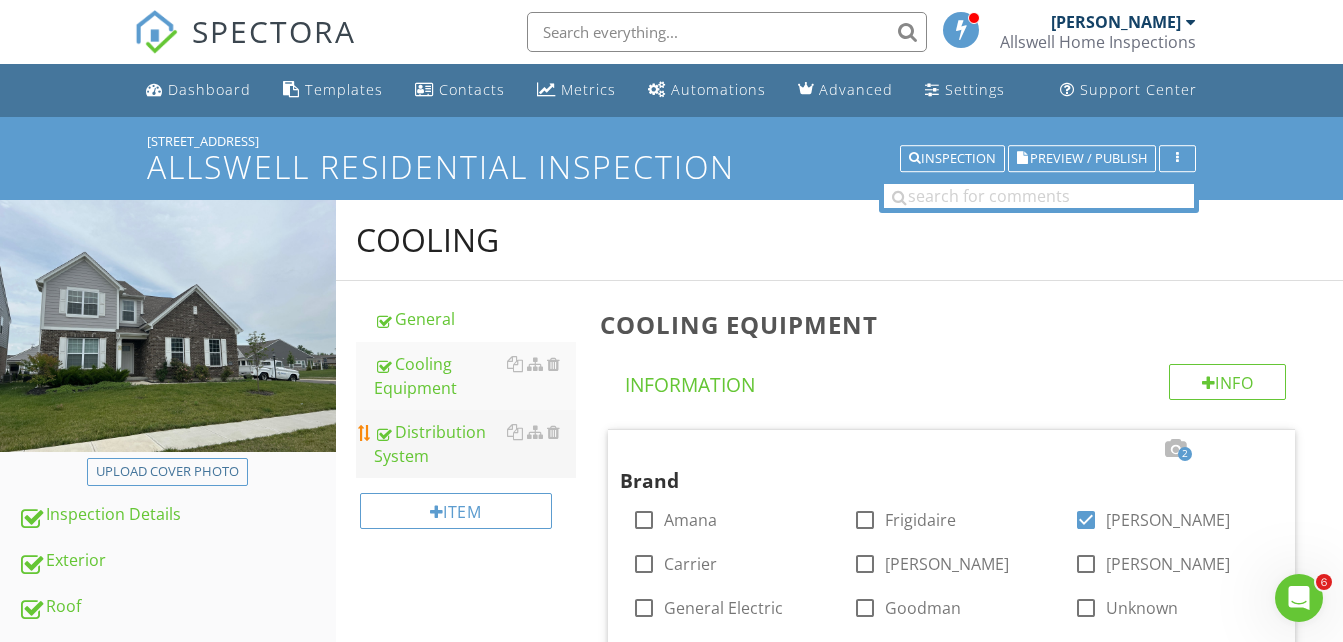 click on "Distribution System" at bounding box center [475, 444] 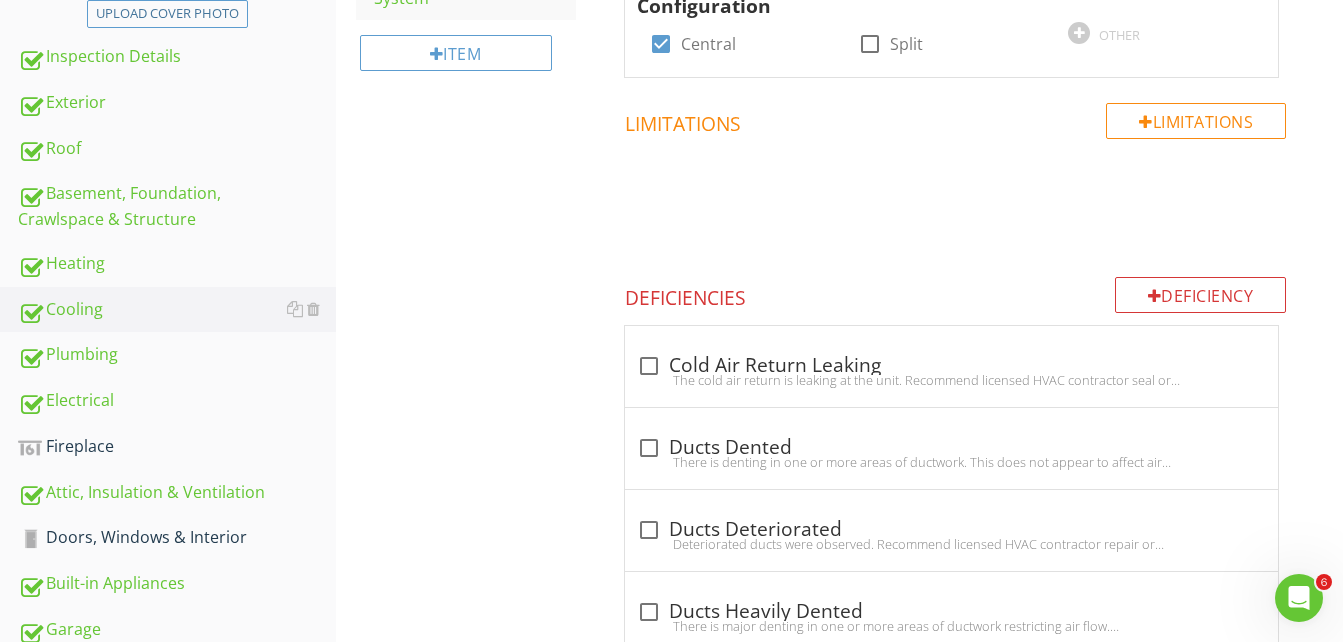 scroll, scrollTop: 448, scrollLeft: 0, axis: vertical 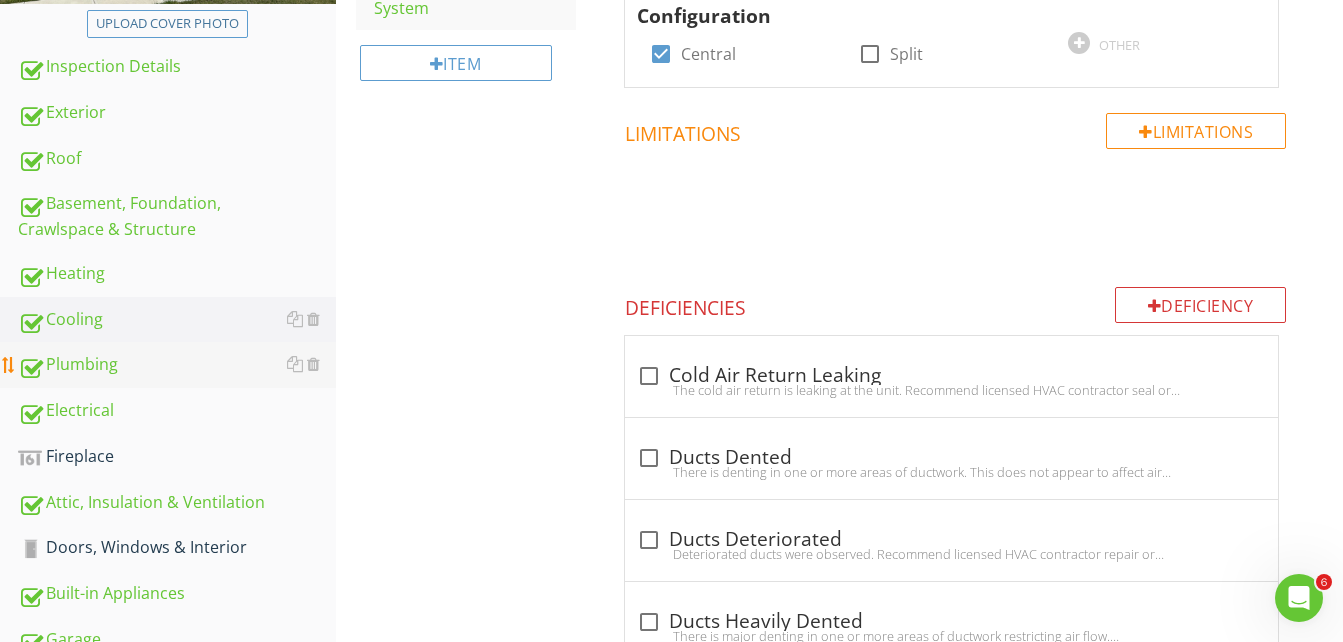 click on "Plumbing" at bounding box center (177, 365) 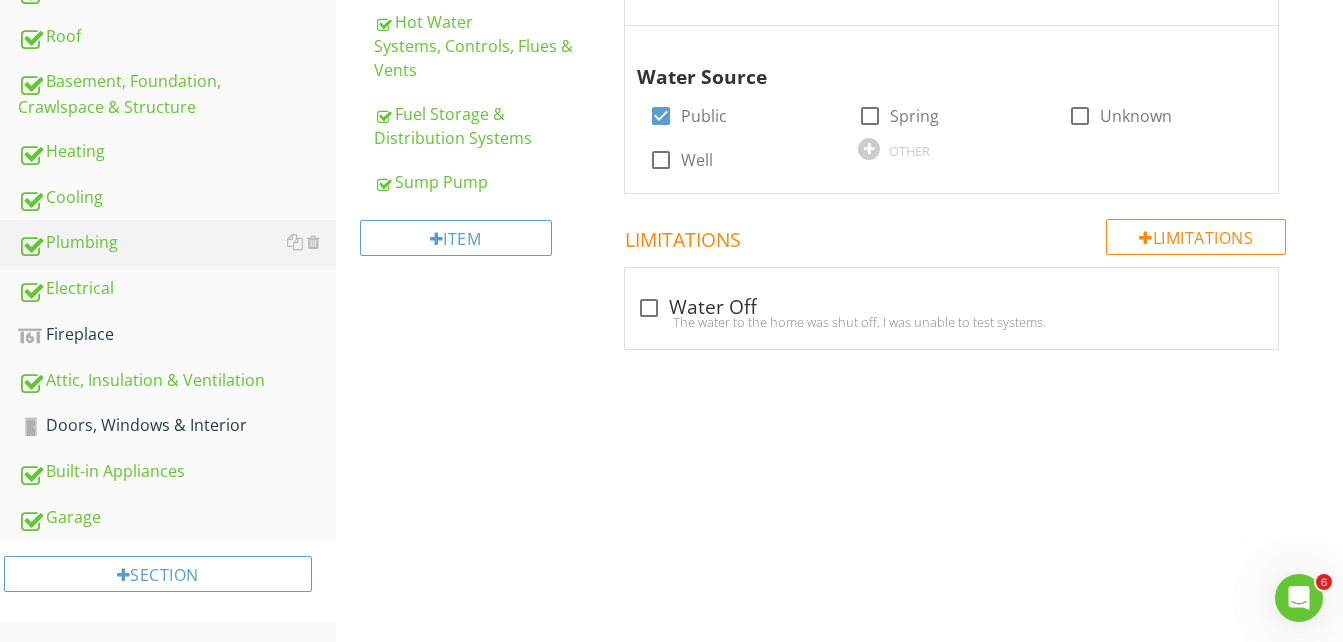 scroll, scrollTop: 170, scrollLeft: 0, axis: vertical 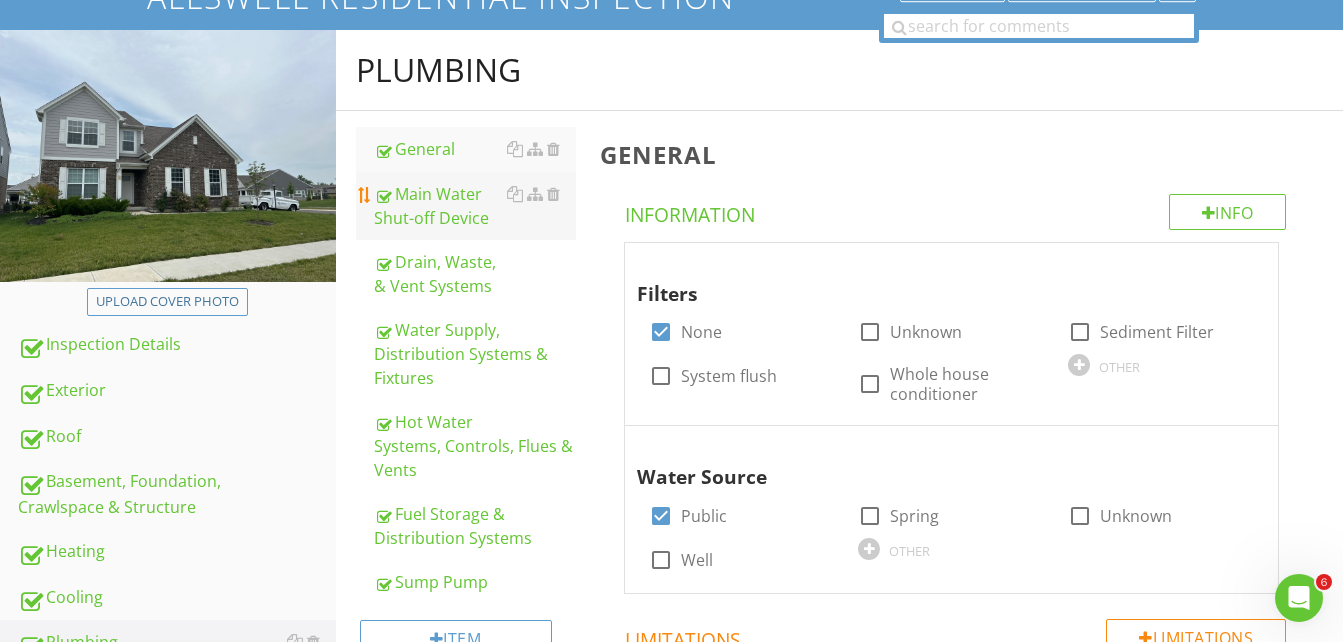 click on "Main Water Shut-off Device" at bounding box center (475, 206) 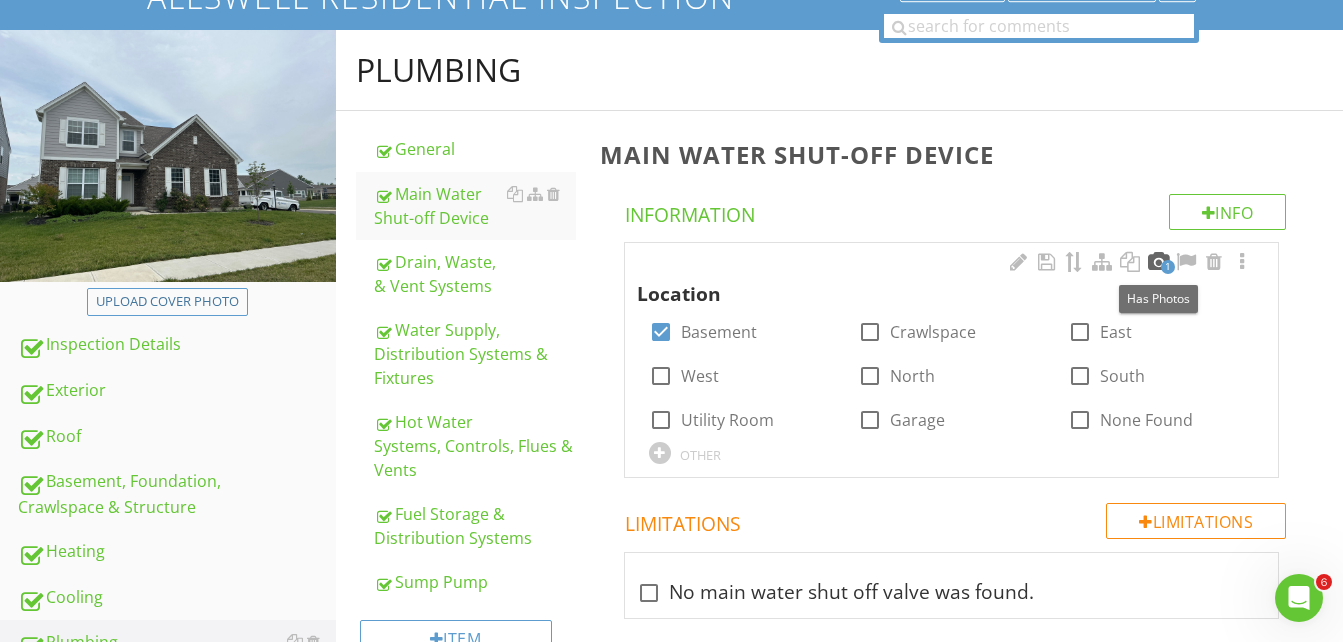 click at bounding box center (1158, 262) 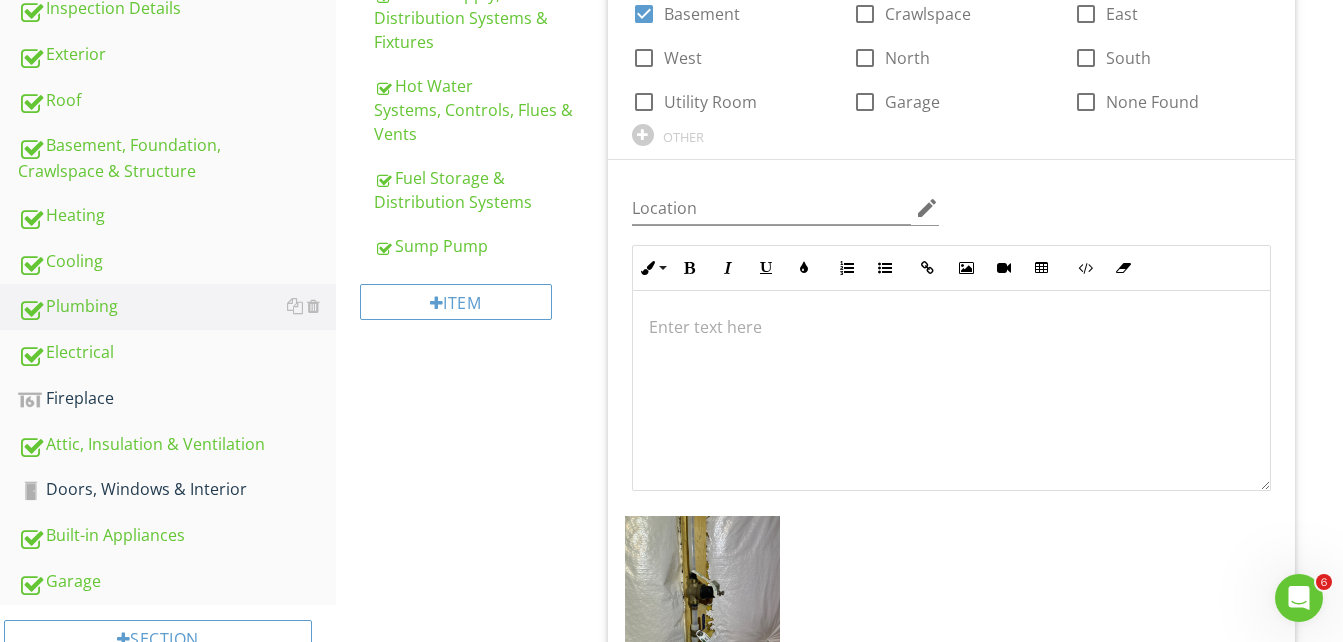 scroll, scrollTop: 570, scrollLeft: 0, axis: vertical 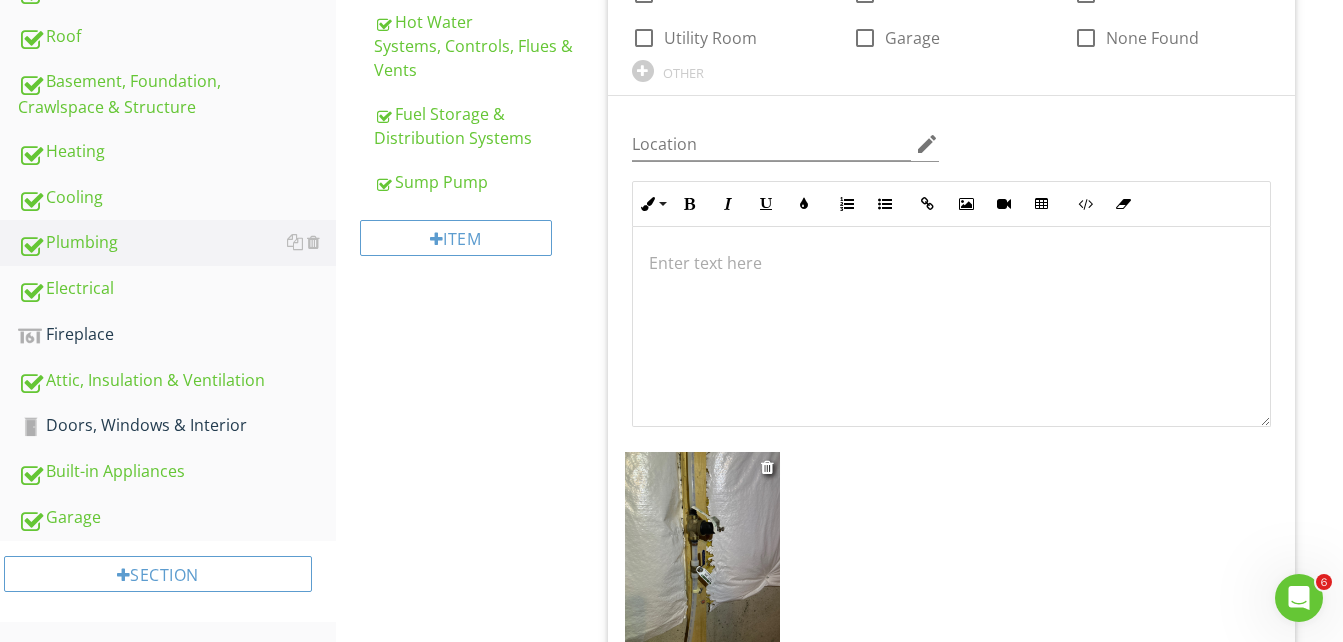 click at bounding box center (703, 556) 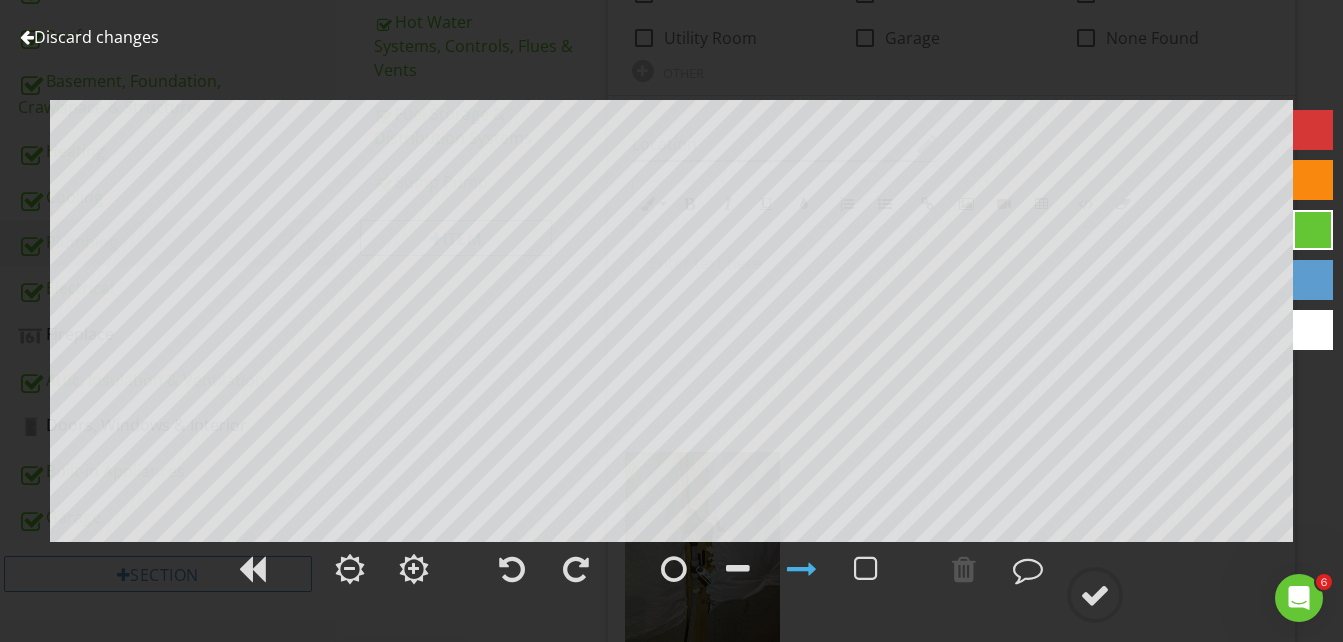 click at bounding box center (1313, 180) 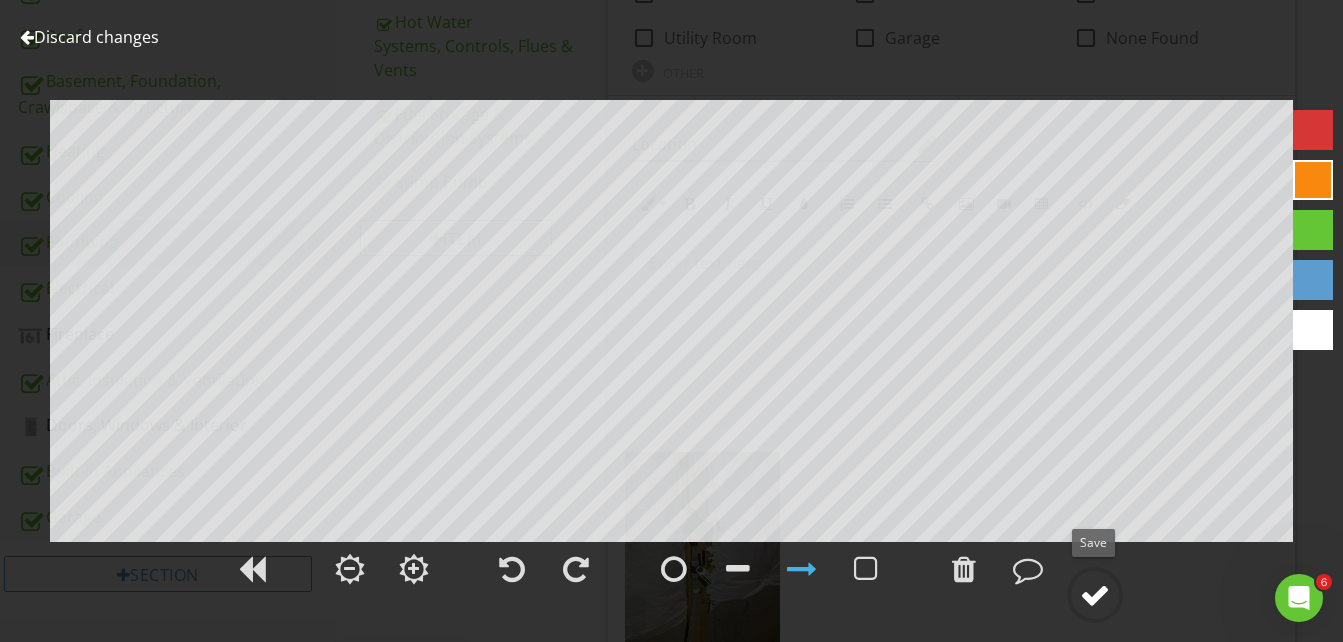 click at bounding box center (1095, 595) 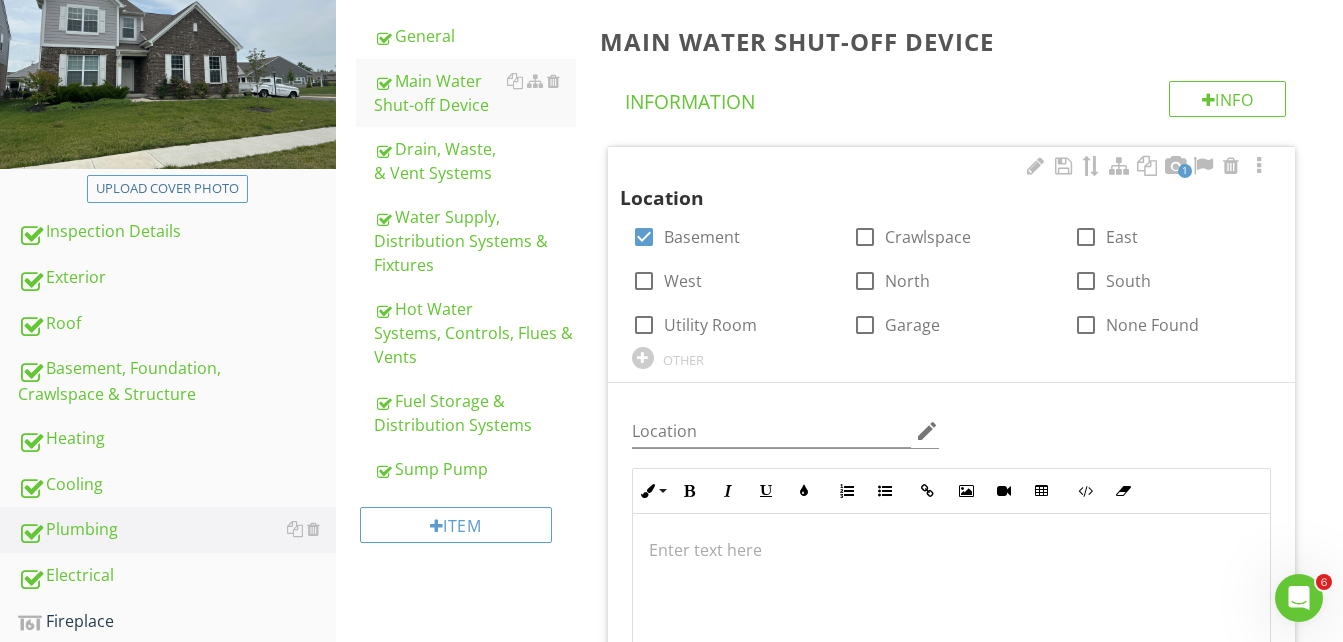 scroll, scrollTop: 170, scrollLeft: 0, axis: vertical 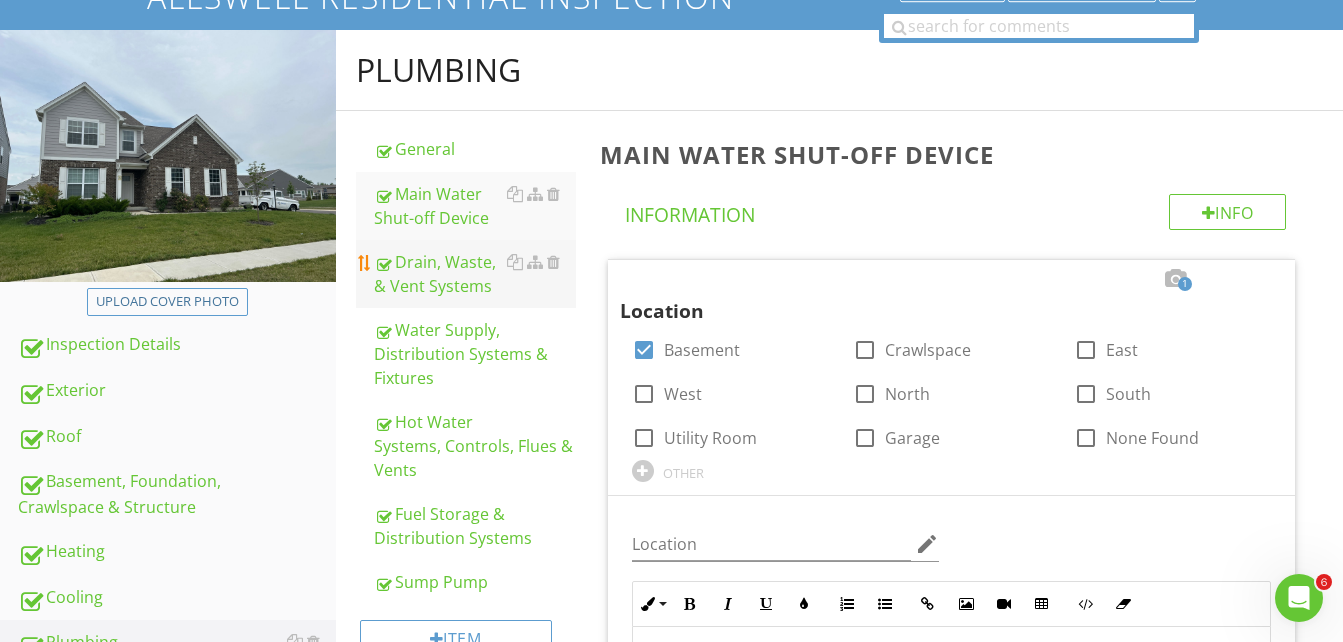 click on "Drain, Waste, & Vent Systems" at bounding box center [475, 274] 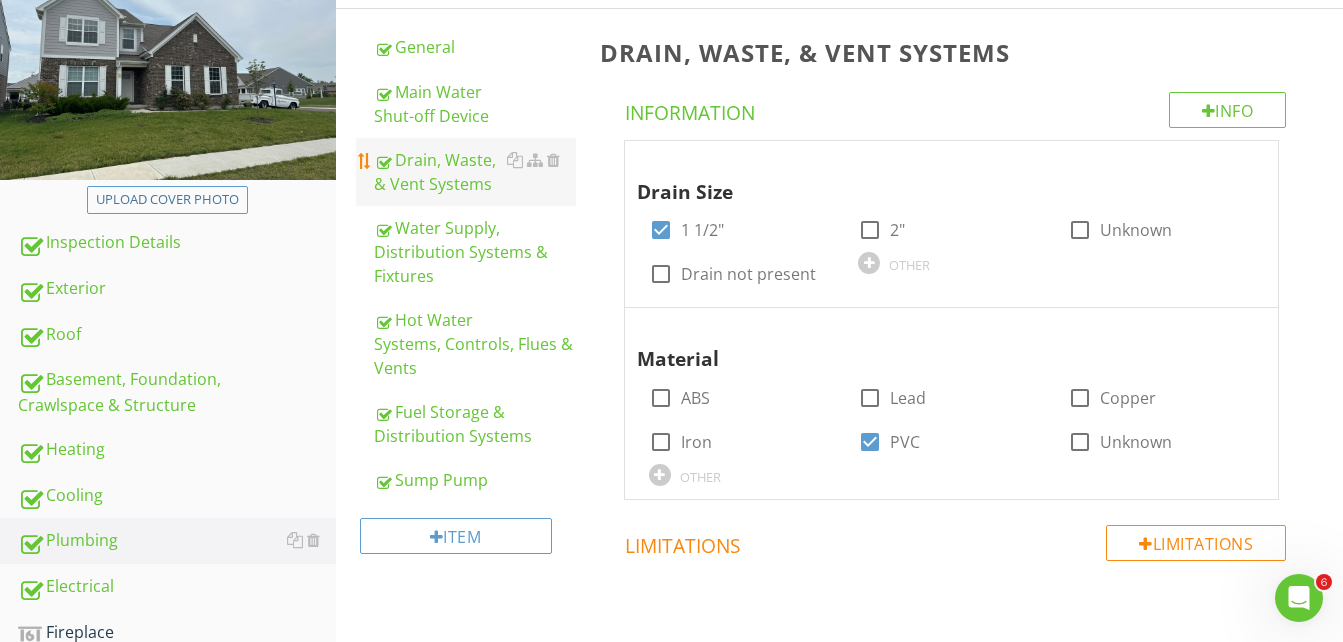 scroll, scrollTop: 270, scrollLeft: 0, axis: vertical 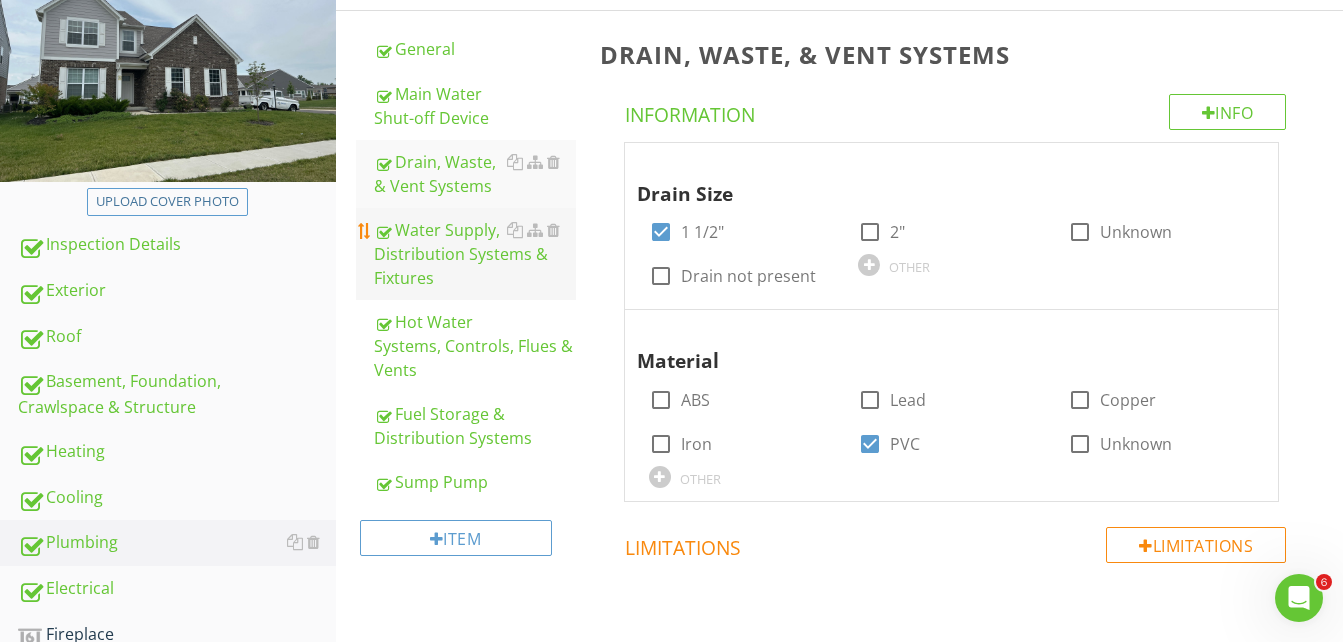 click on "Water Supply, Distribution Systems & Fixtures" at bounding box center (475, 254) 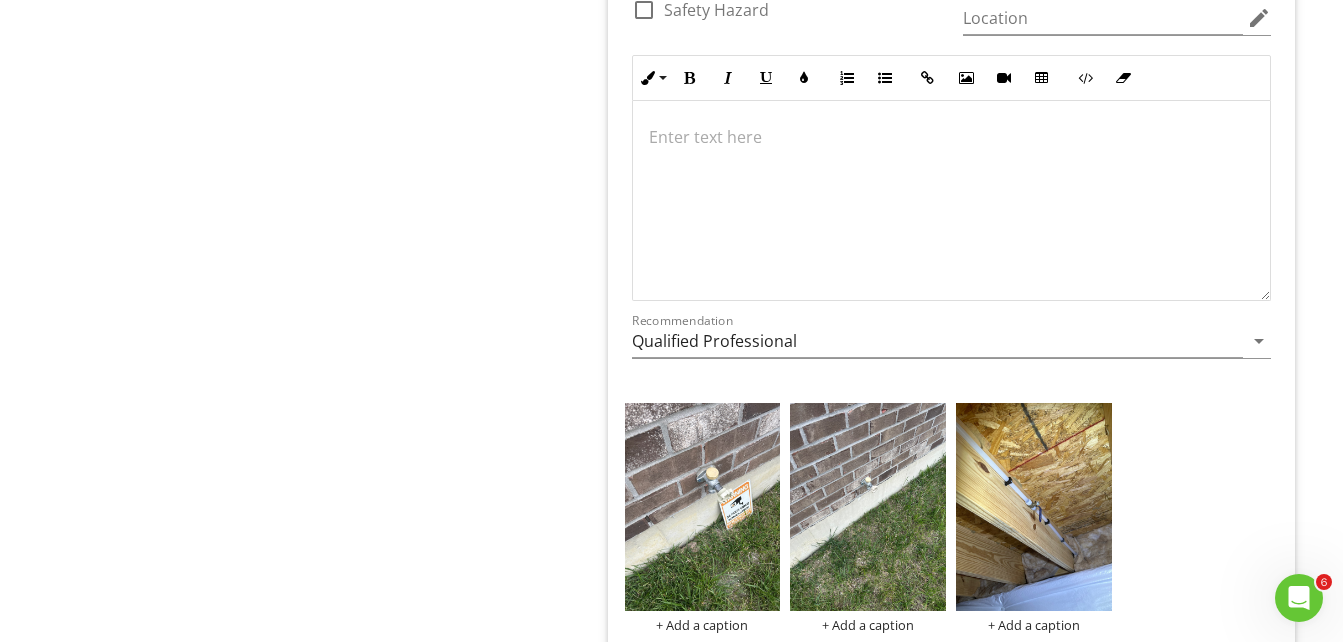 scroll, scrollTop: 2070, scrollLeft: 0, axis: vertical 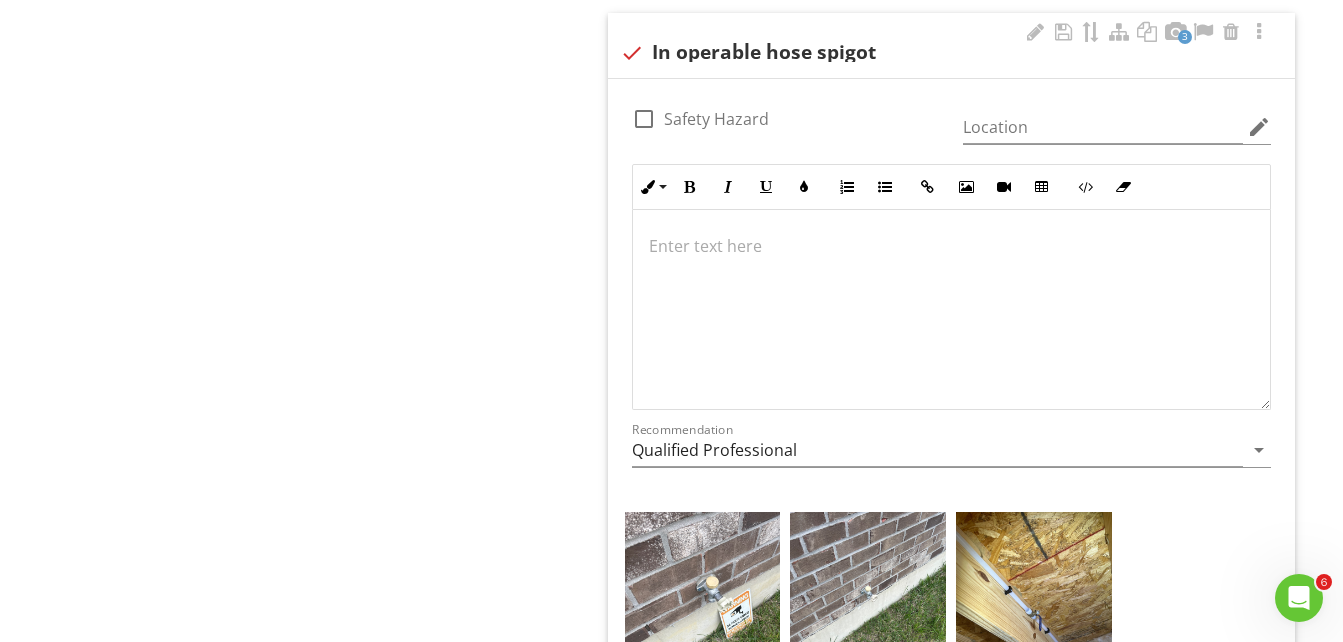 click at bounding box center [951, 246] 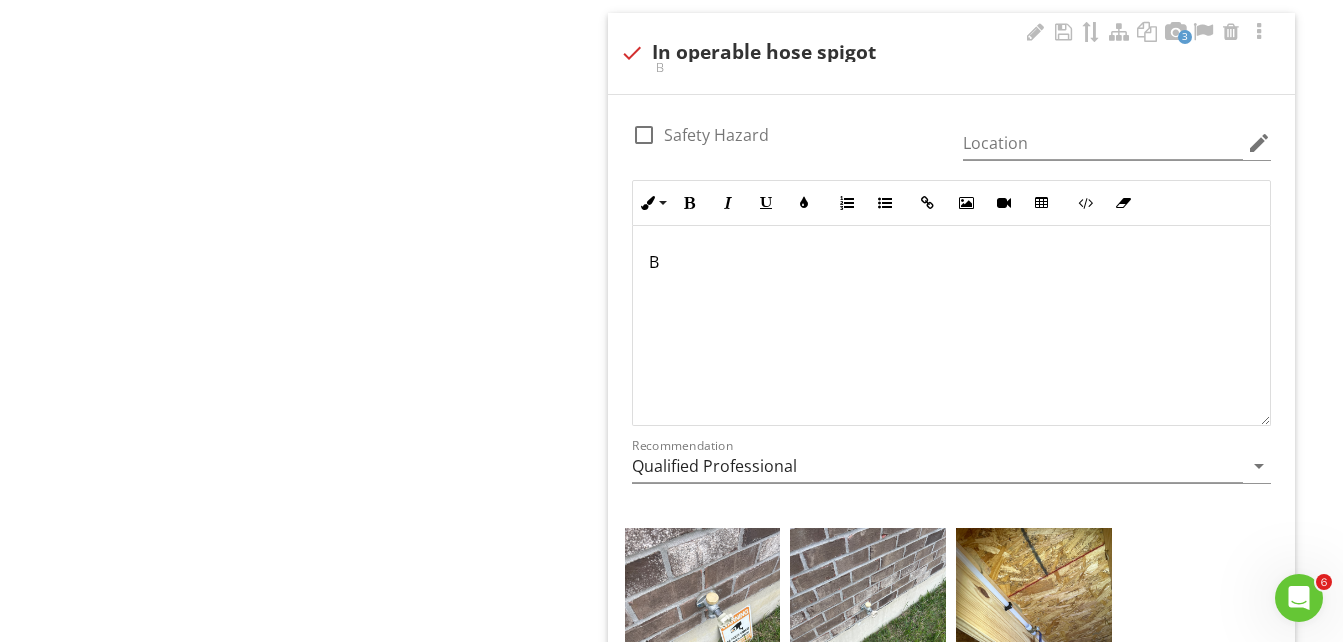 scroll, scrollTop: 2086, scrollLeft: 0, axis: vertical 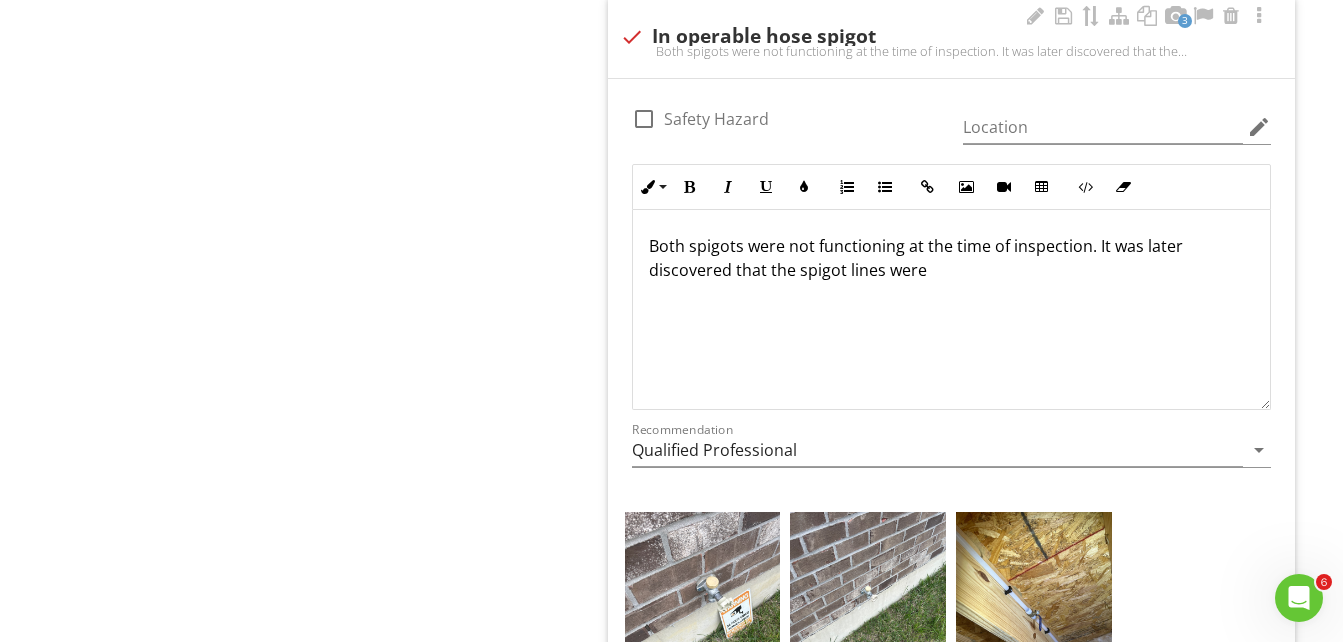 click on "Both spigots were not functioning at the time of inspection. It was later discovered that the spigot lines were" at bounding box center [951, 258] 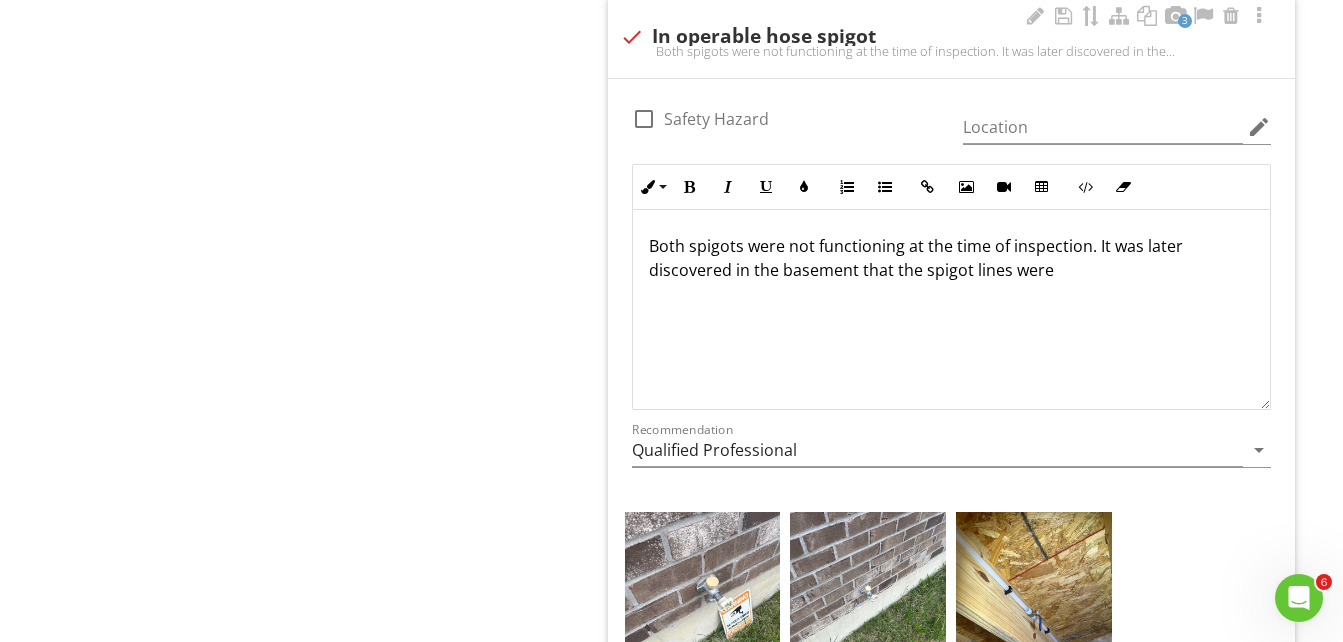 click on "Both spigots were not functioning at the time of inspection. It was later discovered in the basement that the spigot lines were" at bounding box center (951, 258) 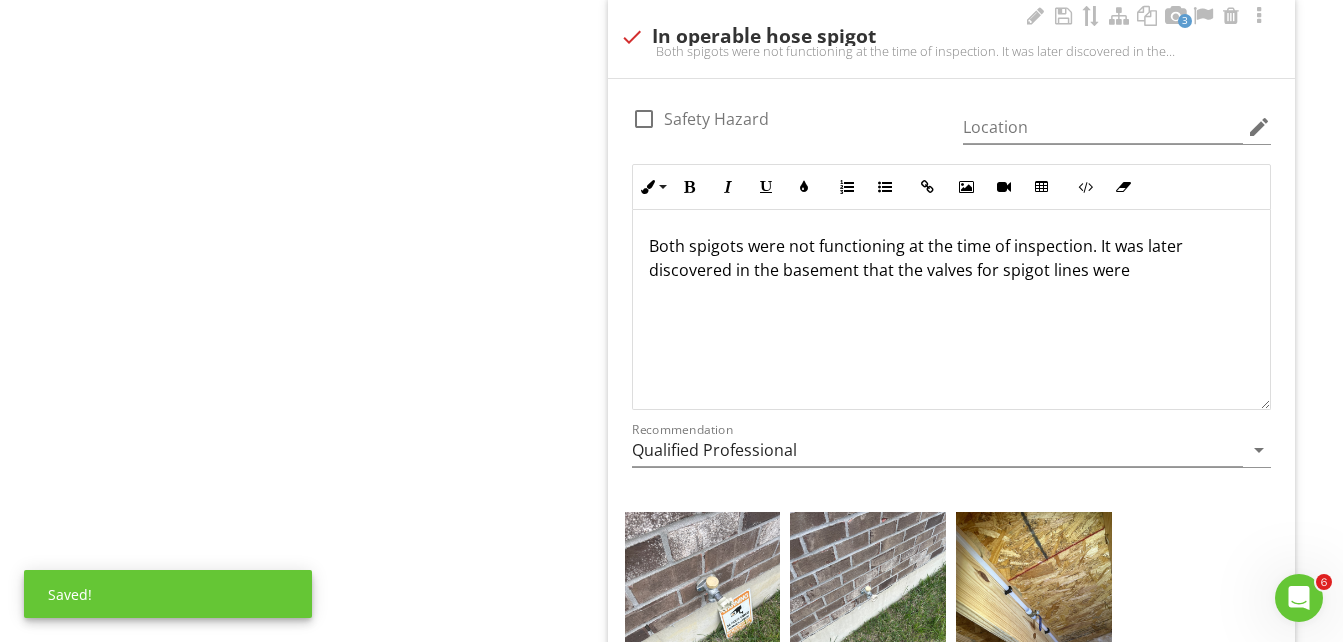 click on "Both spigots were not functioning at the time of inspection. It was later discovered in the basement that the valves for spigot lines were" at bounding box center [951, 258] 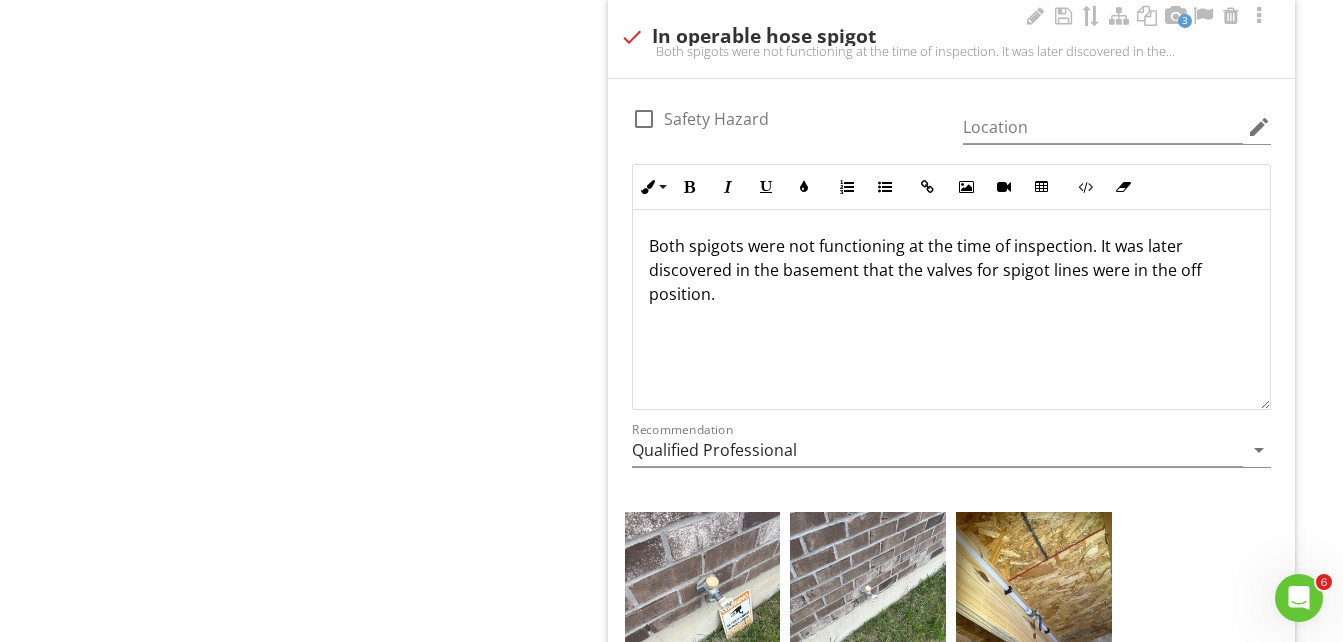 click on "Both spigots were not functioning at the time of inspection. It was later discovered in the basement that the valves for spigot lines were in the off position." at bounding box center [951, 270] 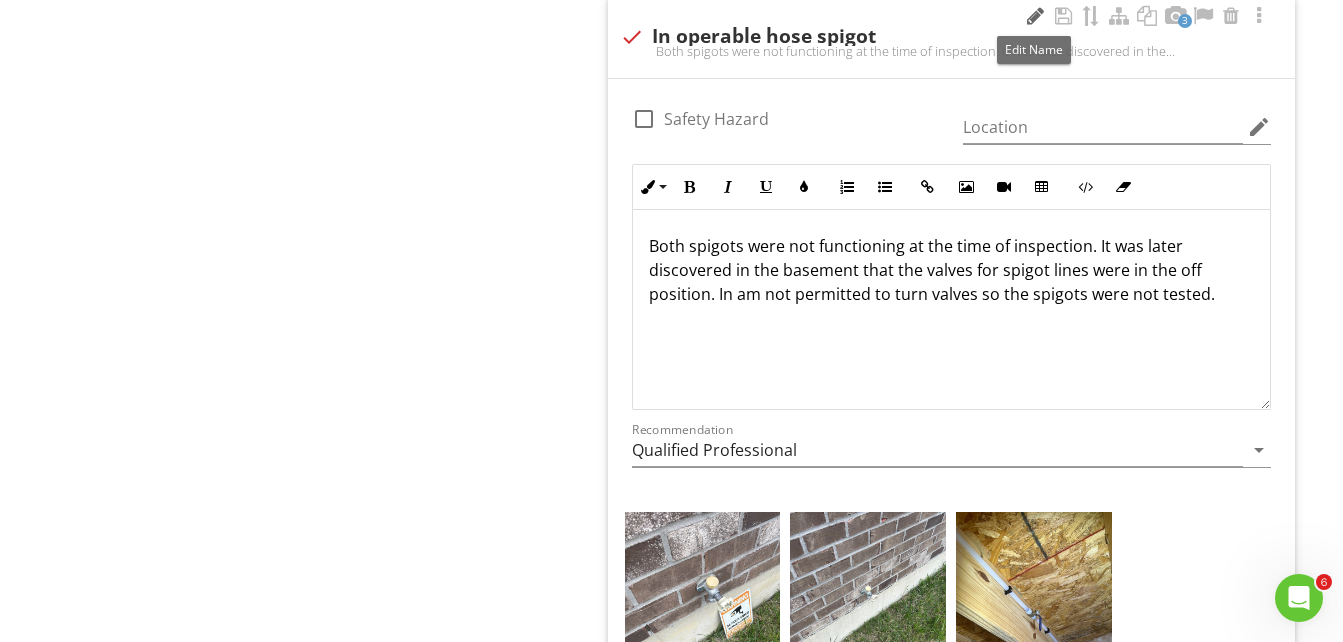 click at bounding box center [1035, 16] 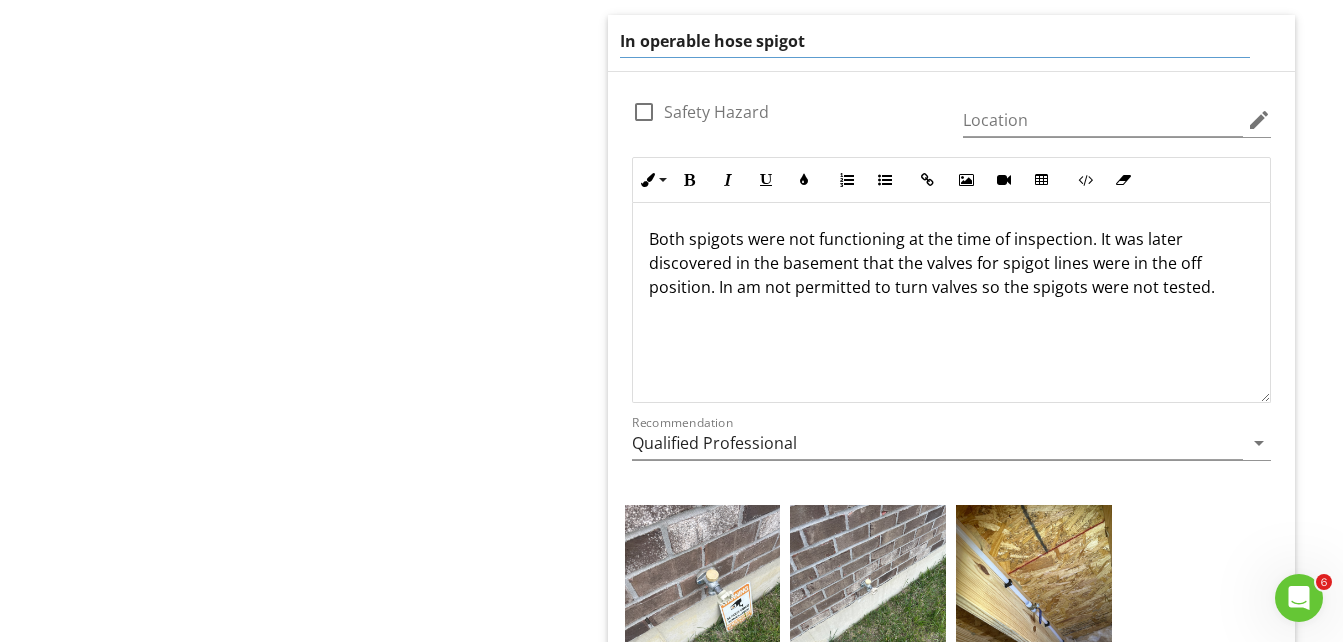 click on "In operable hose spigot" at bounding box center [935, 41] 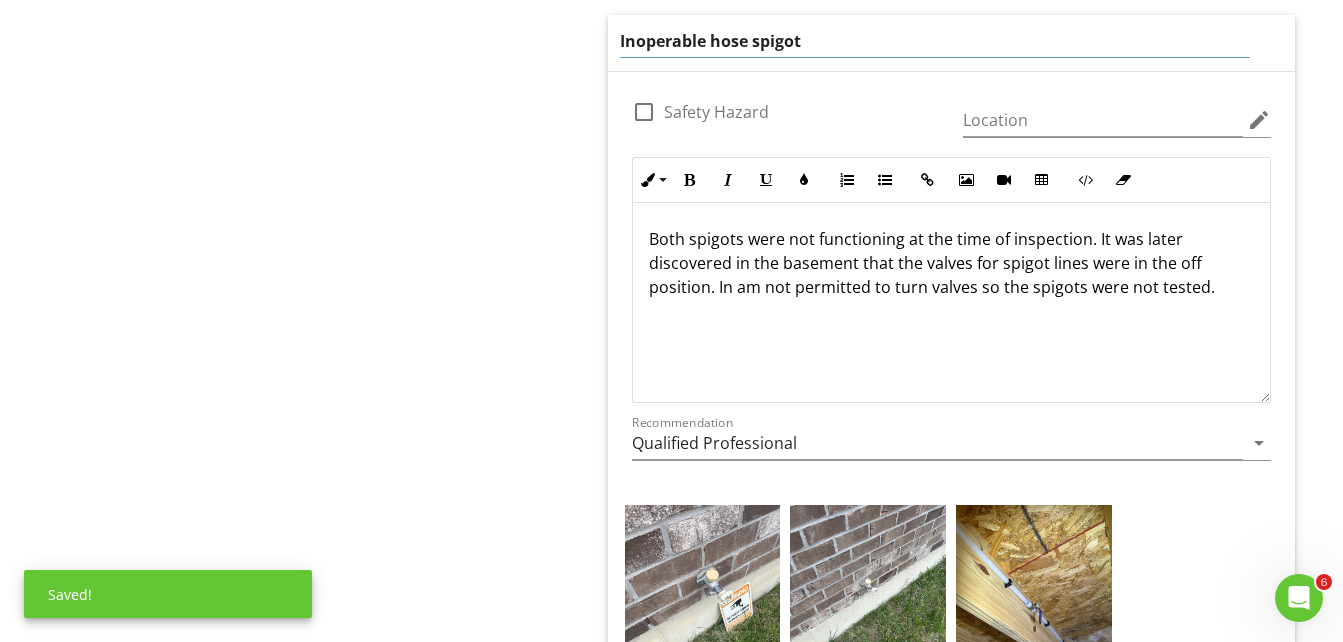 click on "Inoperable hose spigot" at bounding box center (935, 41) 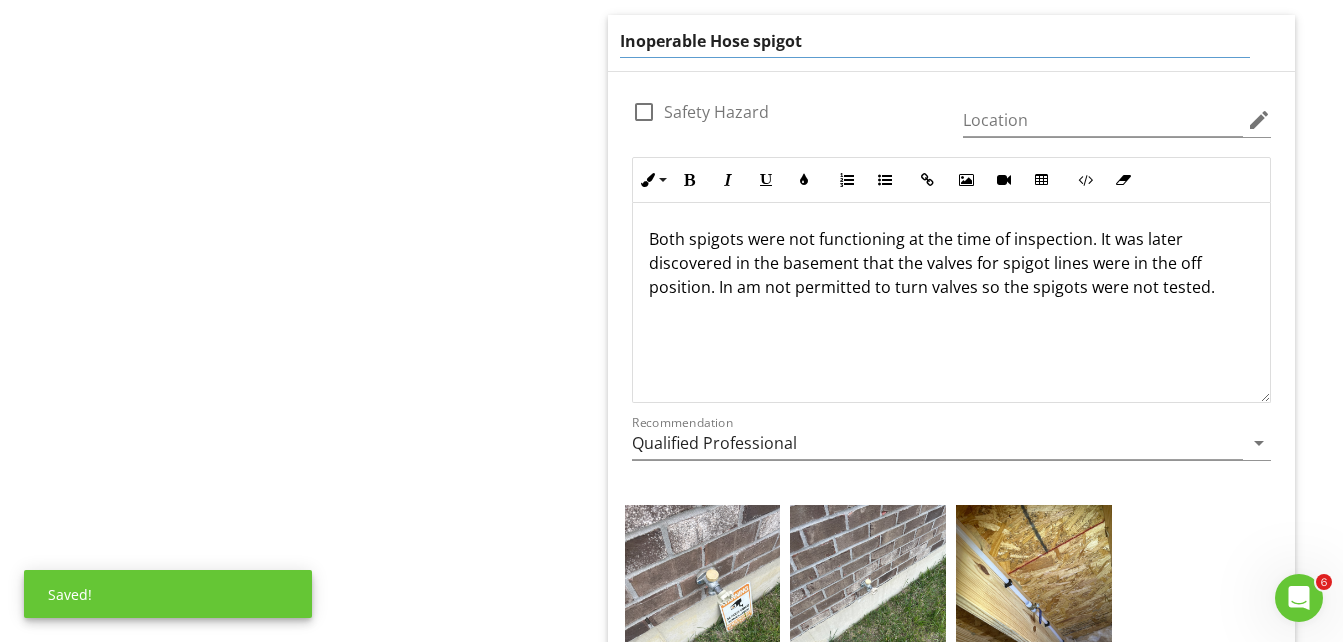 click on "Inoperable Hose spigot" at bounding box center (935, 41) 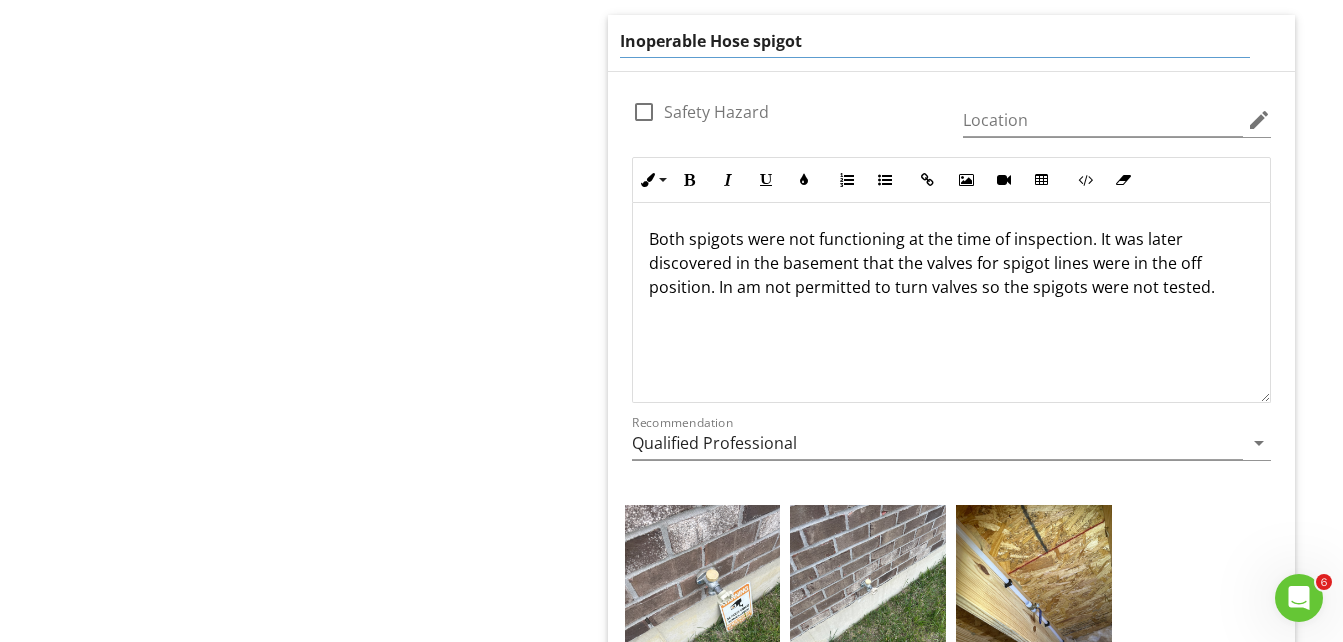 click on "Inoperable Hose spigot" at bounding box center [935, 41] 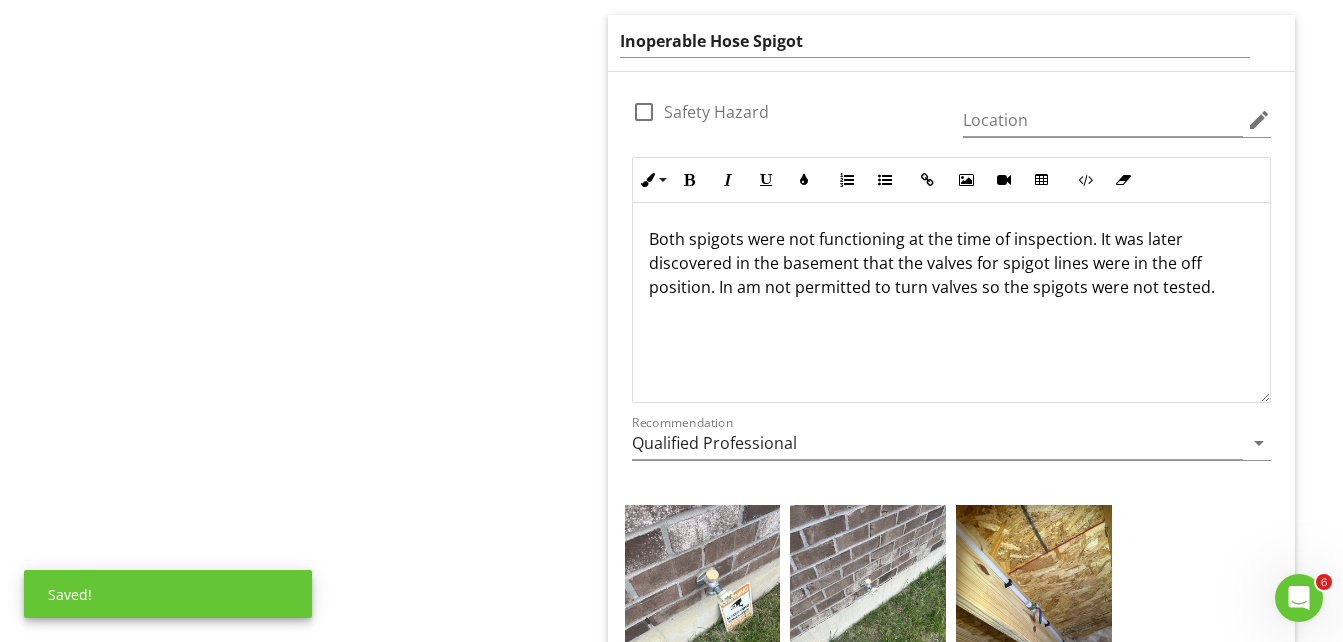 click on "Inoperable Hose Spigot" at bounding box center (935, 41) 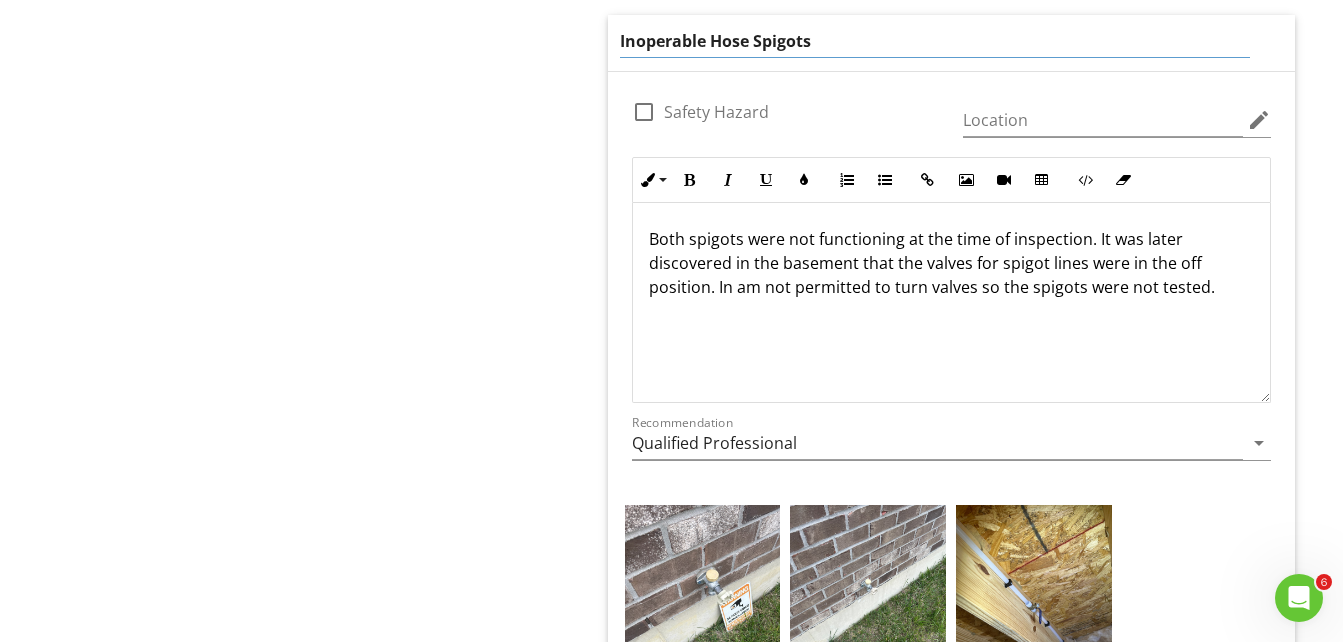 click on "Plumbing
General
Main Water Shut-off Device
Drain, Waste, & Vent Systems
Water Supply, Distribution Systems & Fixtures
Hot Water Systems, Controls, Flues & Vents
Fuel Storage & Distribution Systems
Sump Pump
Item
Water Supply, Distribution Systems & Fixtures
Info
Information
Distribution Material
check_box_outline_blank Copper   check_box_outline_blank PVC   check_box_outline_blank Galvanized   check_box_outline_blank Hose   check_box Pex   check_box_outline_blank Poly   check_box_outline_blank Unknown         OTHER
Water Supply Material
Copper   Galvanized" at bounding box center (839, -470) 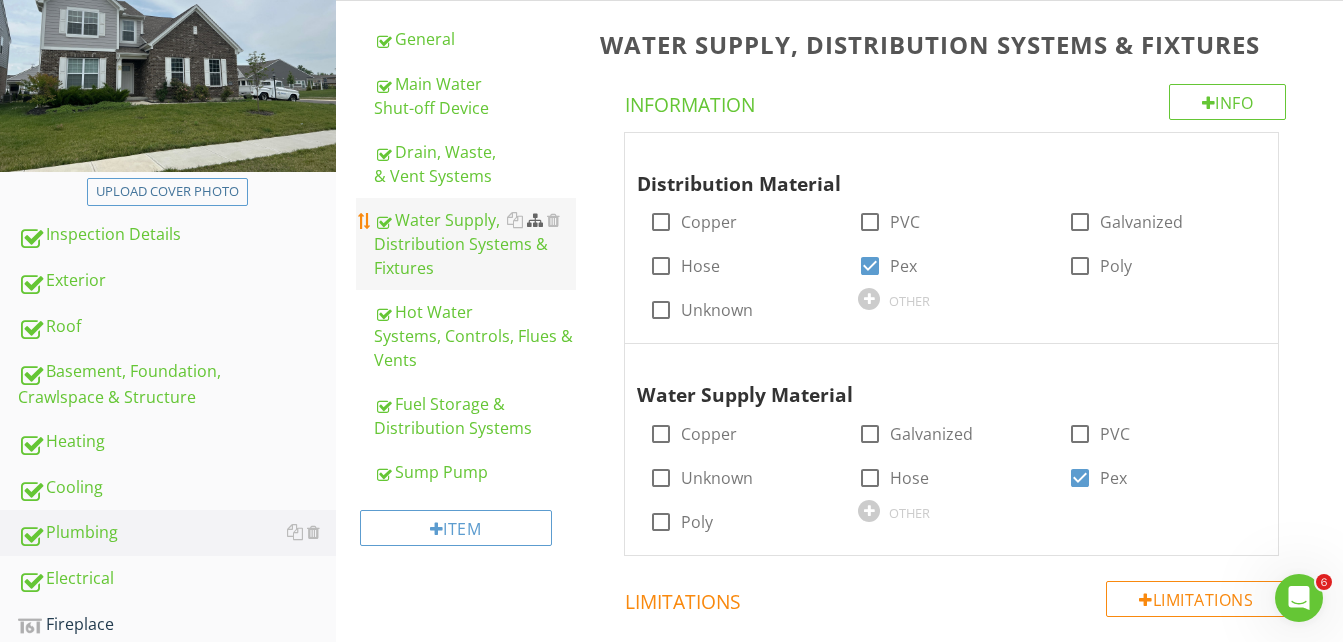 scroll, scrollTop: 380, scrollLeft: 0, axis: vertical 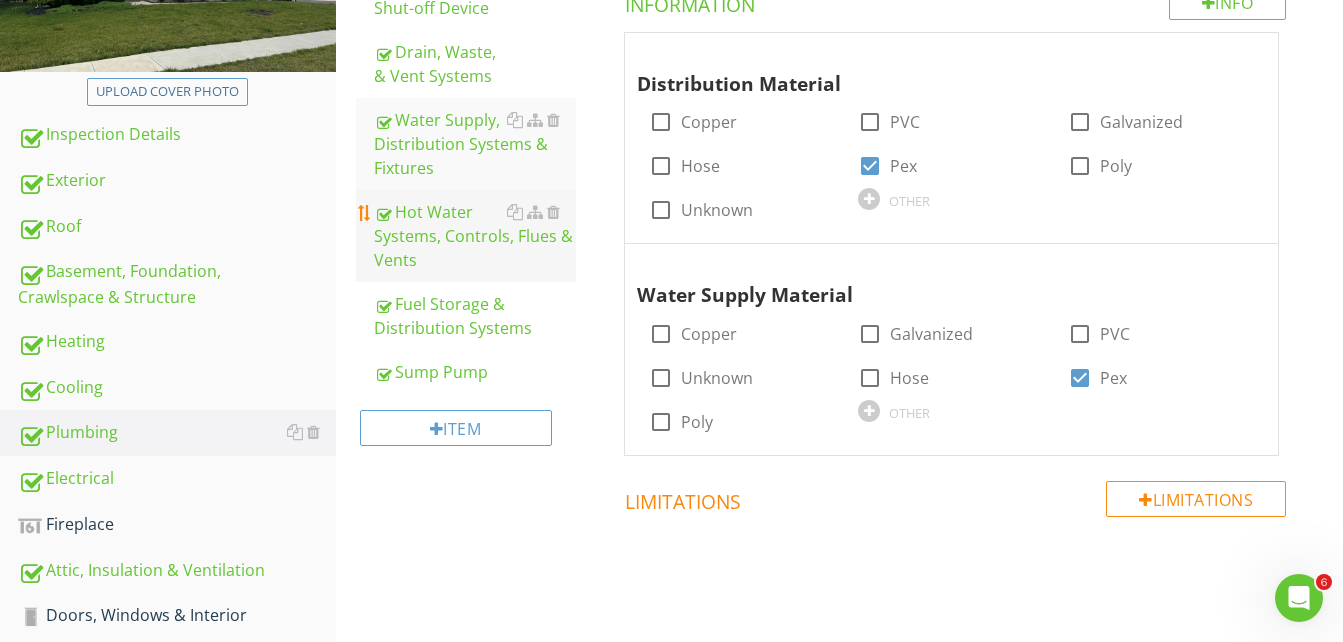 click on "Hot Water Systems, Controls, Flues & Vents" at bounding box center (475, 236) 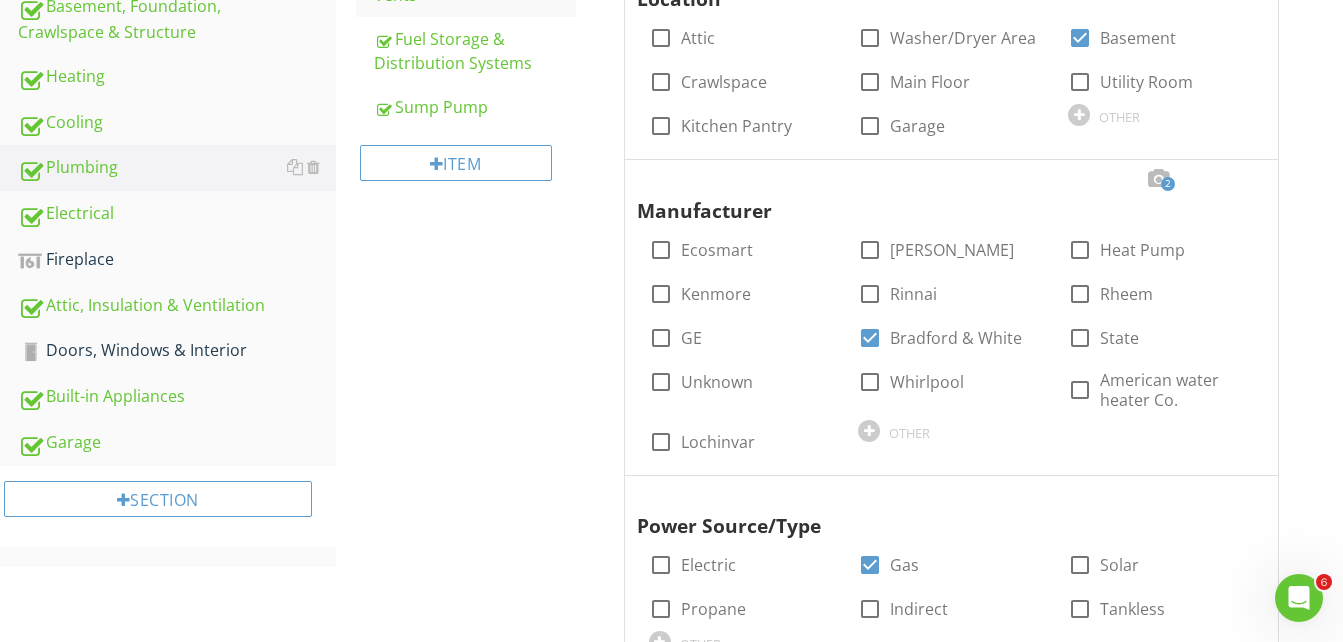 scroll, scrollTop: 680, scrollLeft: 0, axis: vertical 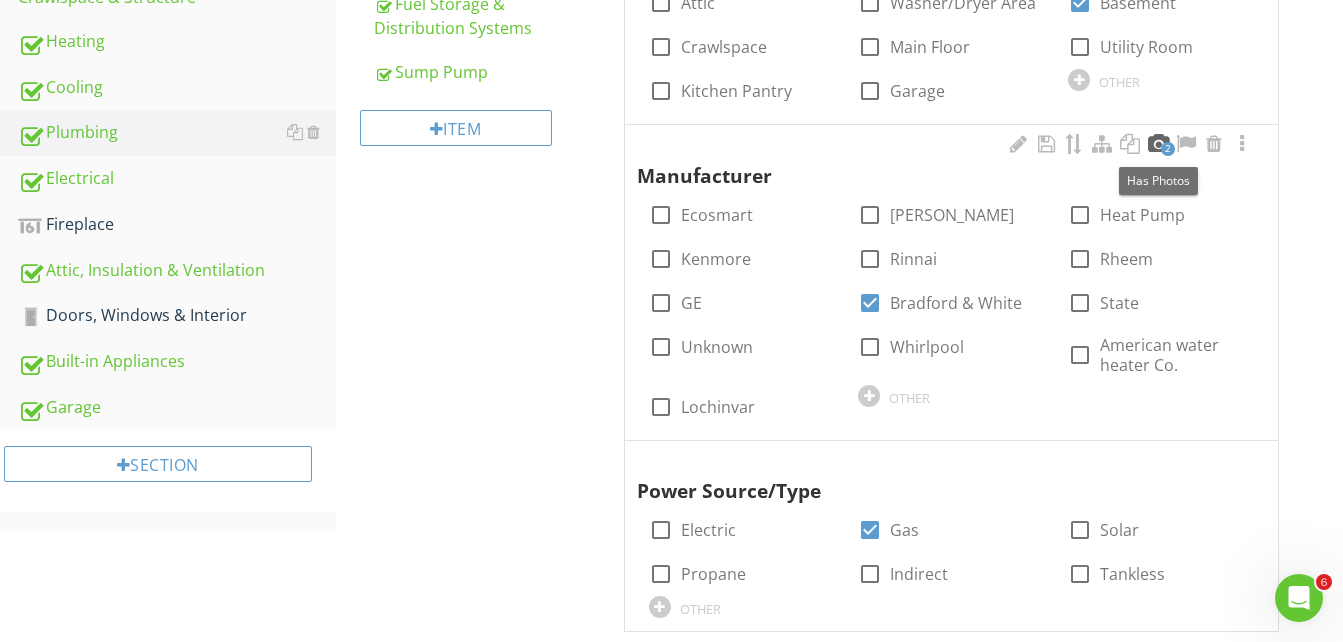 click at bounding box center (1158, 144) 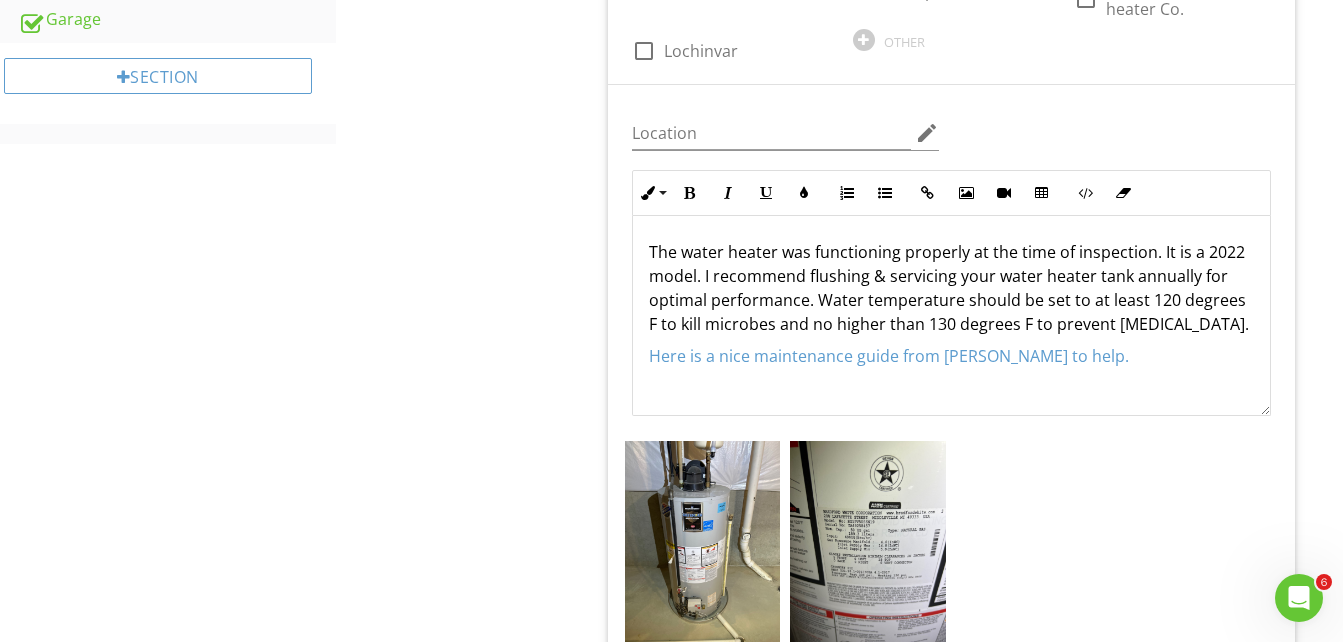 scroll, scrollTop: 1080, scrollLeft: 0, axis: vertical 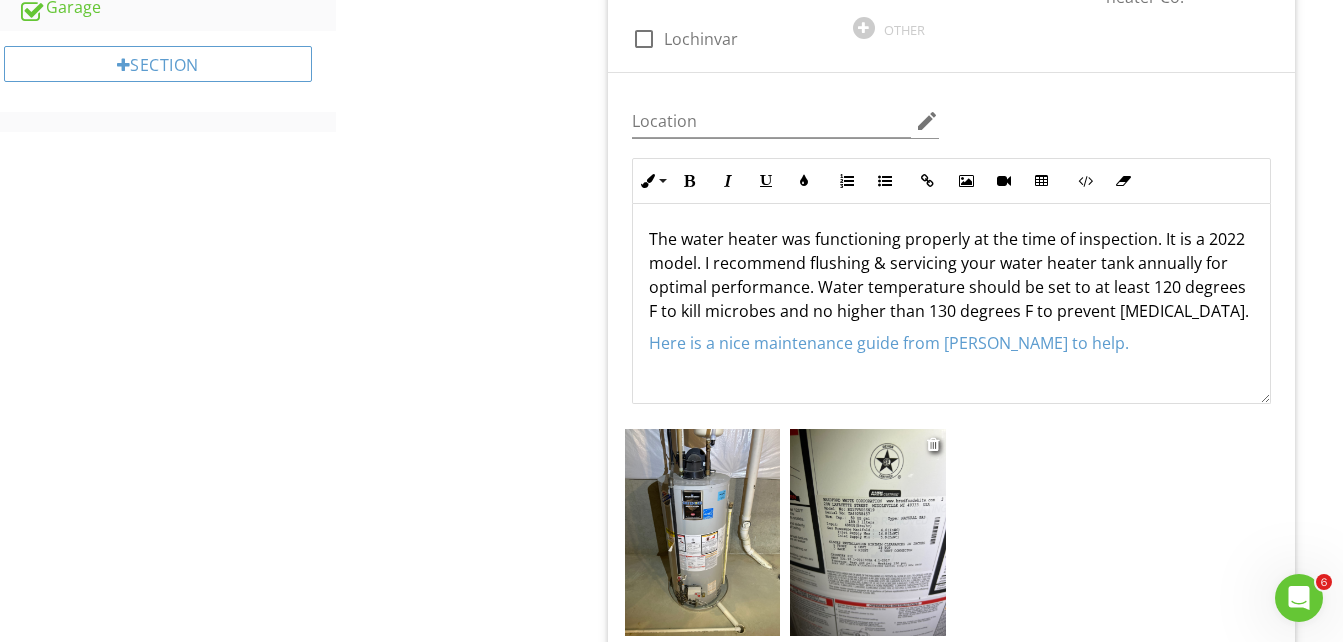 click at bounding box center (868, 533) 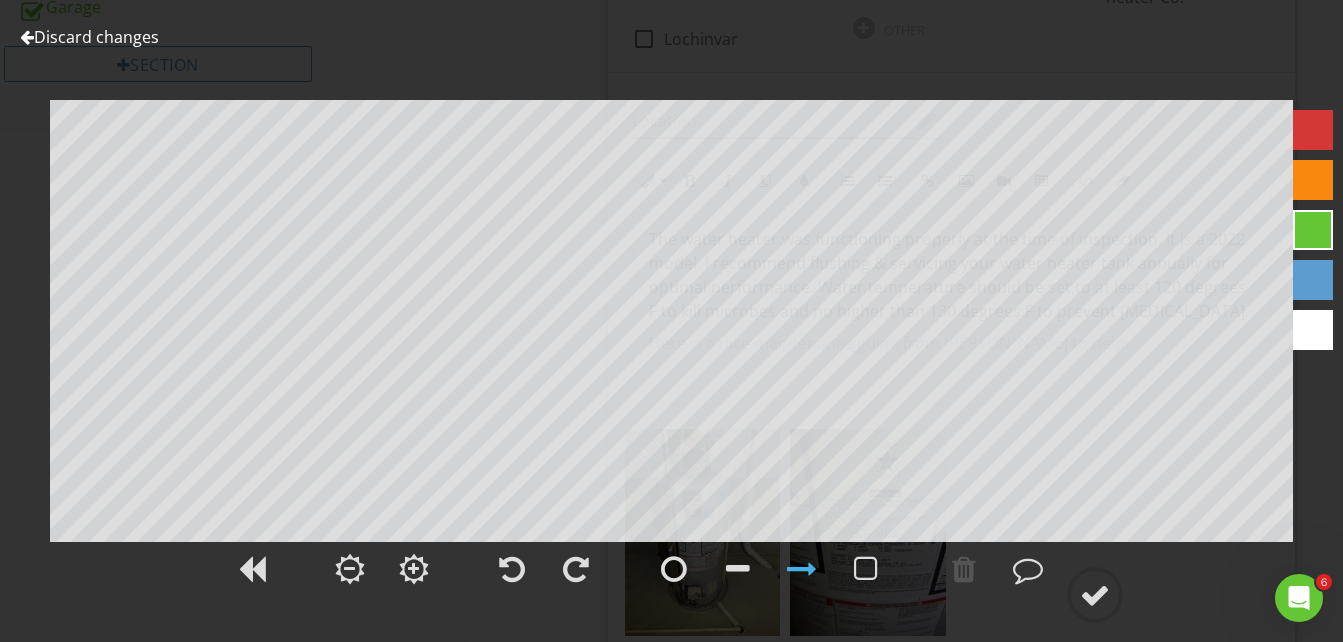 click at bounding box center (27, 37) 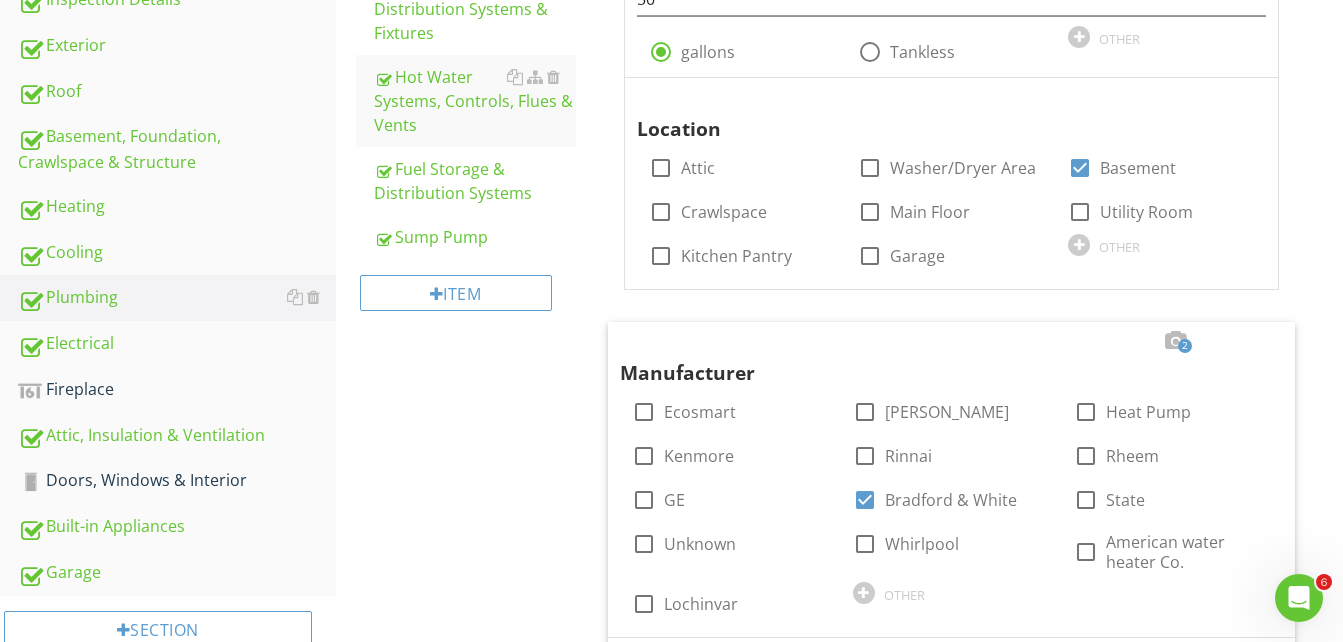 scroll, scrollTop: 480, scrollLeft: 0, axis: vertical 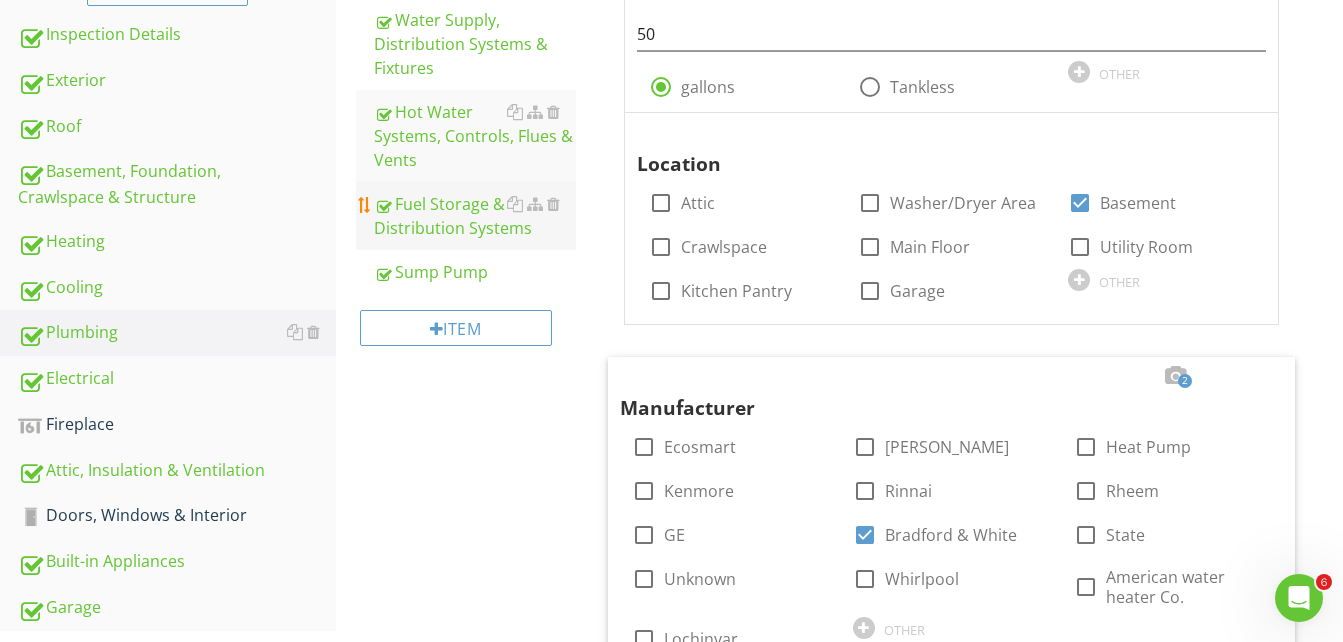 click on "Fuel Storage & Distribution Systems" at bounding box center [475, 216] 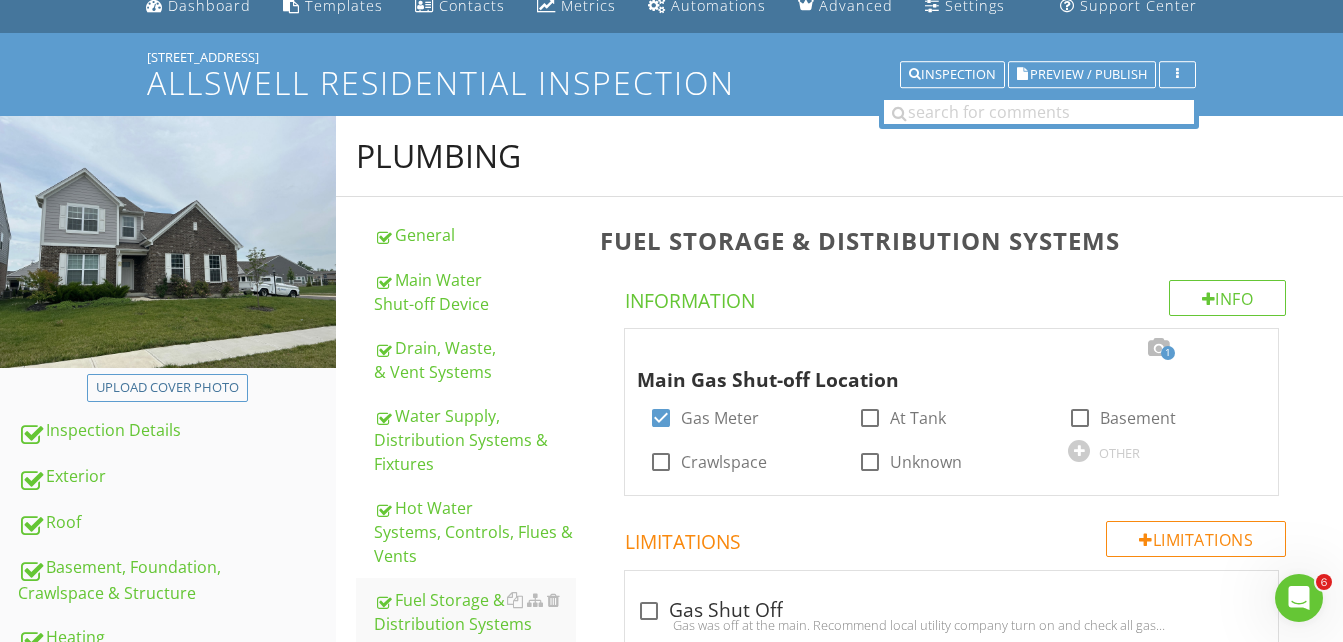scroll, scrollTop: 80, scrollLeft: 0, axis: vertical 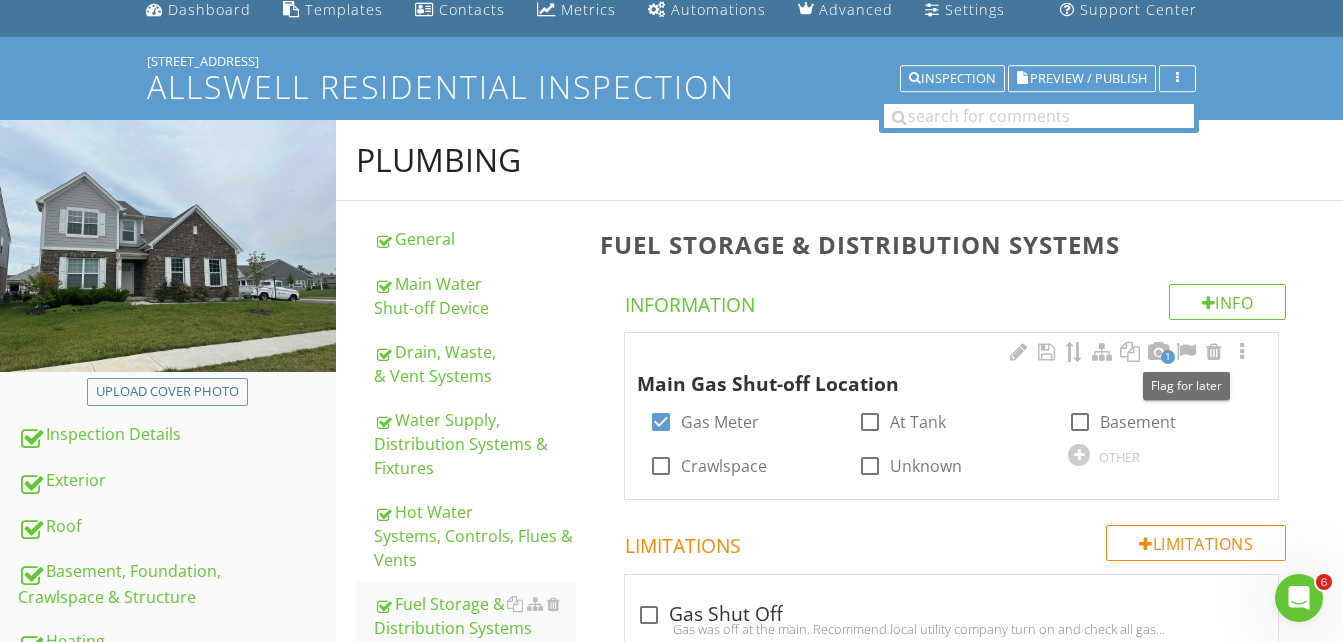 click on "1" at bounding box center [1168, 357] 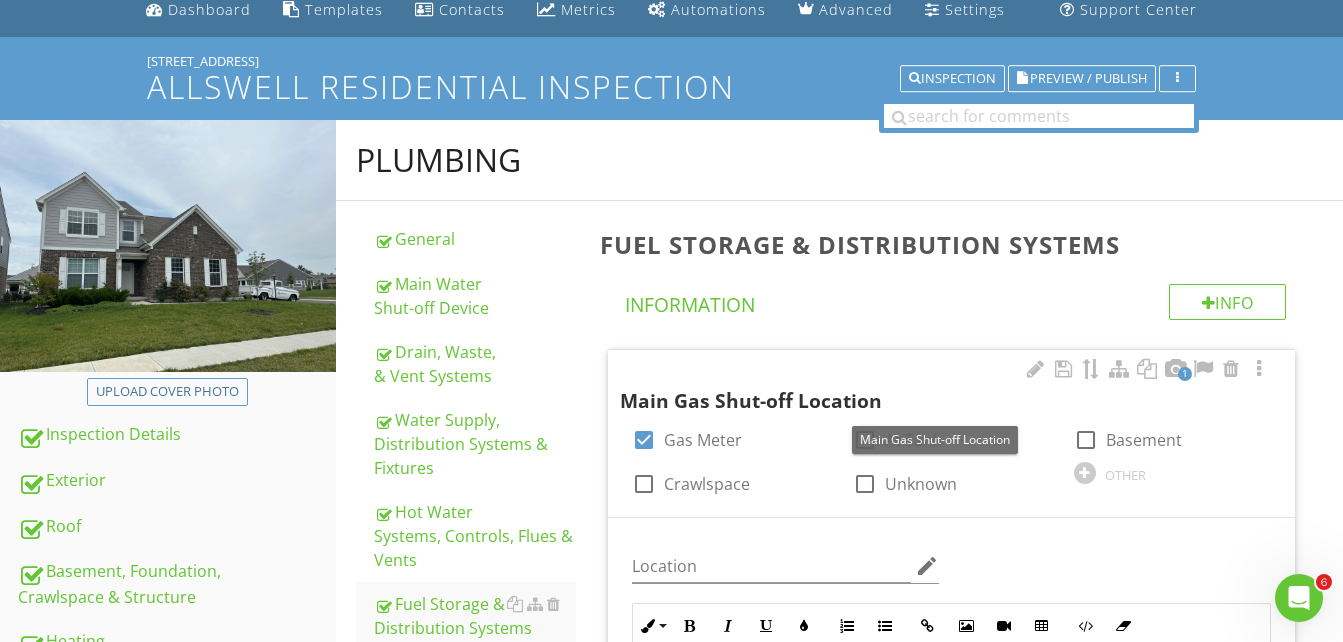 scroll, scrollTop: 480, scrollLeft: 0, axis: vertical 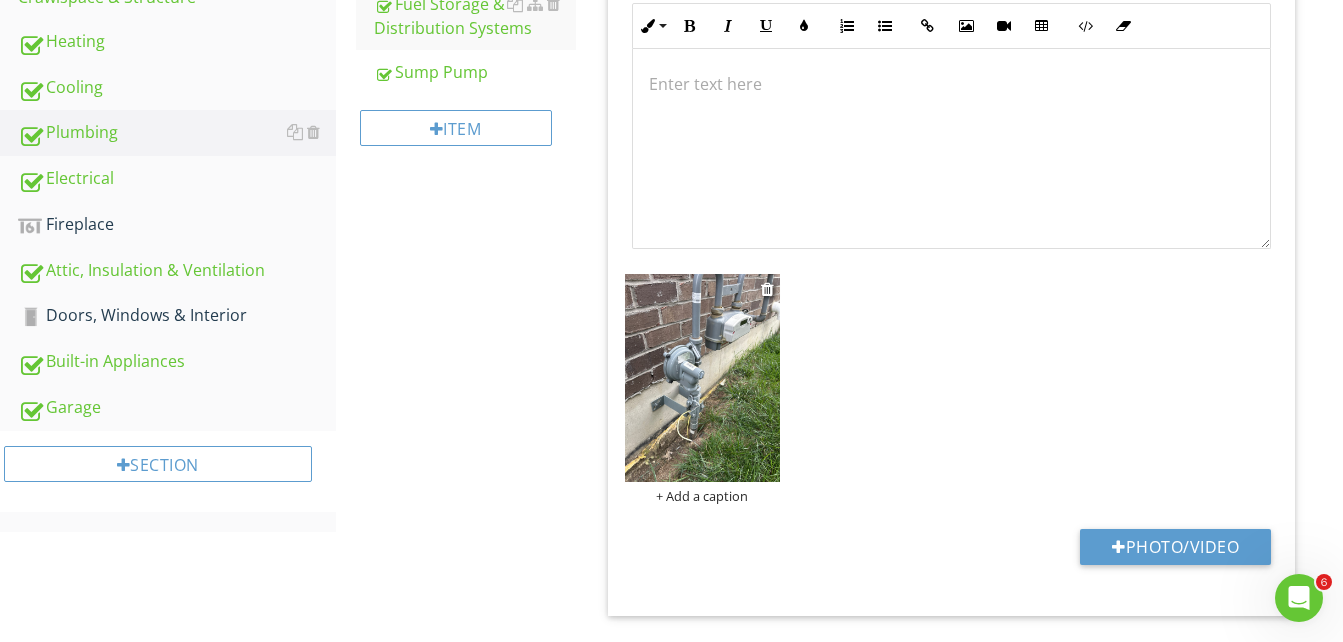 click at bounding box center (703, 378) 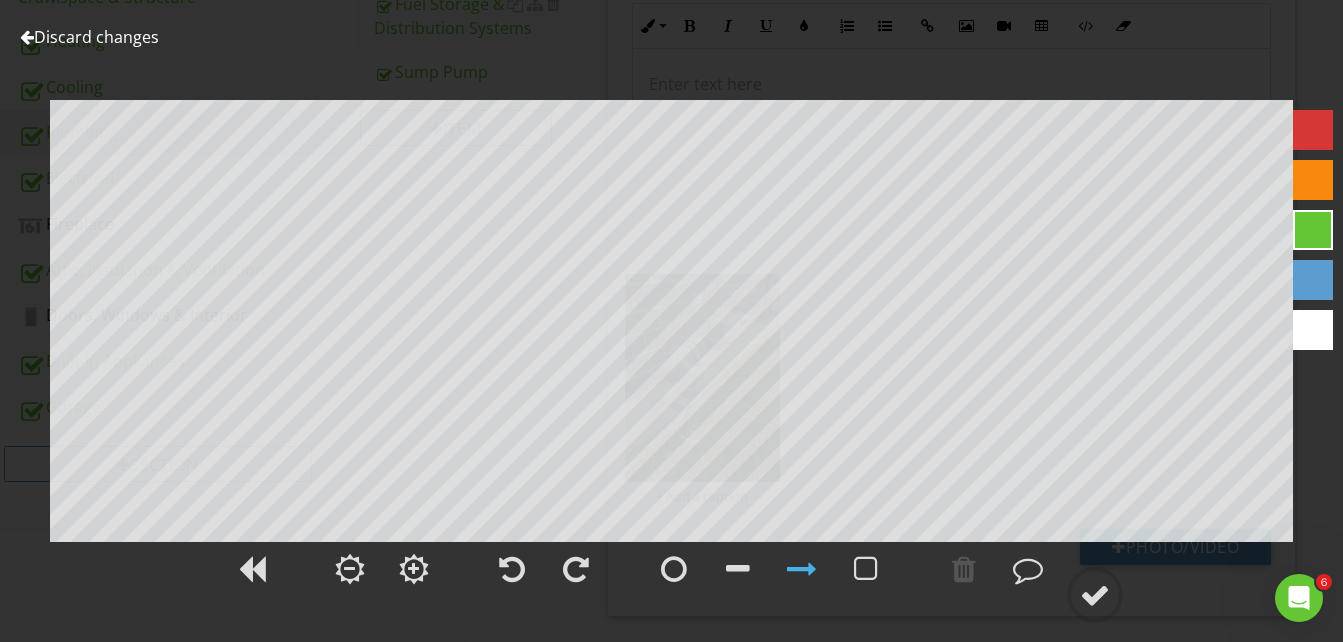 click at bounding box center [1313, 180] 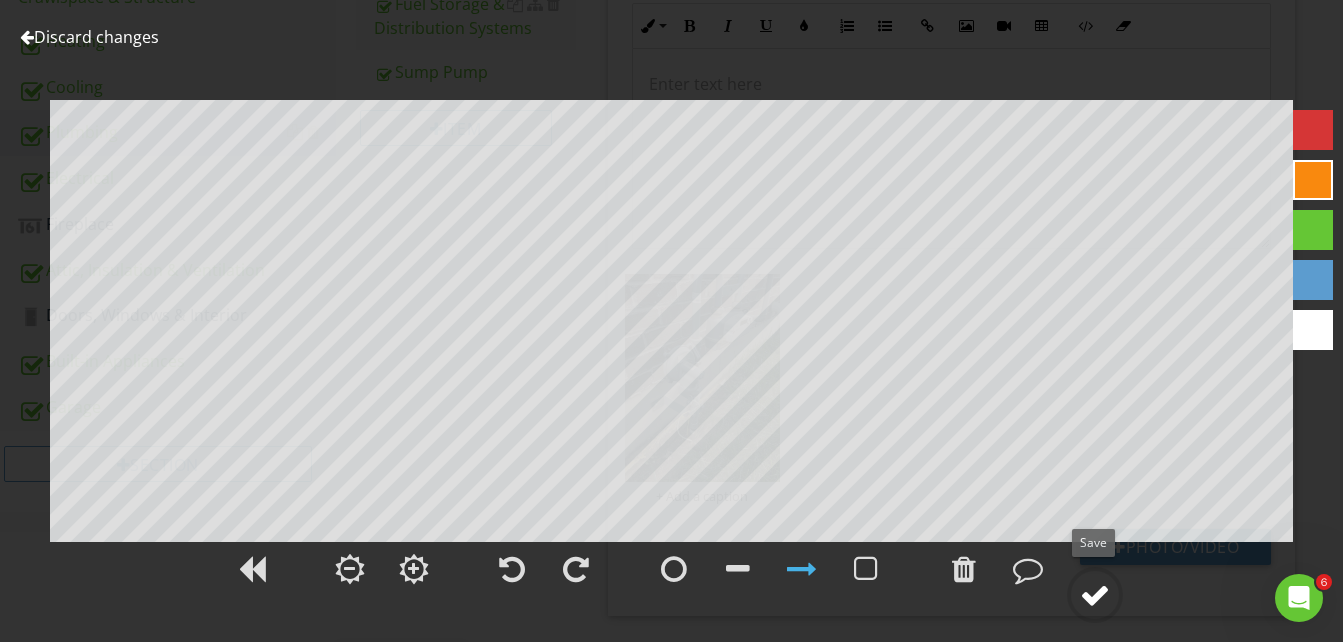 click at bounding box center (1095, 595) 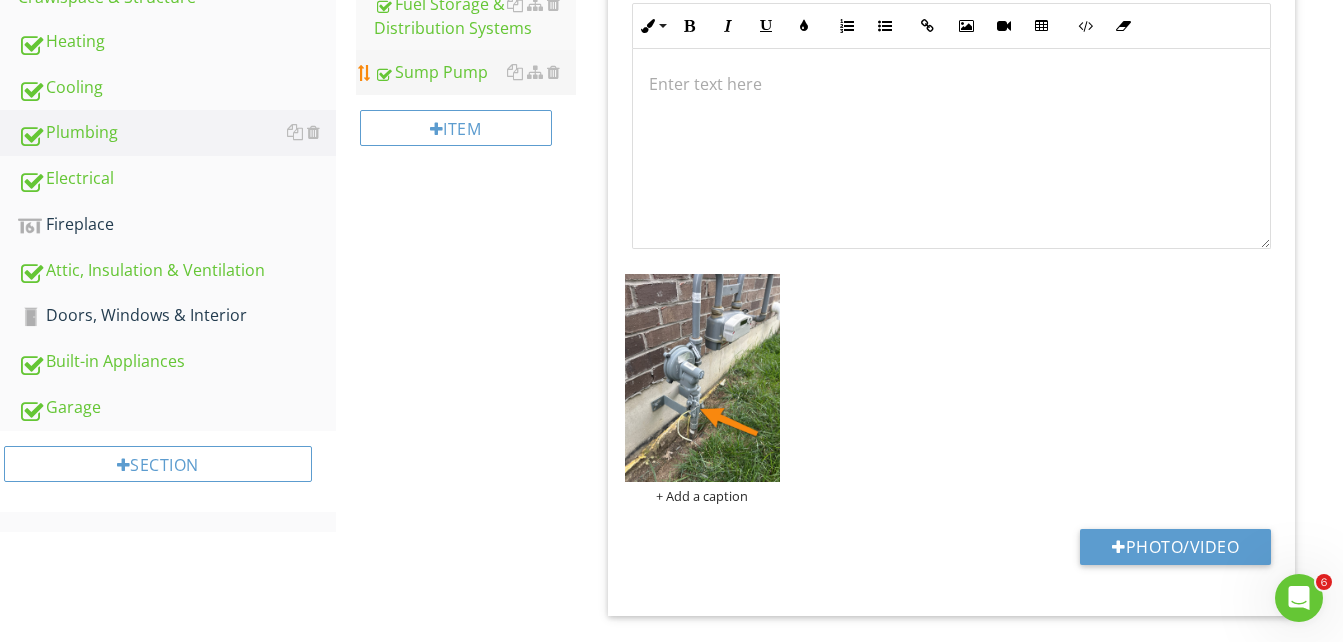 click on "Sump Pump" at bounding box center [475, 72] 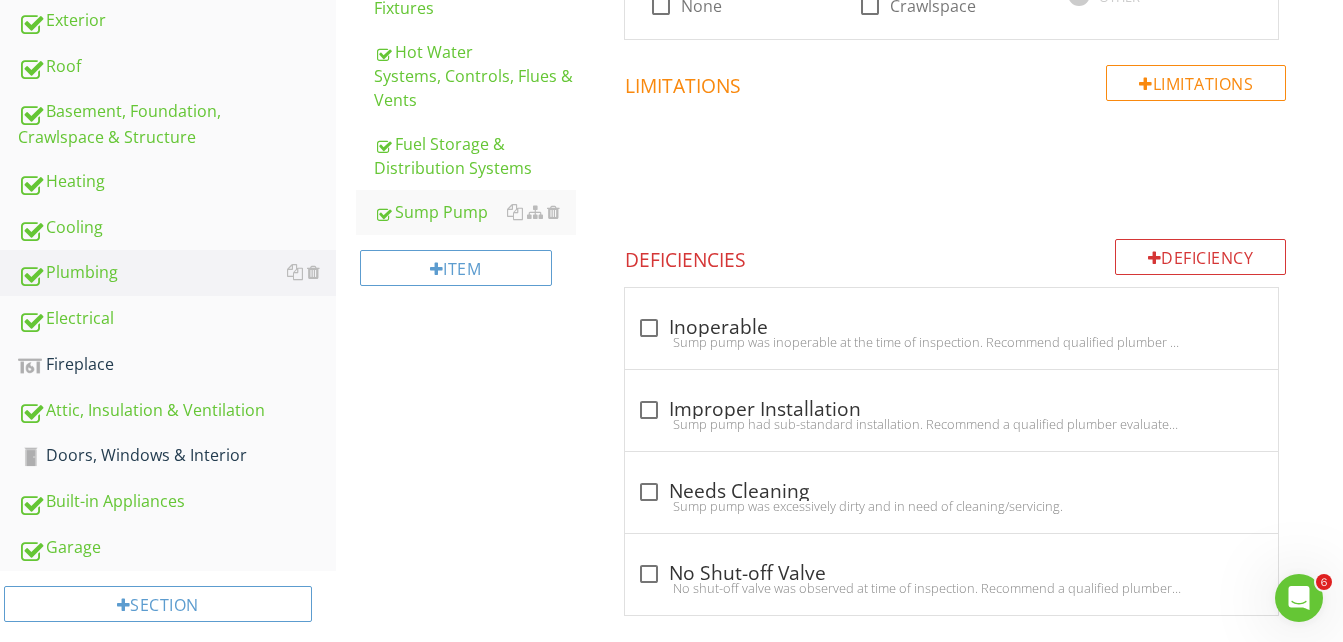 scroll, scrollTop: 570, scrollLeft: 0, axis: vertical 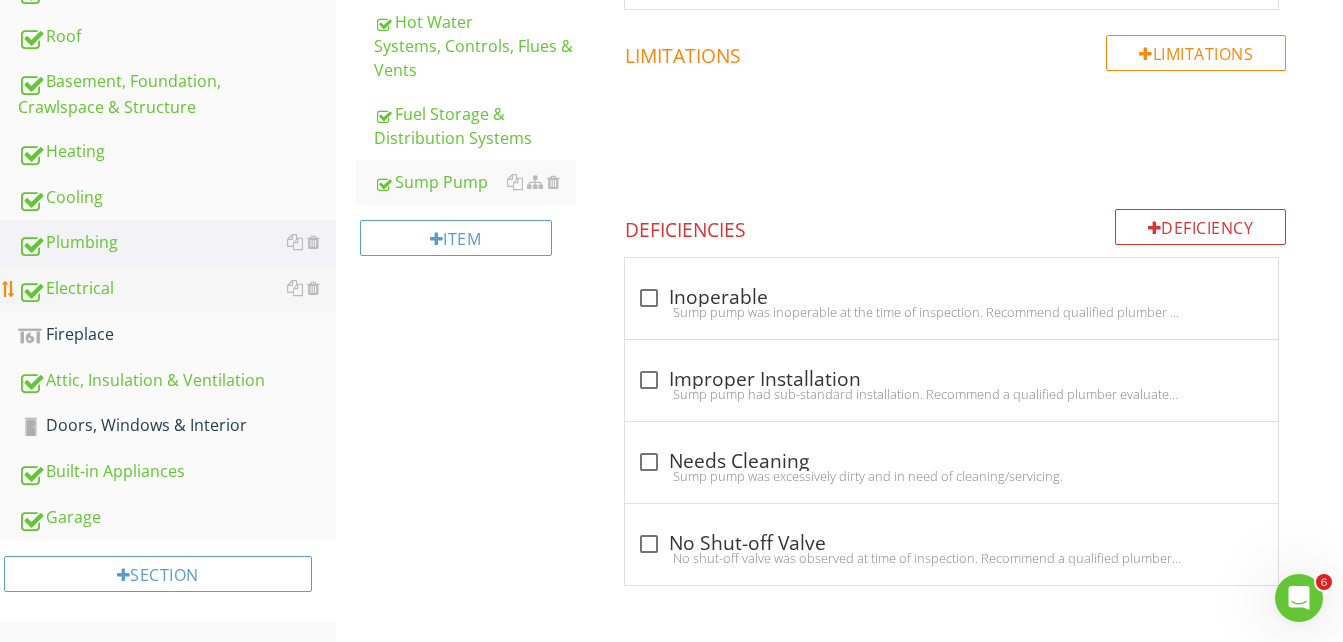 click on "Electrical" at bounding box center [177, 289] 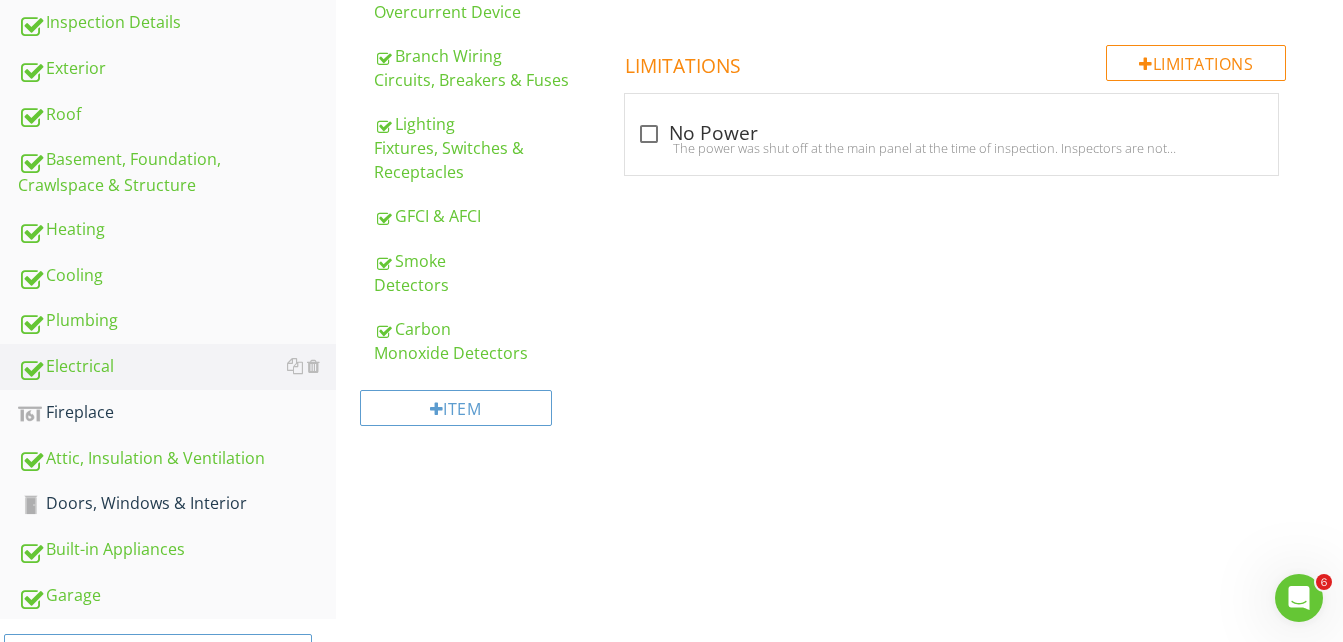 scroll, scrollTop: 170, scrollLeft: 0, axis: vertical 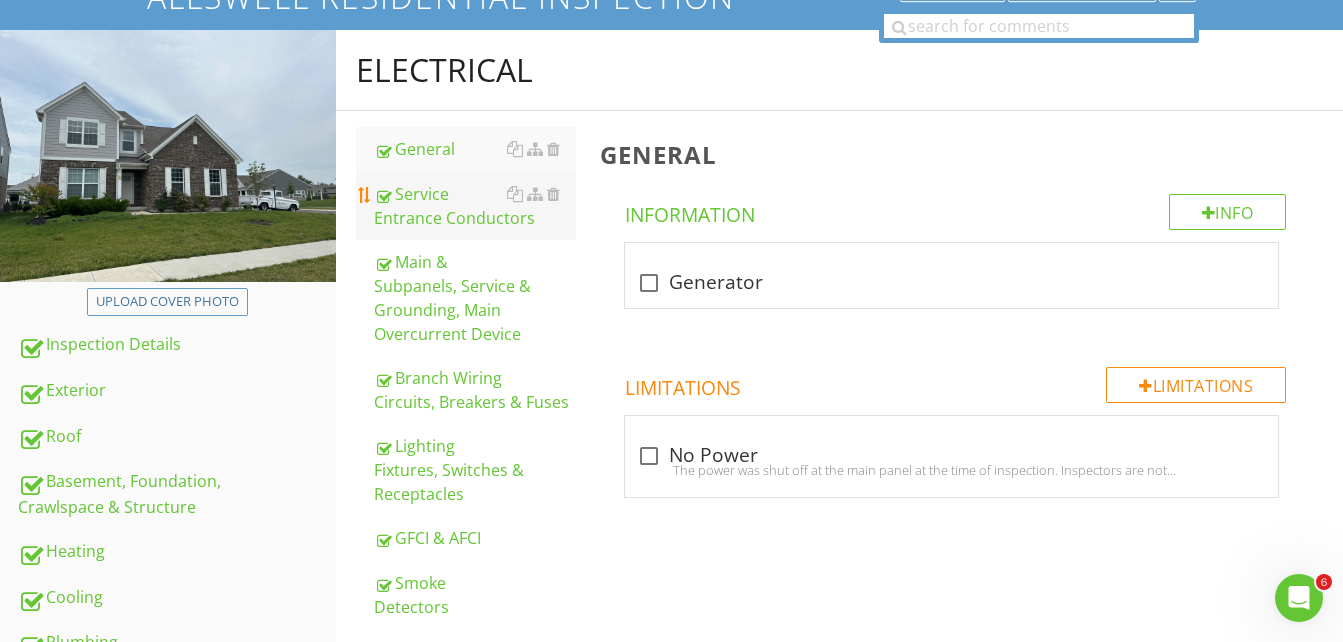 click on "Service Entrance Conductors" at bounding box center (475, 206) 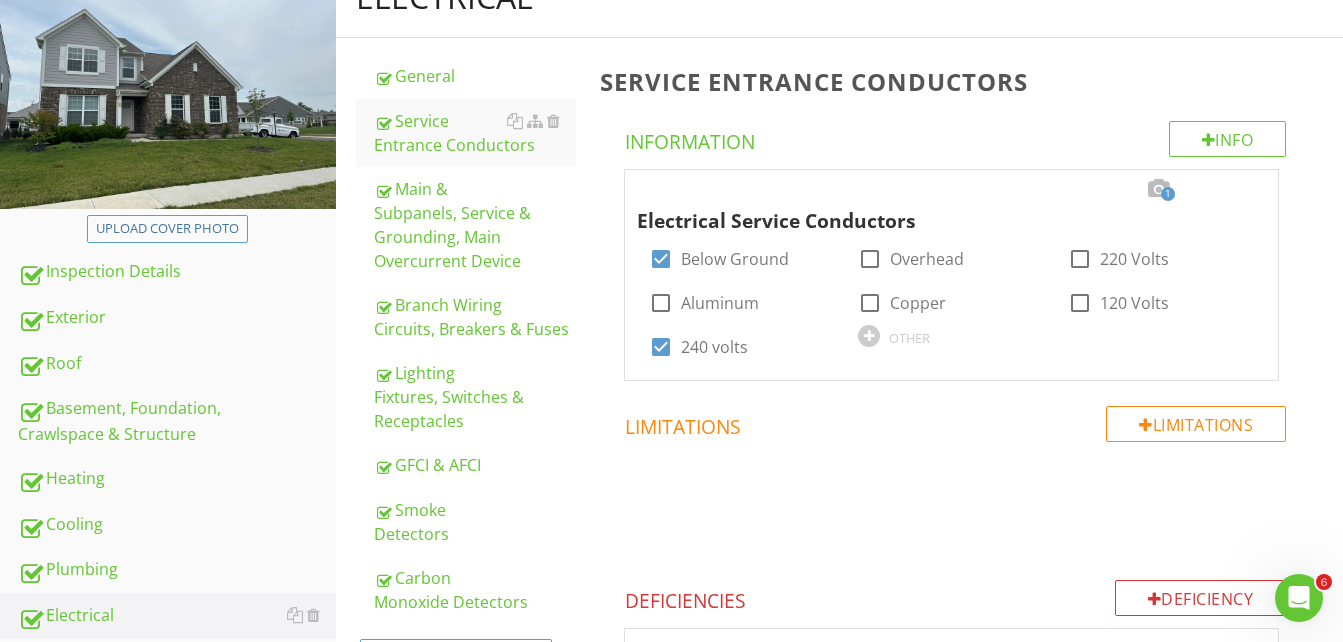 scroll, scrollTop: 208, scrollLeft: 0, axis: vertical 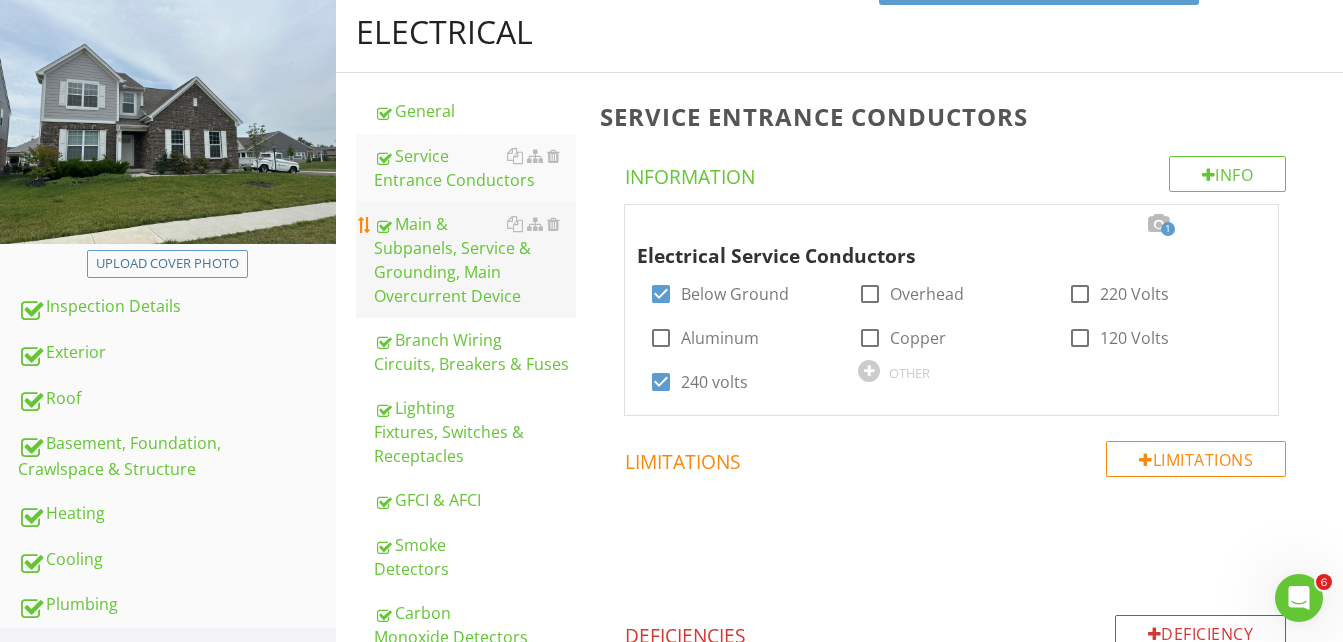 click on "Main & Subpanels, Service & Grounding, Main Overcurrent Device" at bounding box center (475, 260) 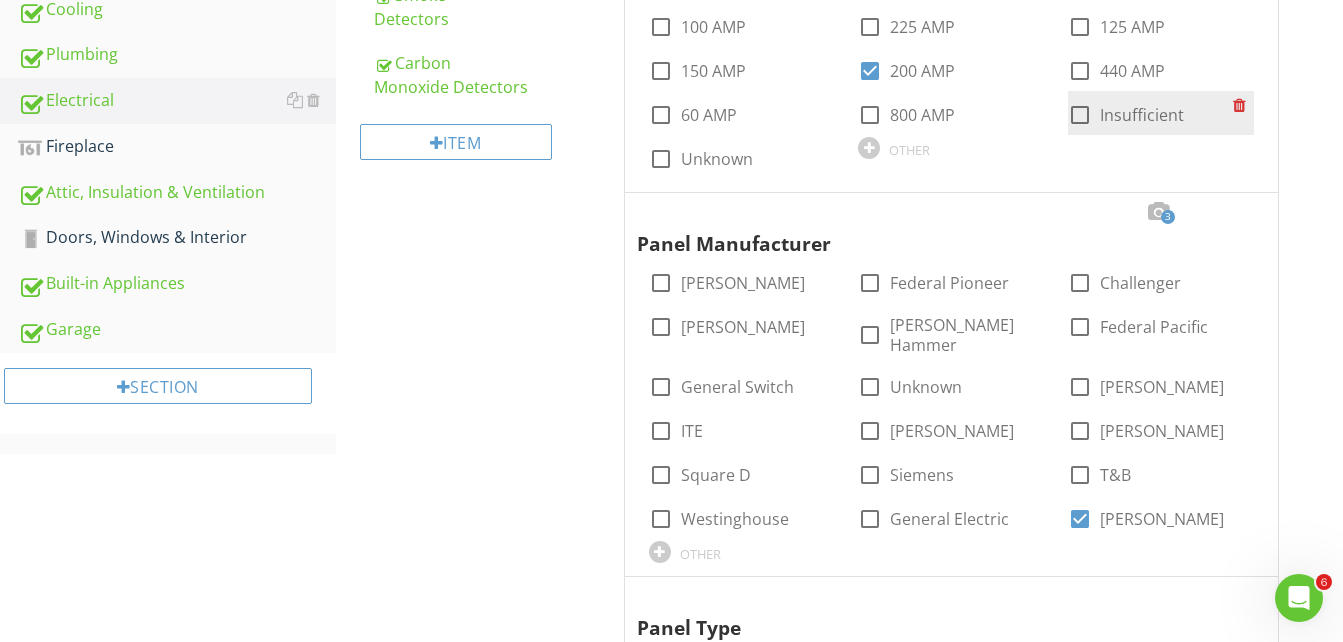 scroll, scrollTop: 808, scrollLeft: 0, axis: vertical 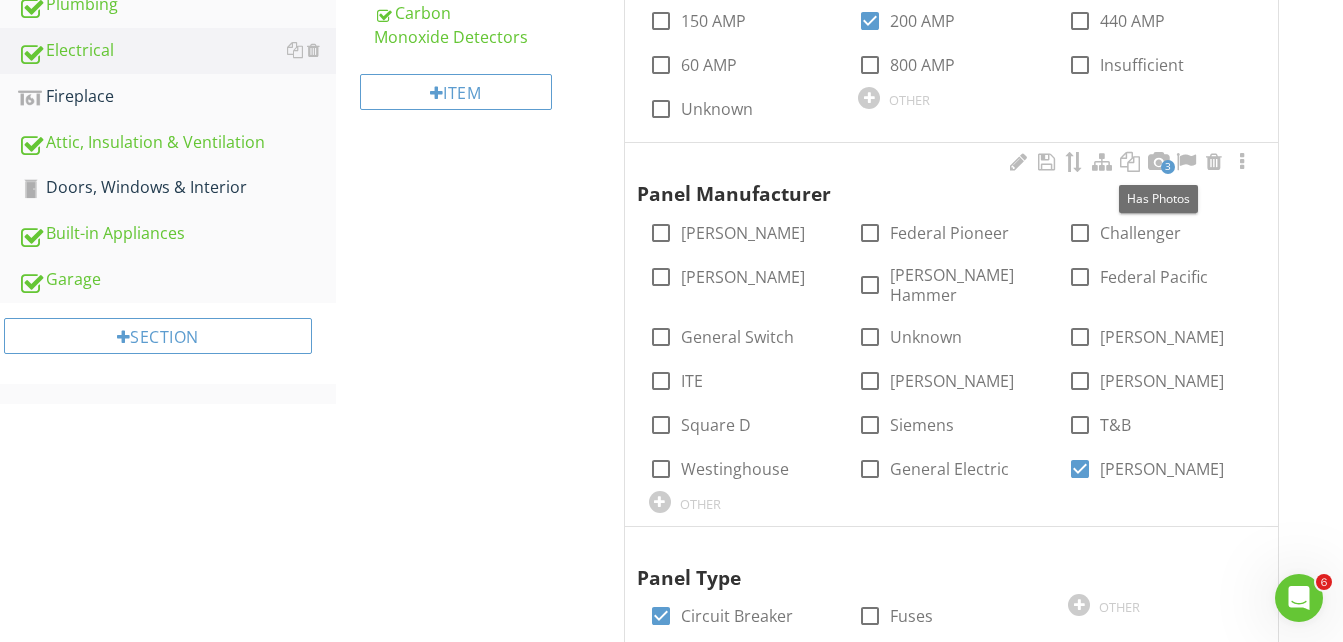 click on "3" at bounding box center (1168, 167) 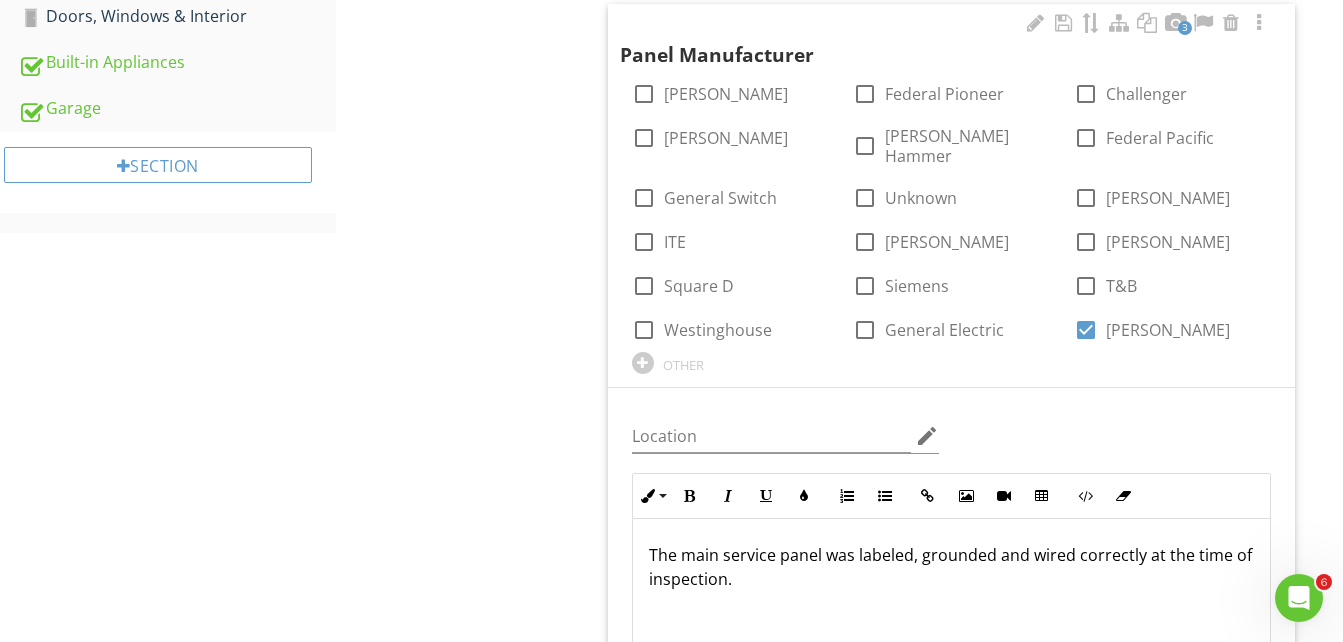 scroll, scrollTop: 1208, scrollLeft: 0, axis: vertical 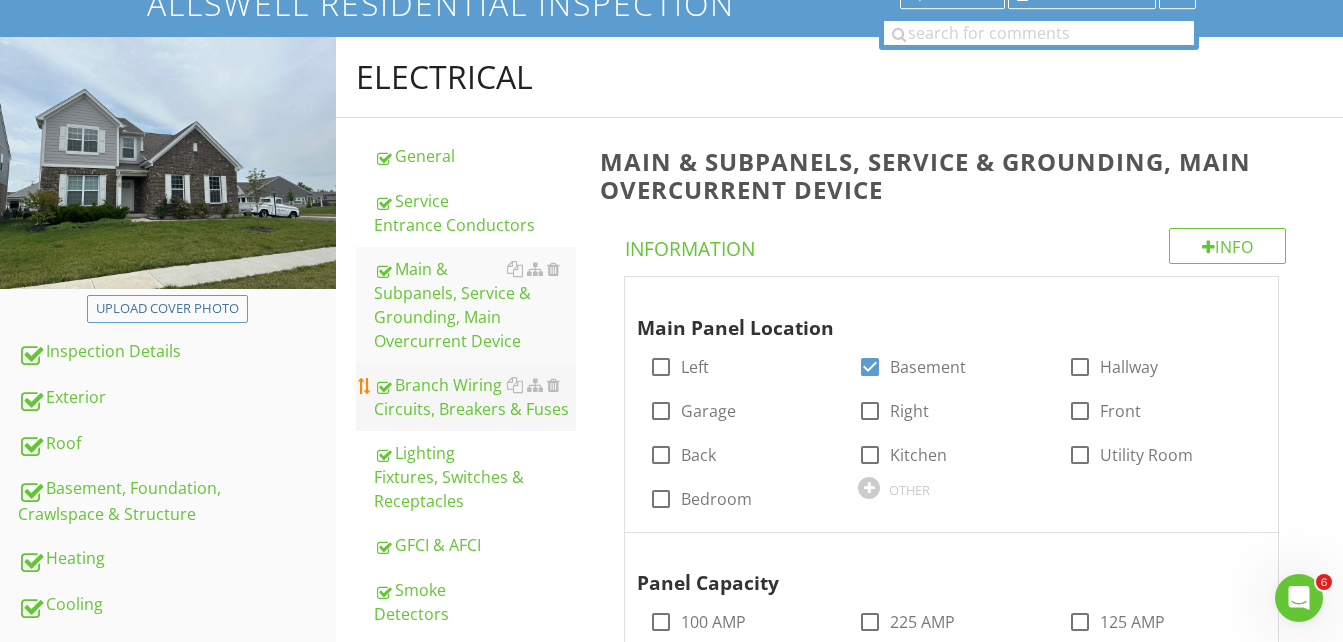 click on "Branch Wiring Circuits, Breakers & Fuses" at bounding box center [475, 397] 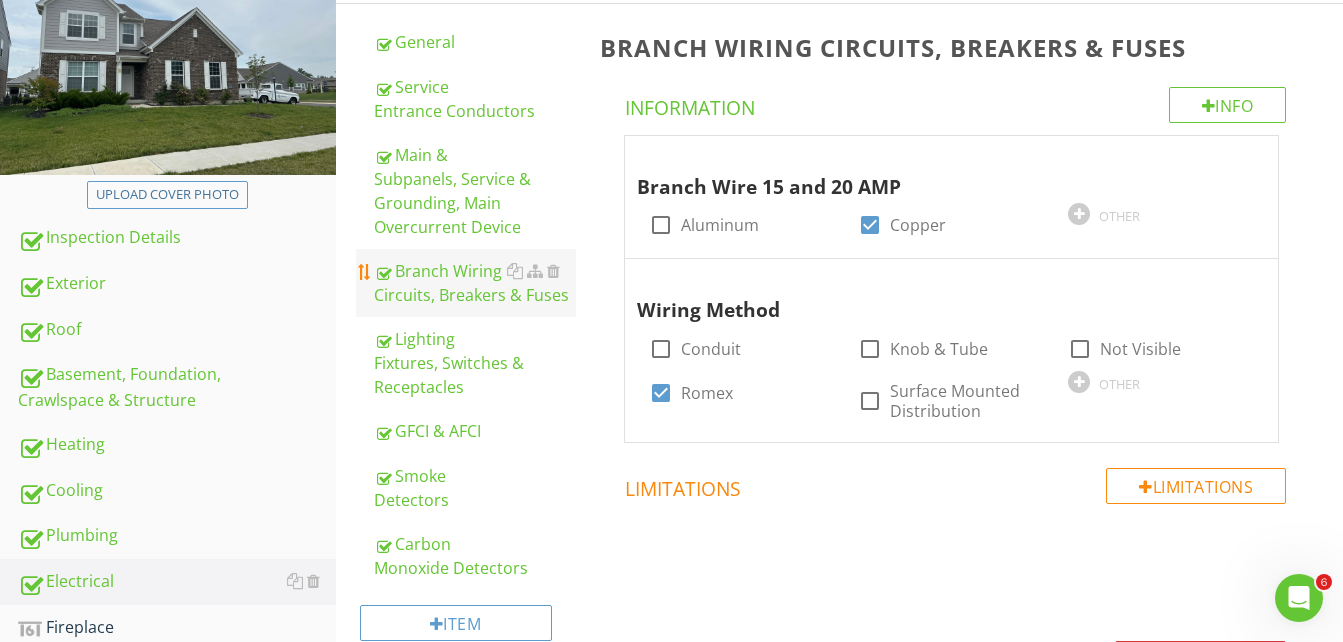 scroll, scrollTop: 263, scrollLeft: 0, axis: vertical 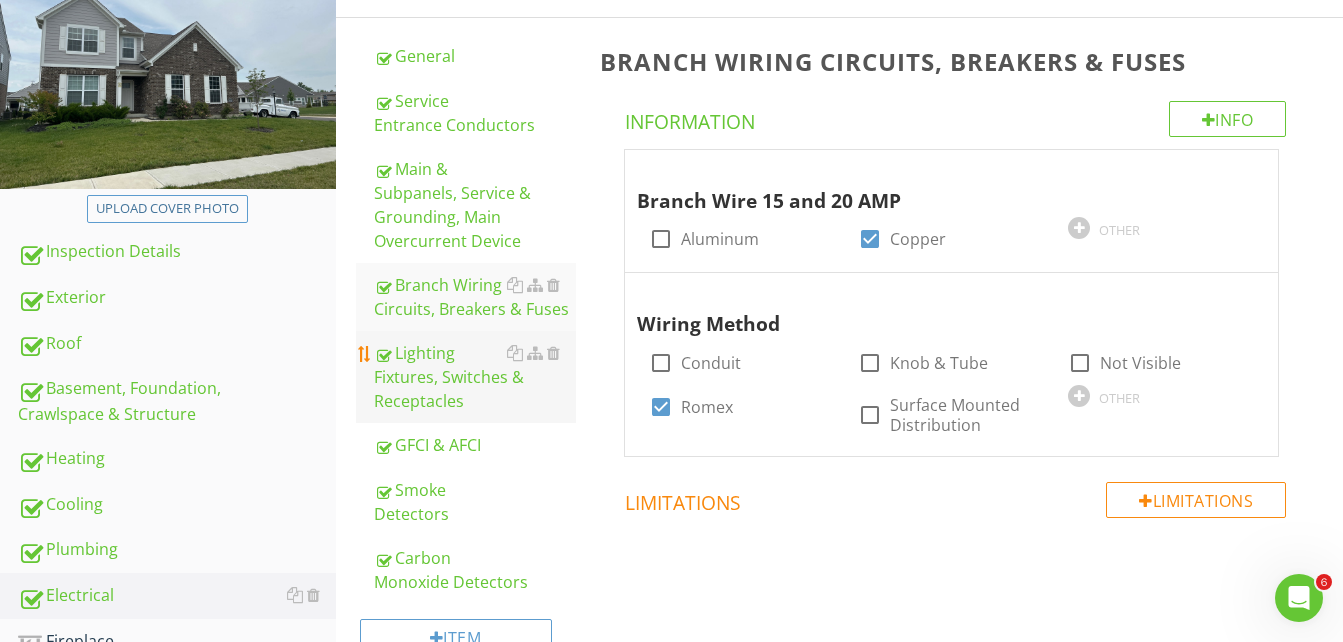 click on "Lighting Fixtures, Switches & Receptacles" at bounding box center (475, 377) 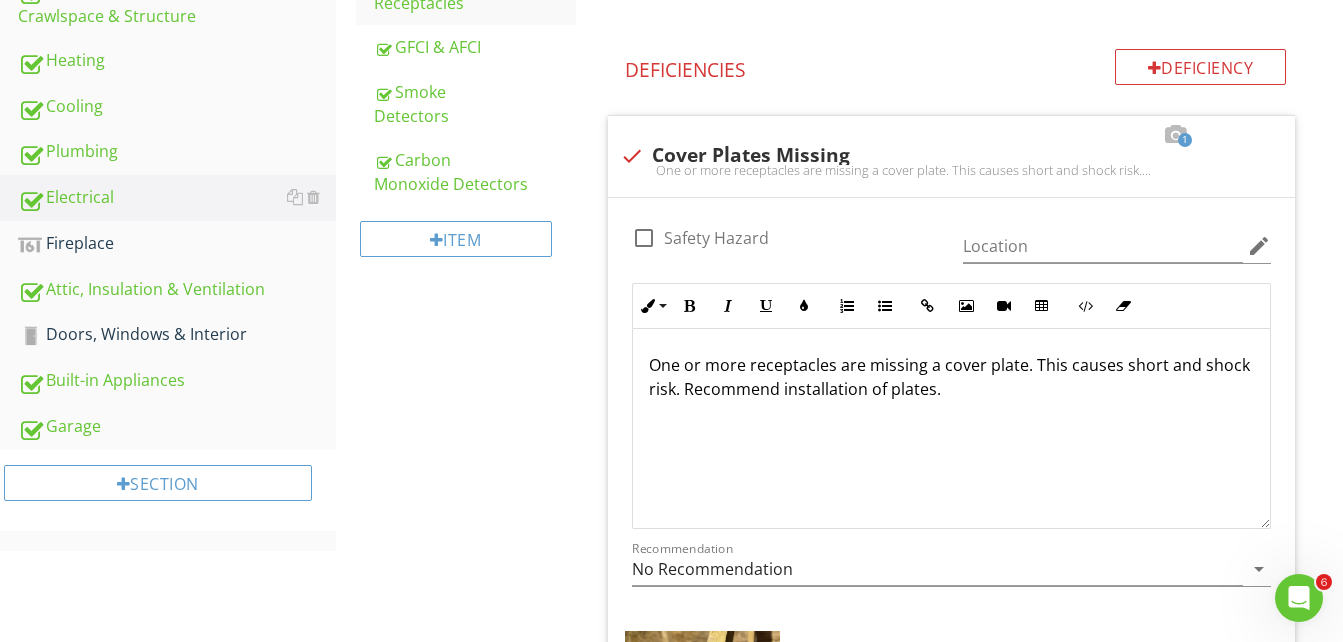 scroll, scrollTop: 663, scrollLeft: 0, axis: vertical 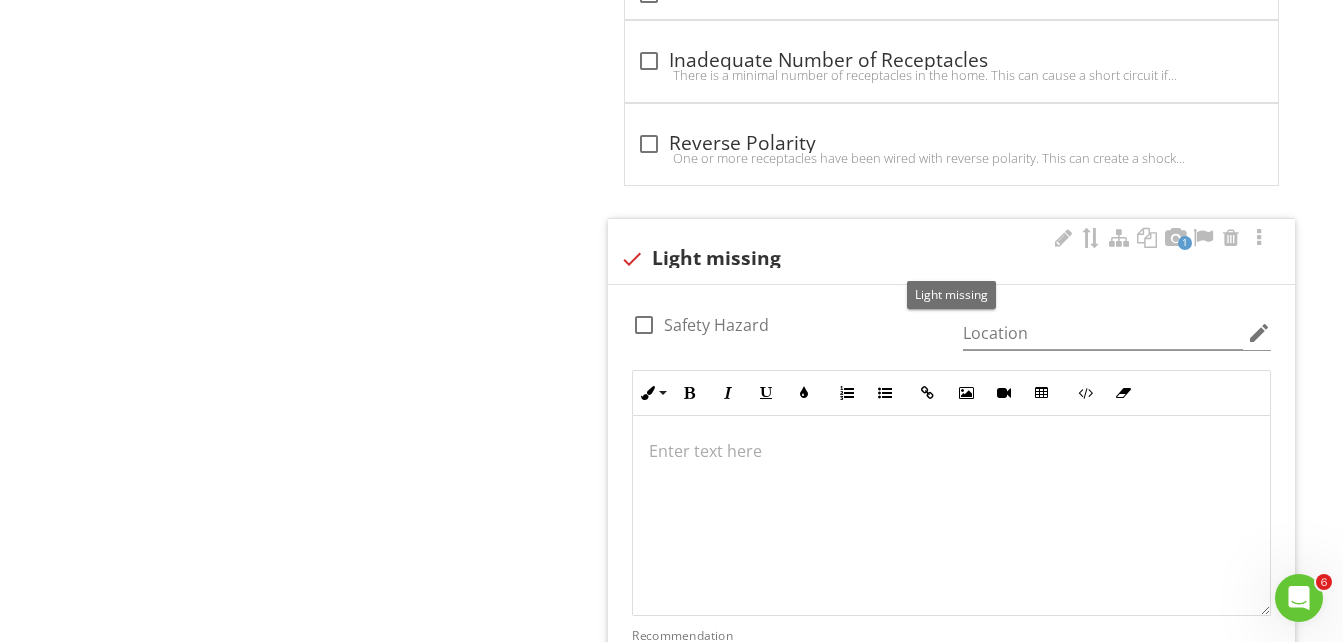 click at bounding box center [632, 259] 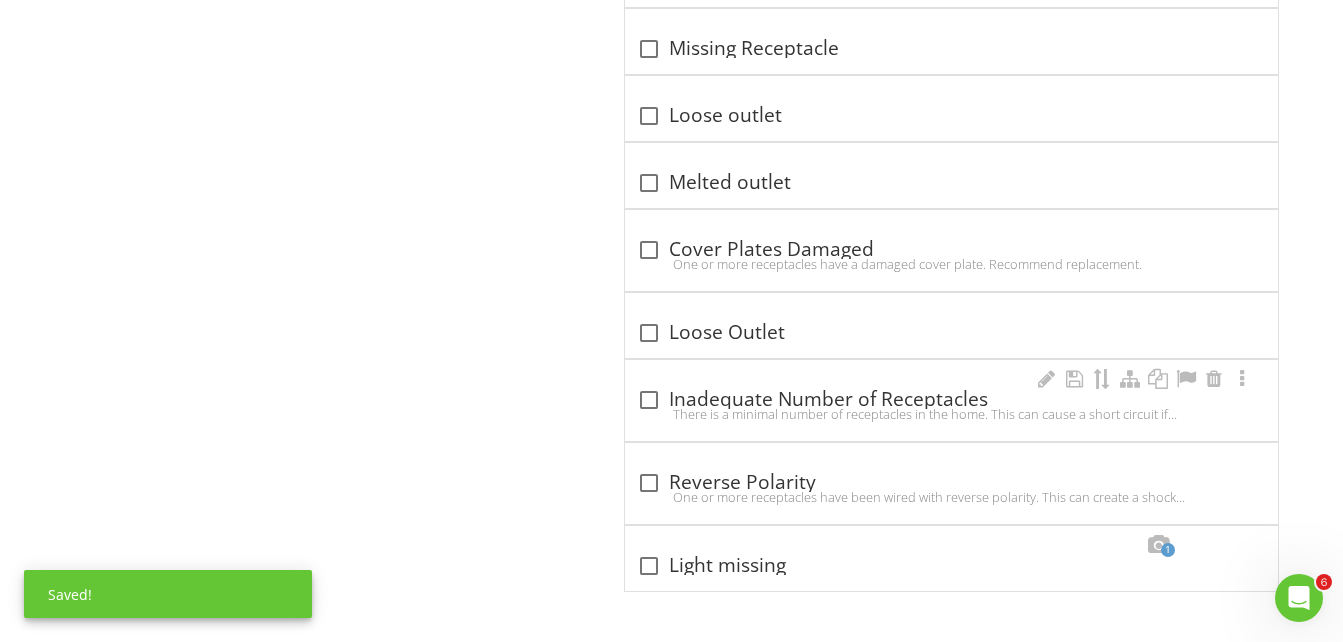 scroll, scrollTop: 2372, scrollLeft: 0, axis: vertical 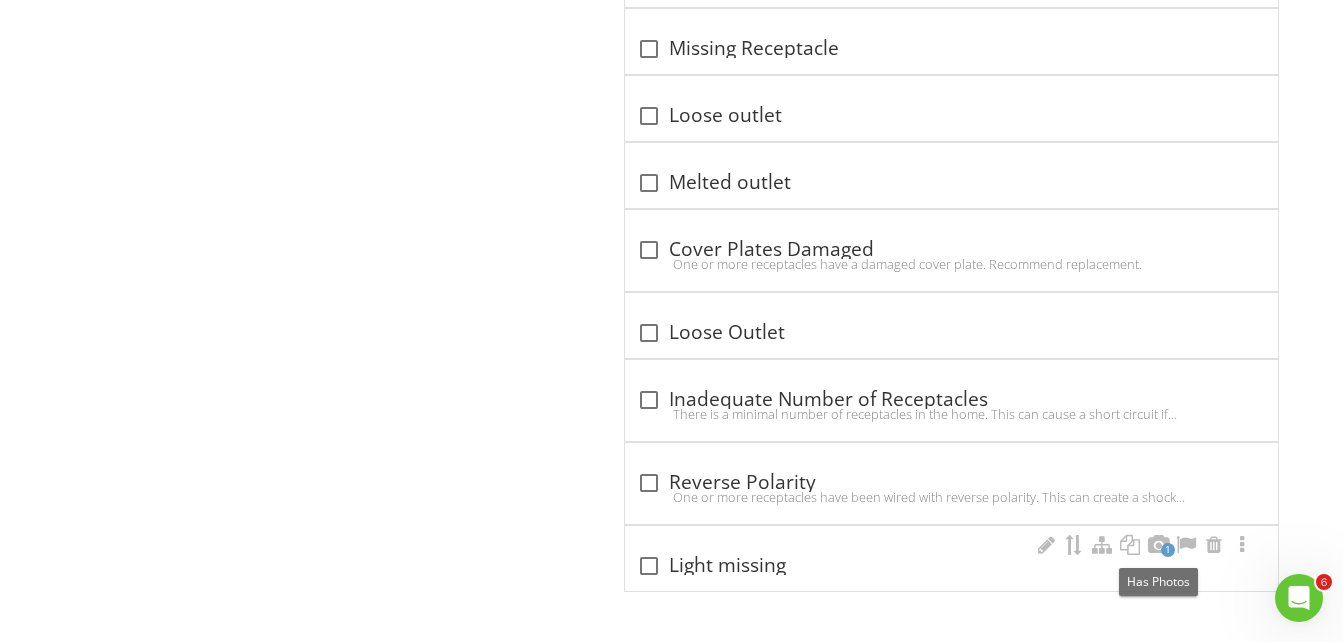 click on "1" at bounding box center [1168, 550] 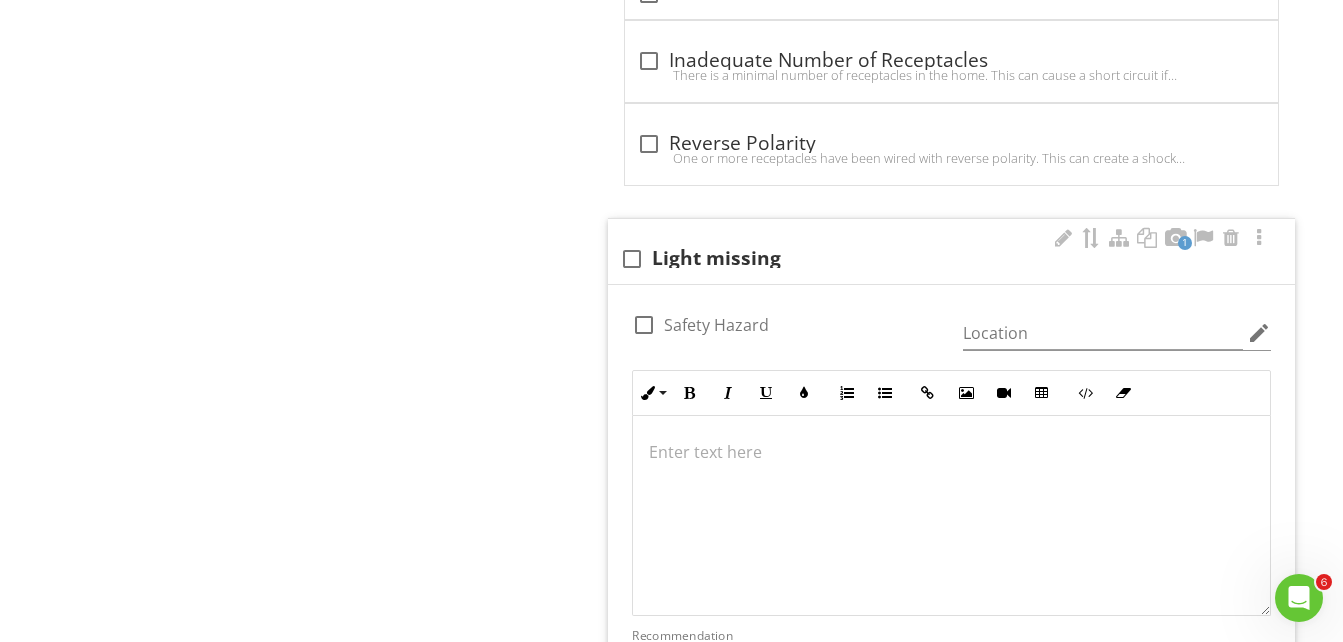 scroll, scrollTop: 1, scrollLeft: 0, axis: vertical 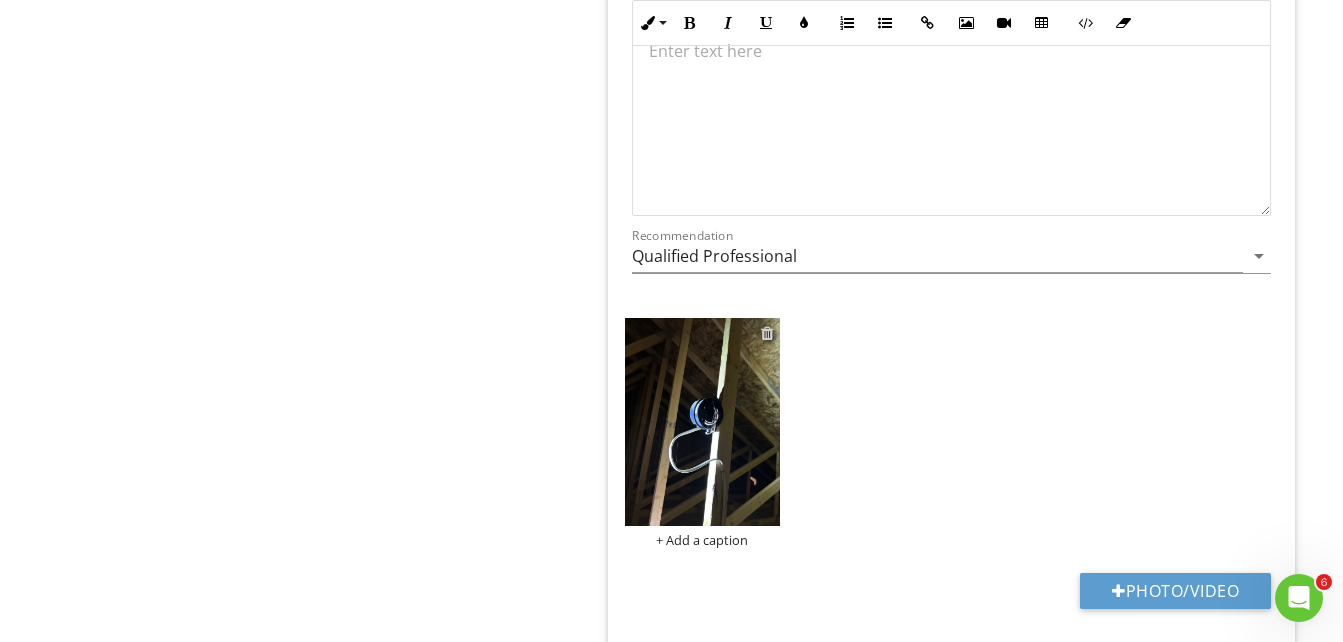 click at bounding box center (767, 333) 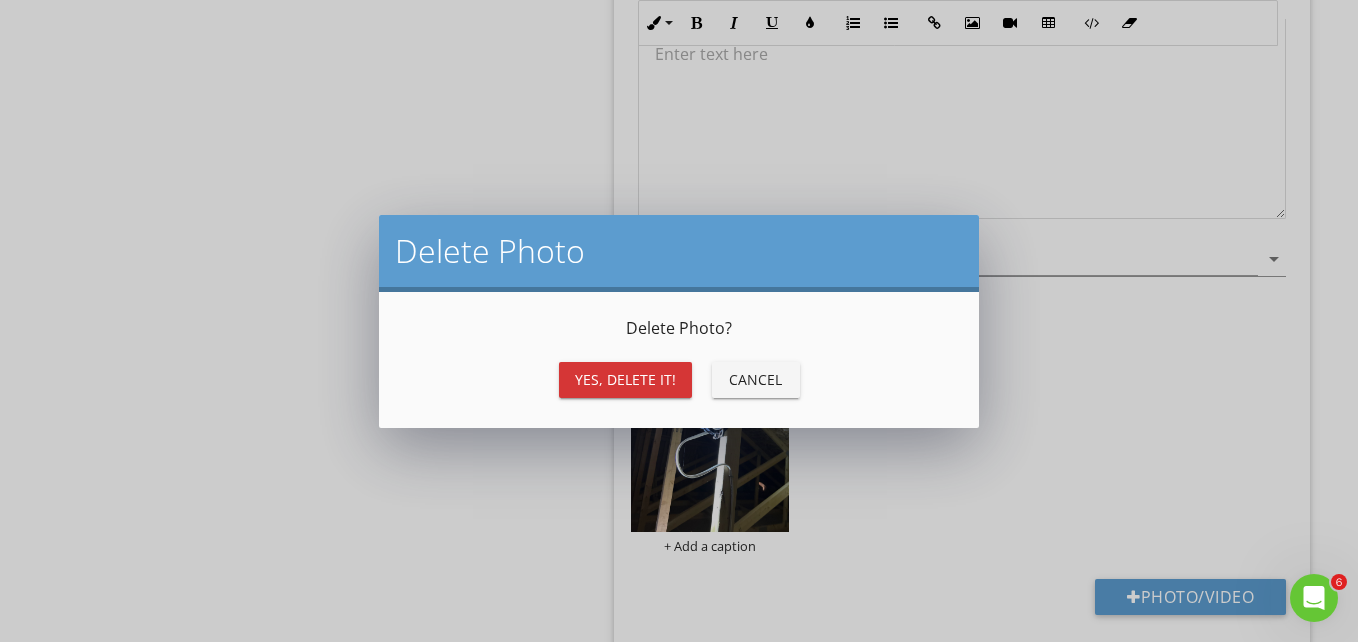 click on "Yes, Delete it!" at bounding box center (625, 379) 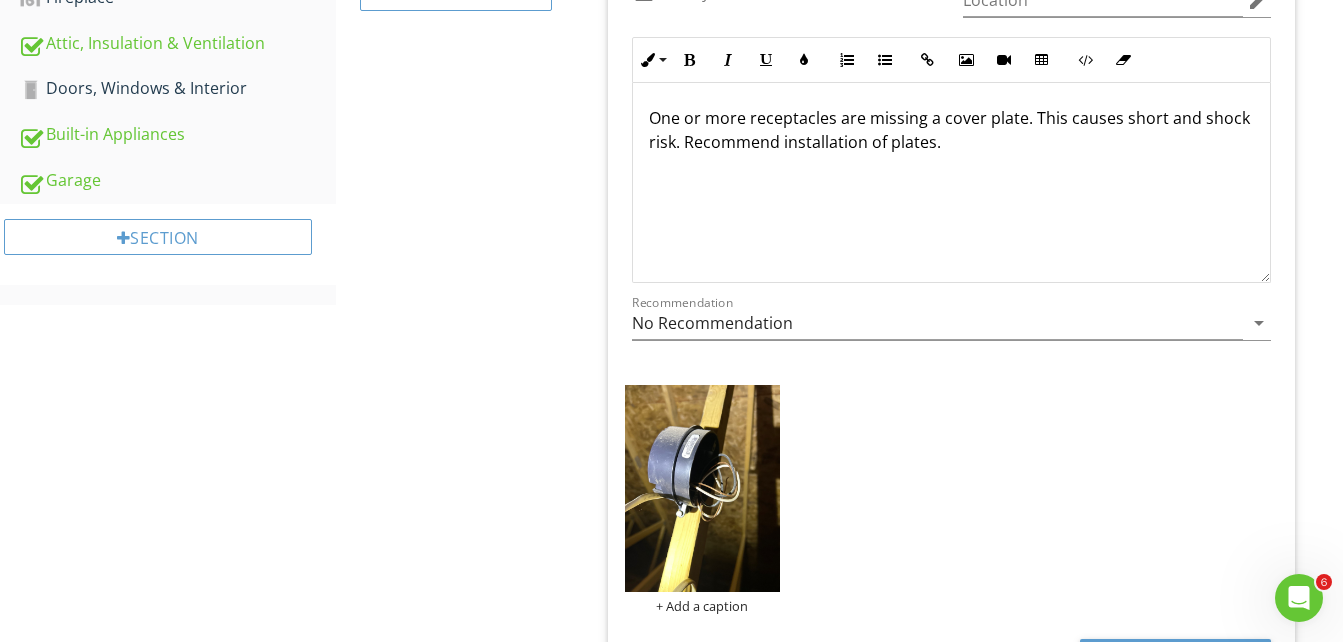 scroll, scrollTop: 871, scrollLeft: 0, axis: vertical 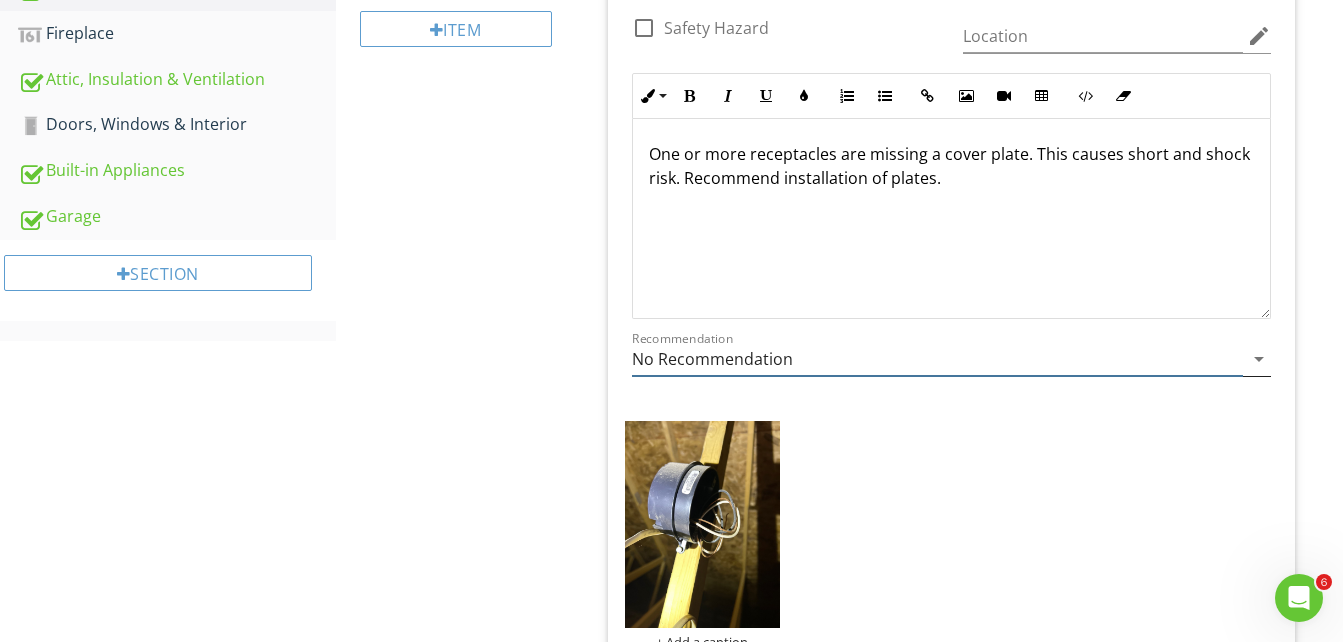 click on "arrow_drop_down" at bounding box center (1259, 359) 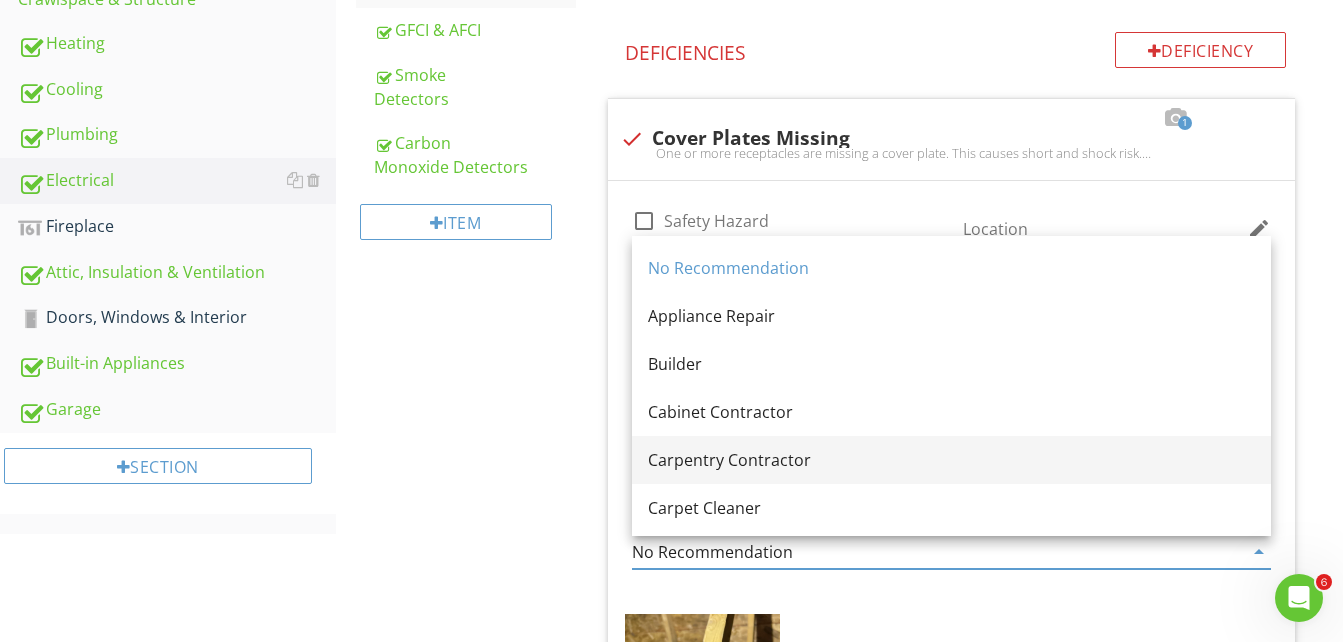 scroll, scrollTop: 671, scrollLeft: 0, axis: vertical 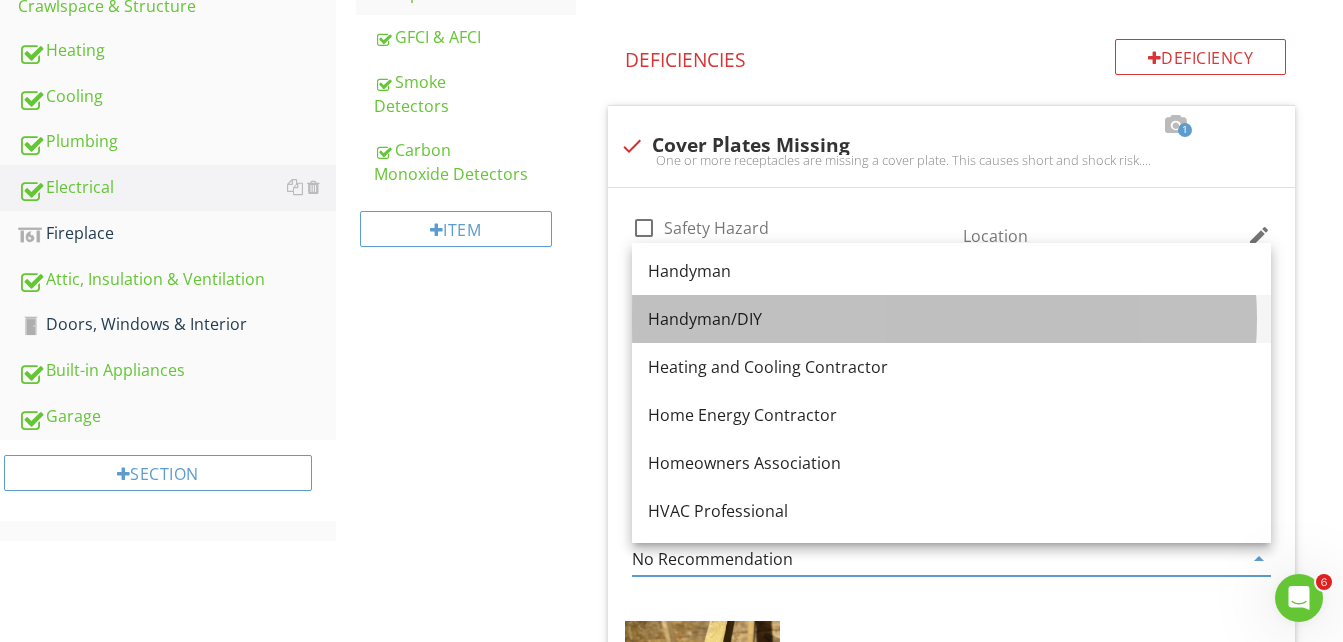 click on "Handyman/DIY" at bounding box center [951, 319] 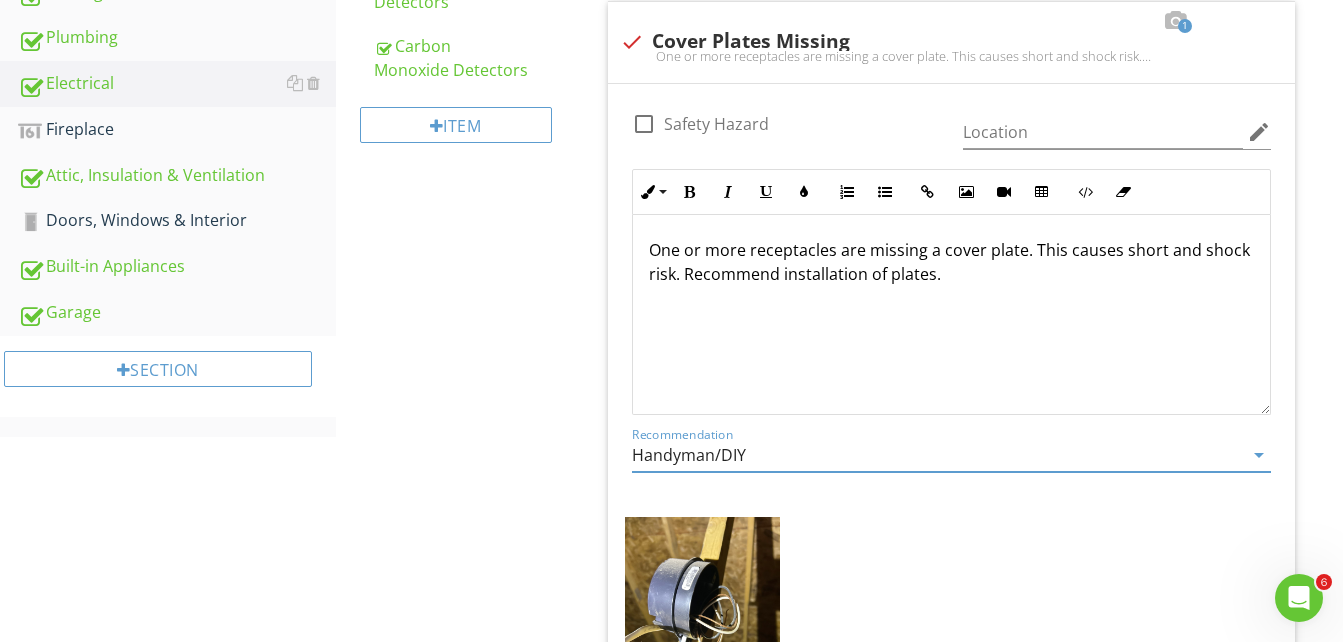 scroll, scrollTop: 771, scrollLeft: 0, axis: vertical 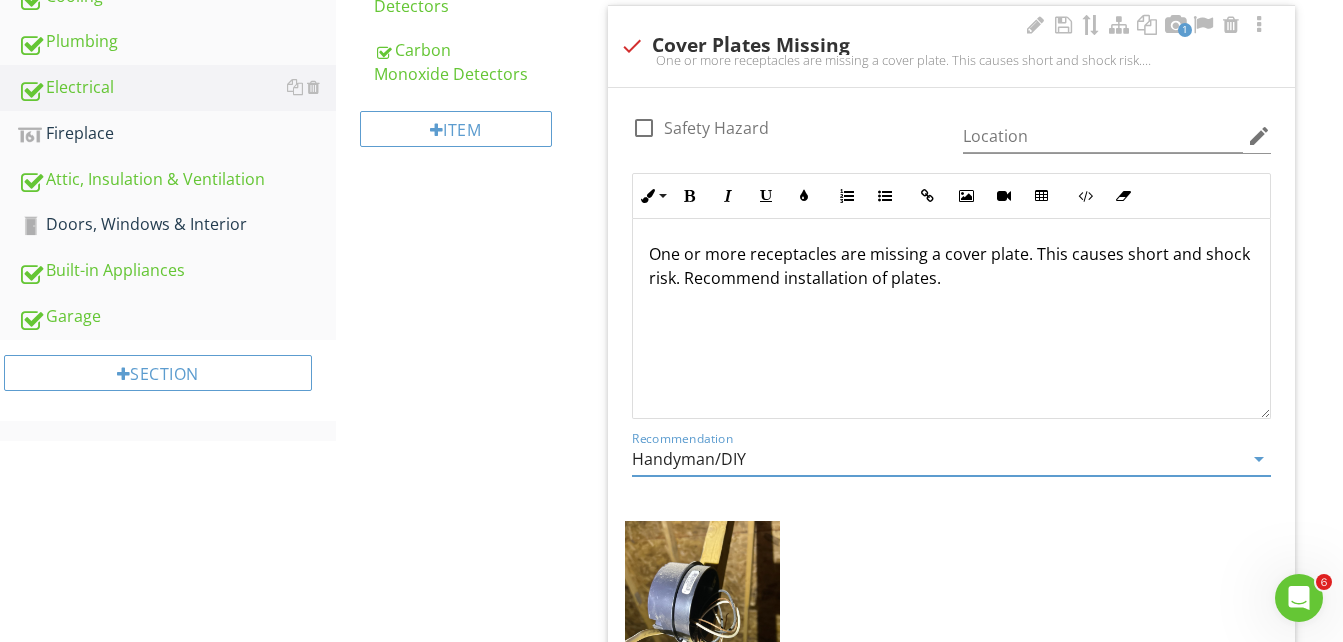 click on "One or more receptacles are missing a cover plate. This causes short and shock risk. Recommend installation of plates." at bounding box center (951, 266) 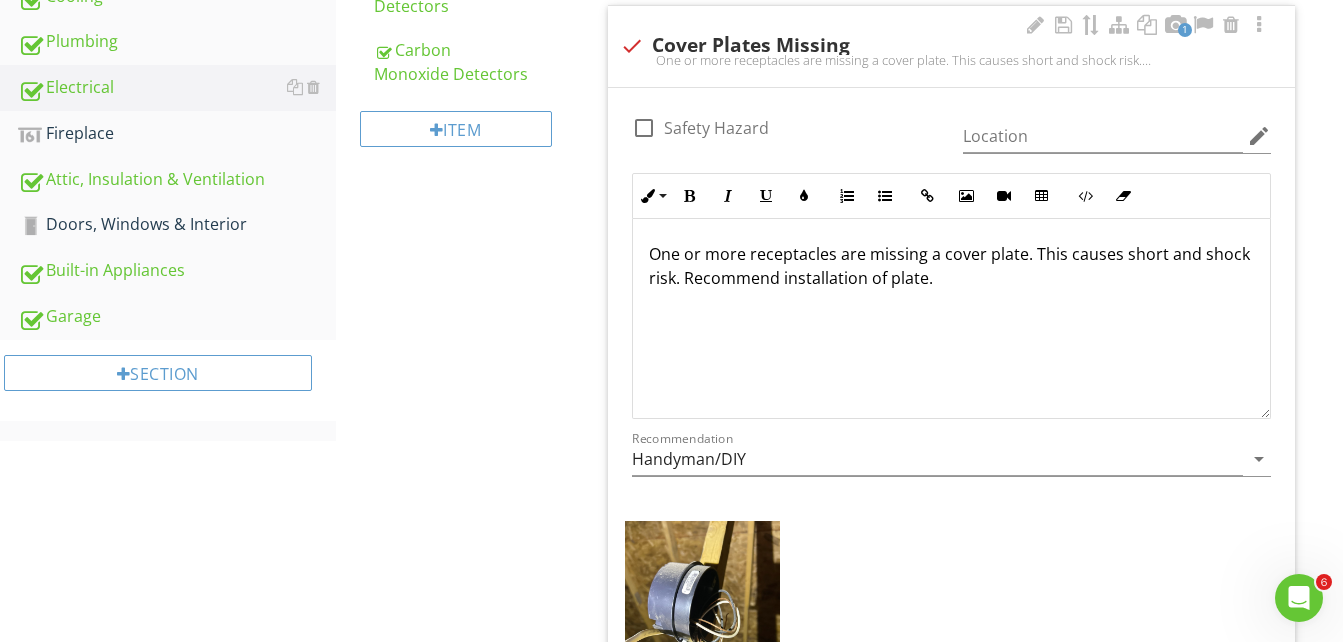 type 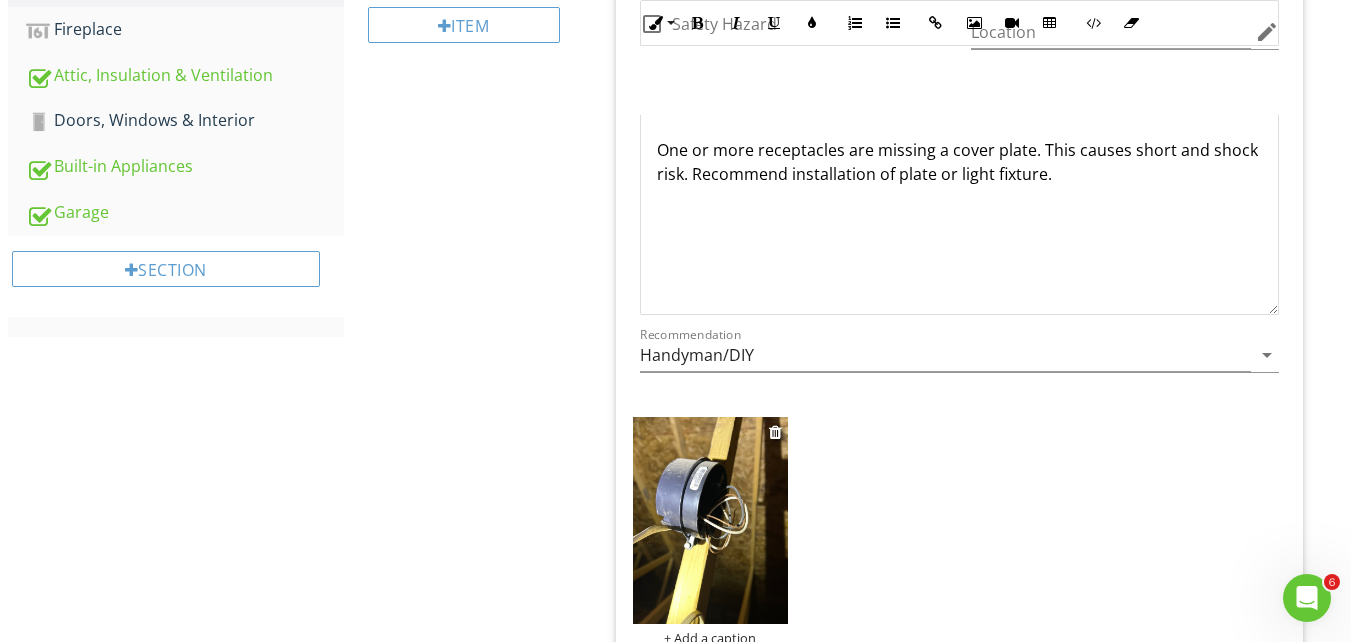 scroll, scrollTop: 971, scrollLeft: 0, axis: vertical 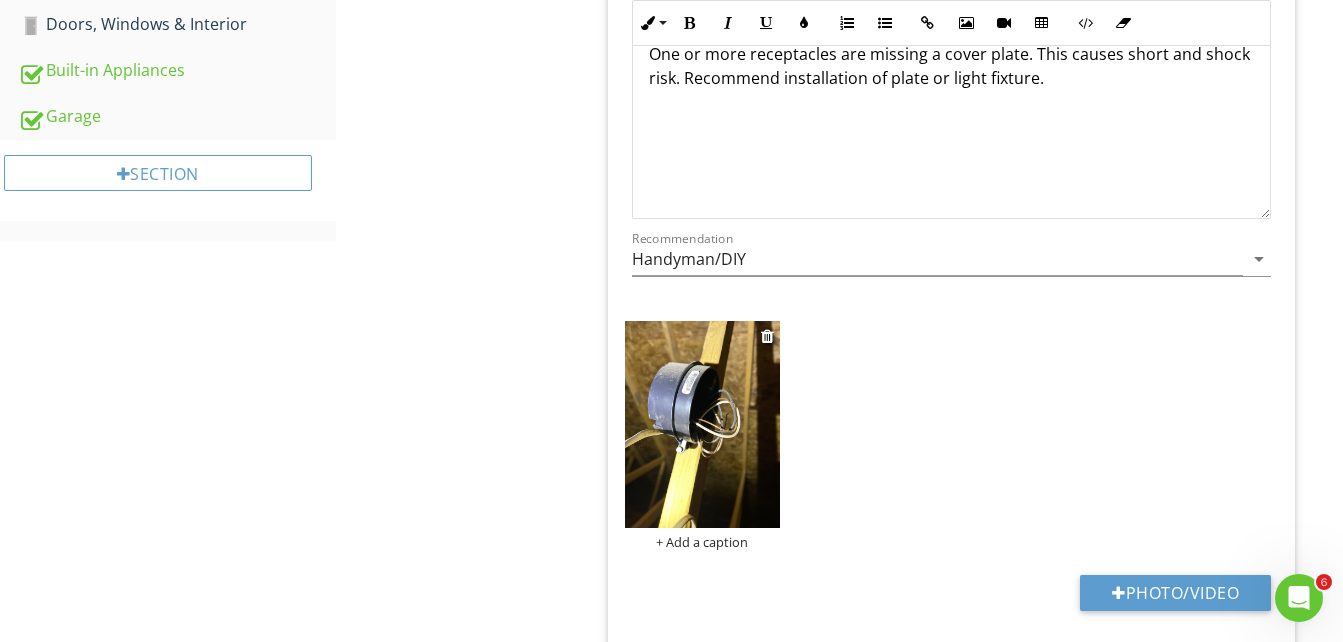 click on "+ Add a caption" at bounding box center (703, 542) 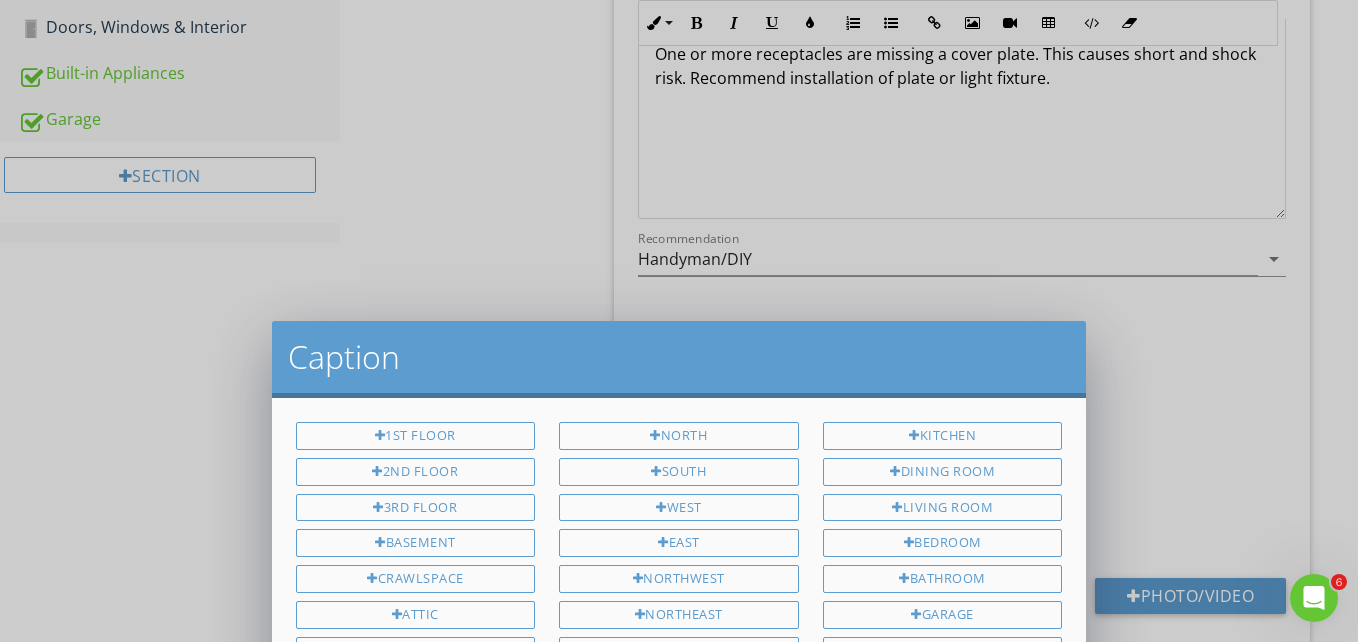 scroll, scrollTop: 0, scrollLeft: 0, axis: both 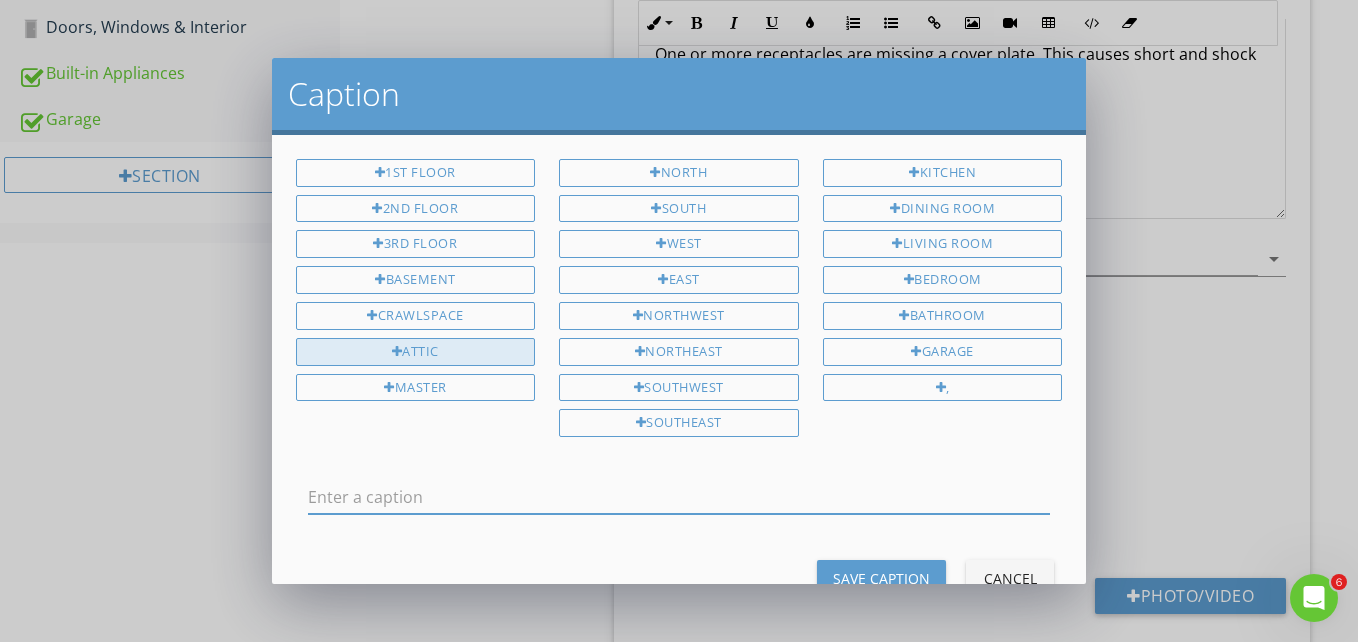 click on "Attic" at bounding box center [416, 352] 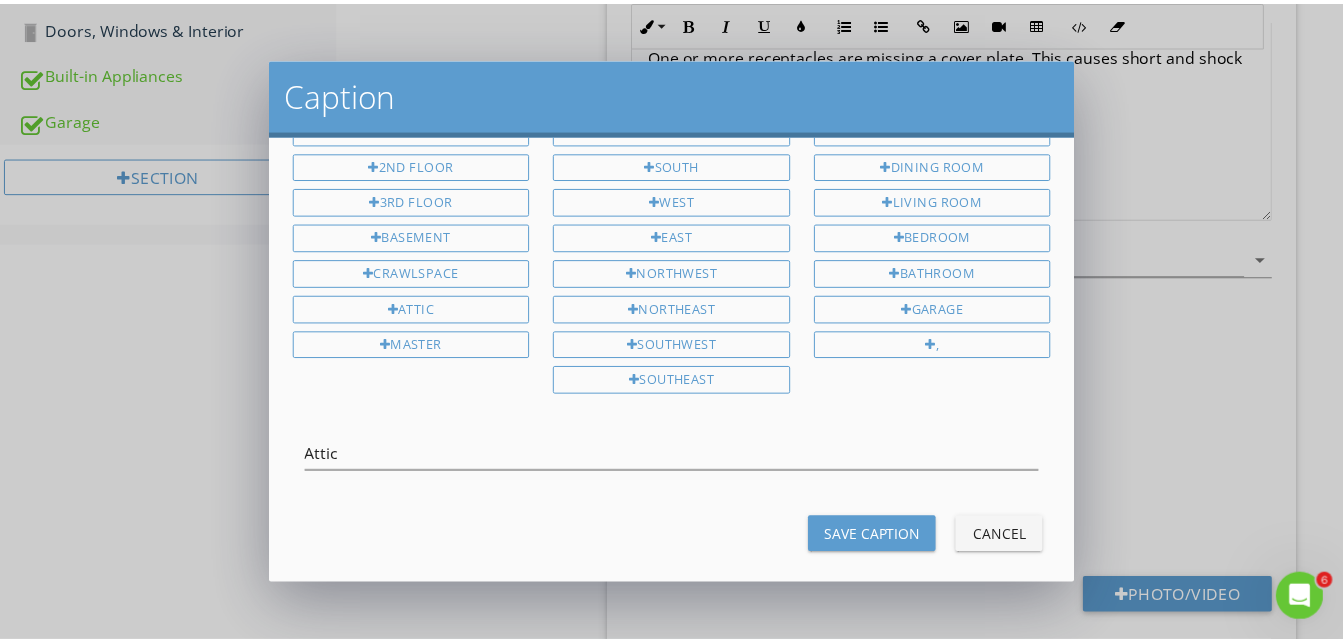 scroll, scrollTop: 62, scrollLeft: 0, axis: vertical 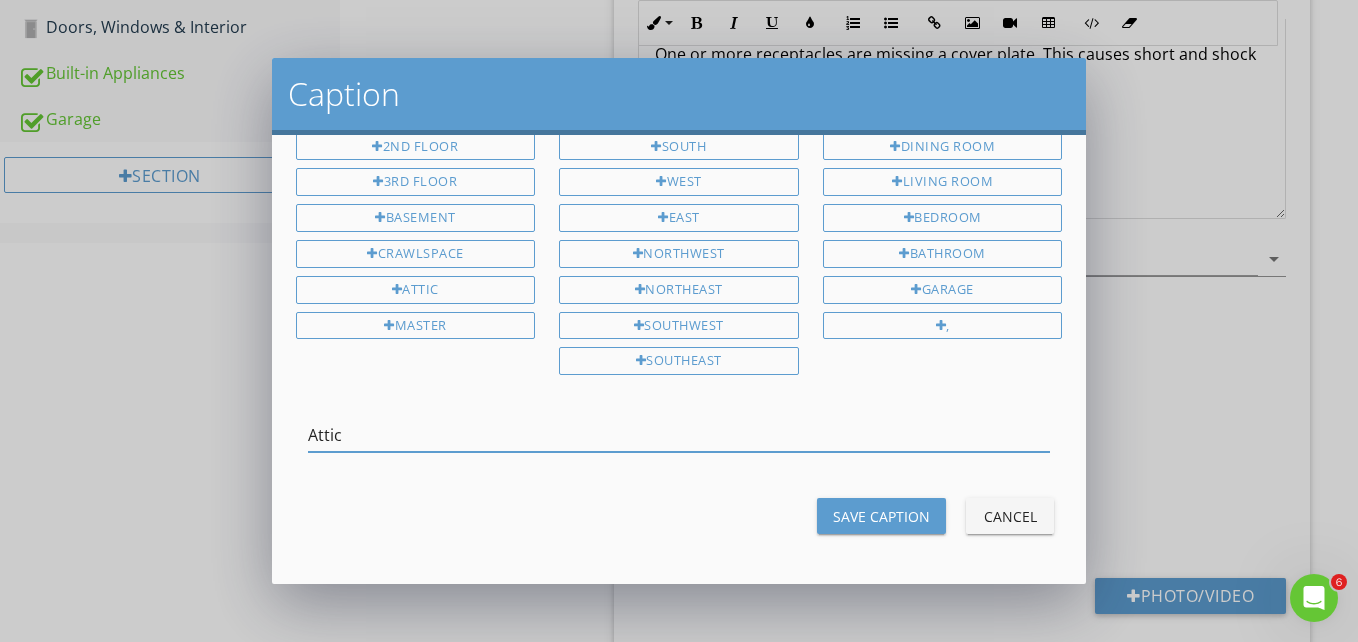 click on "Attic" at bounding box center (679, 435) 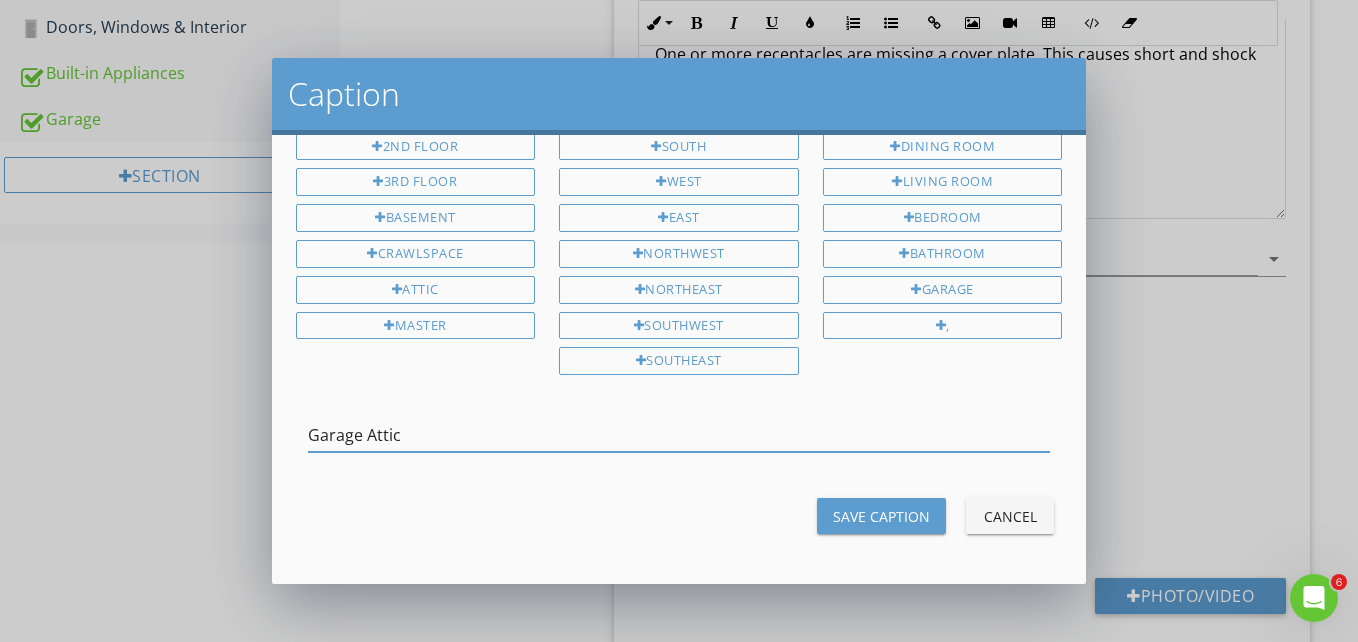 type on "Garage Attic" 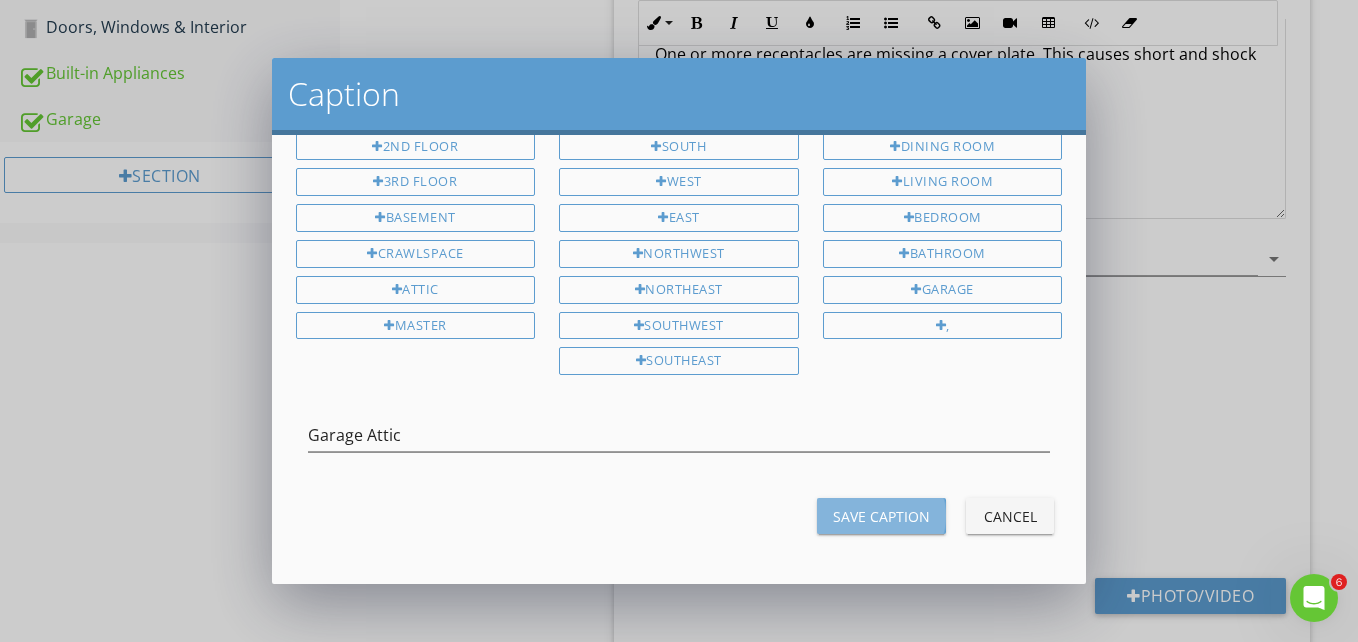 click on "Save Caption" at bounding box center [881, 516] 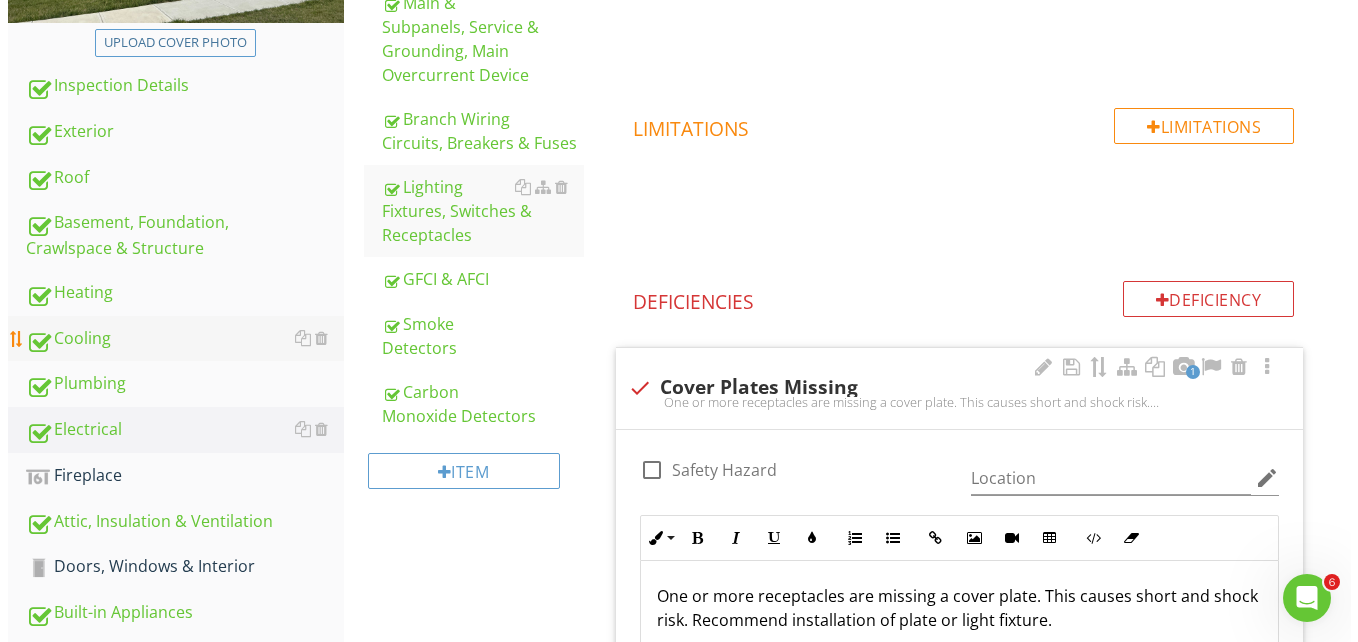 scroll, scrollTop: 571, scrollLeft: 0, axis: vertical 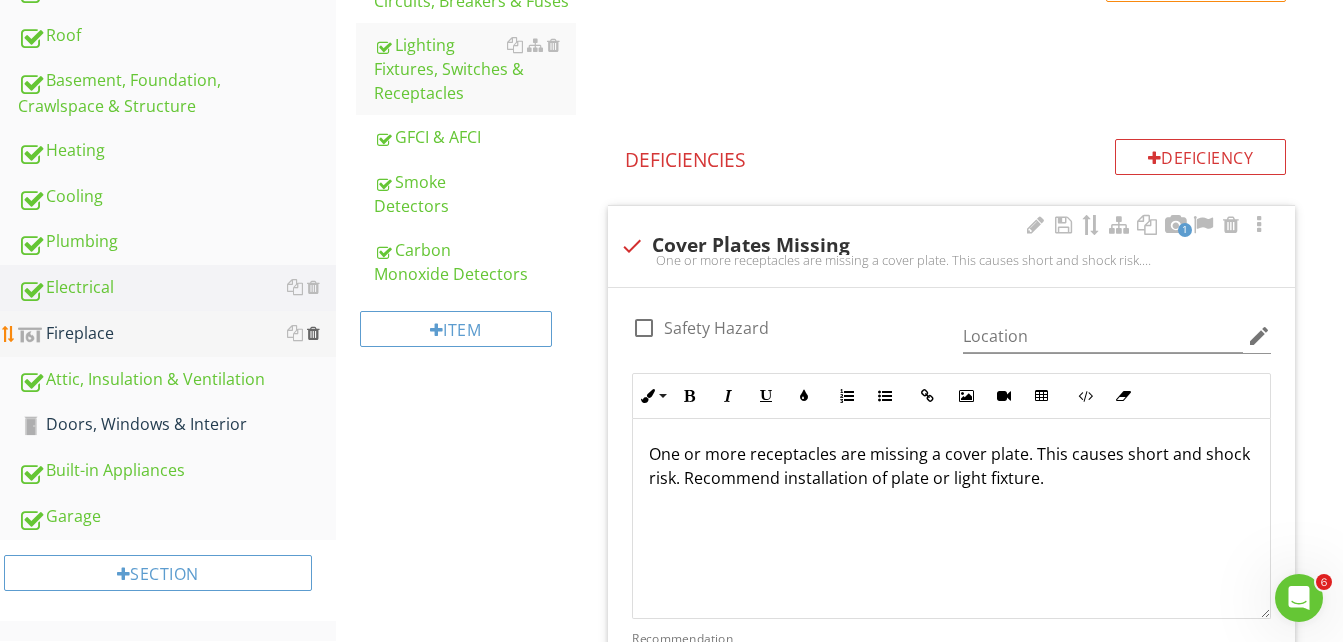 click at bounding box center (313, 333) 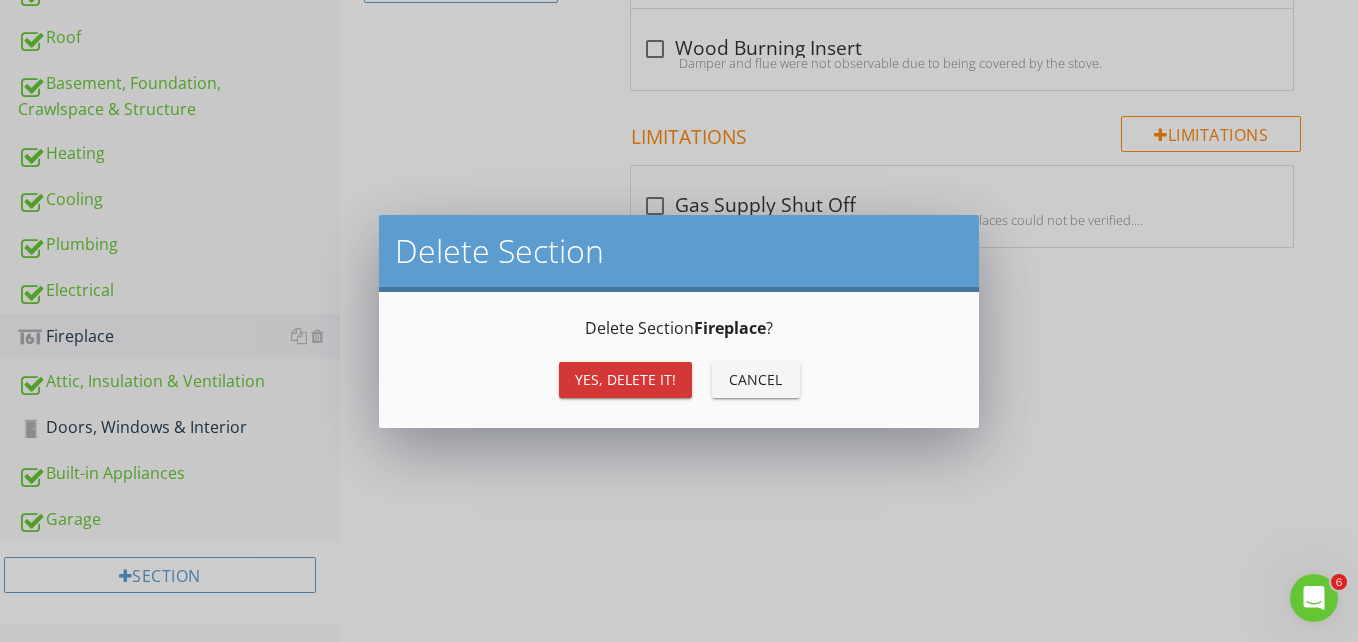 click on "Yes, Delete it!" at bounding box center (625, 379) 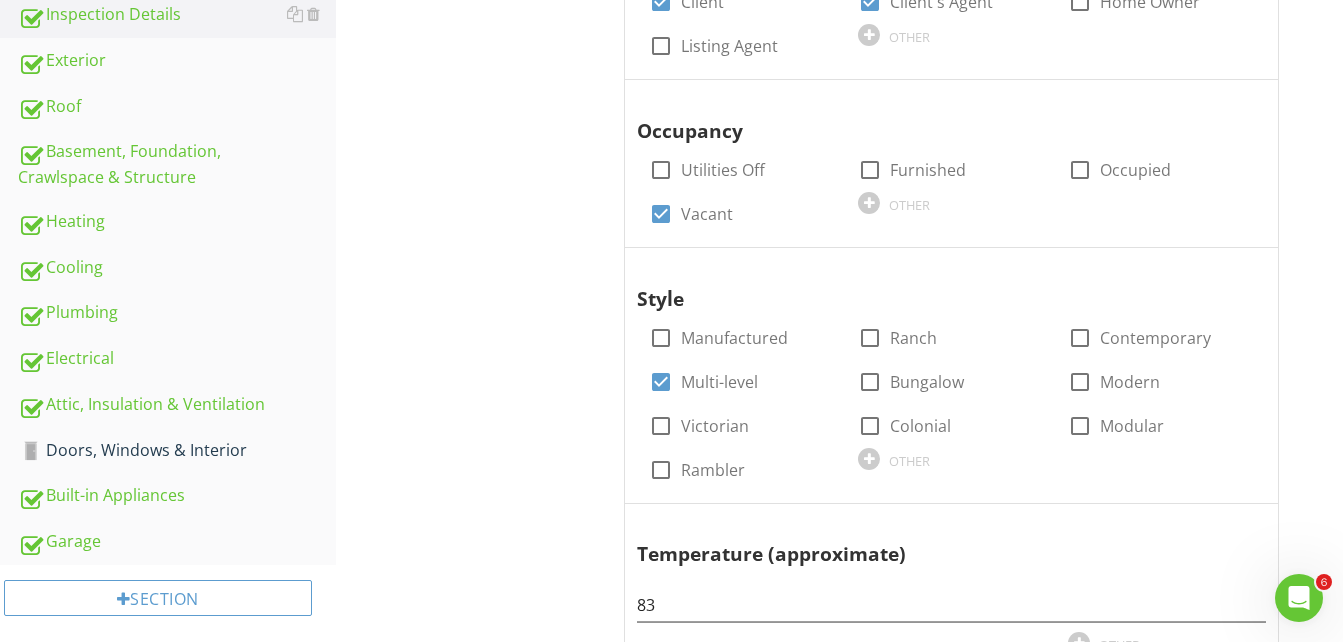 scroll, scrollTop: 524, scrollLeft: 0, axis: vertical 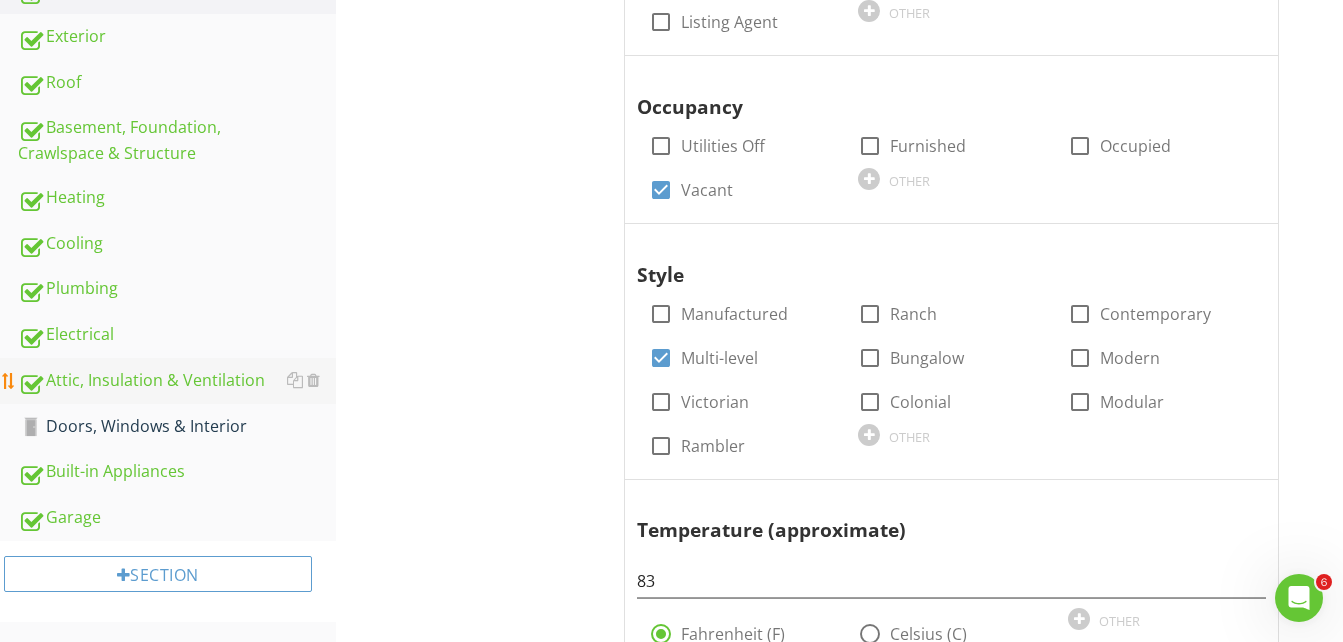 click on "Attic, Insulation & Ventilation" at bounding box center (177, 381) 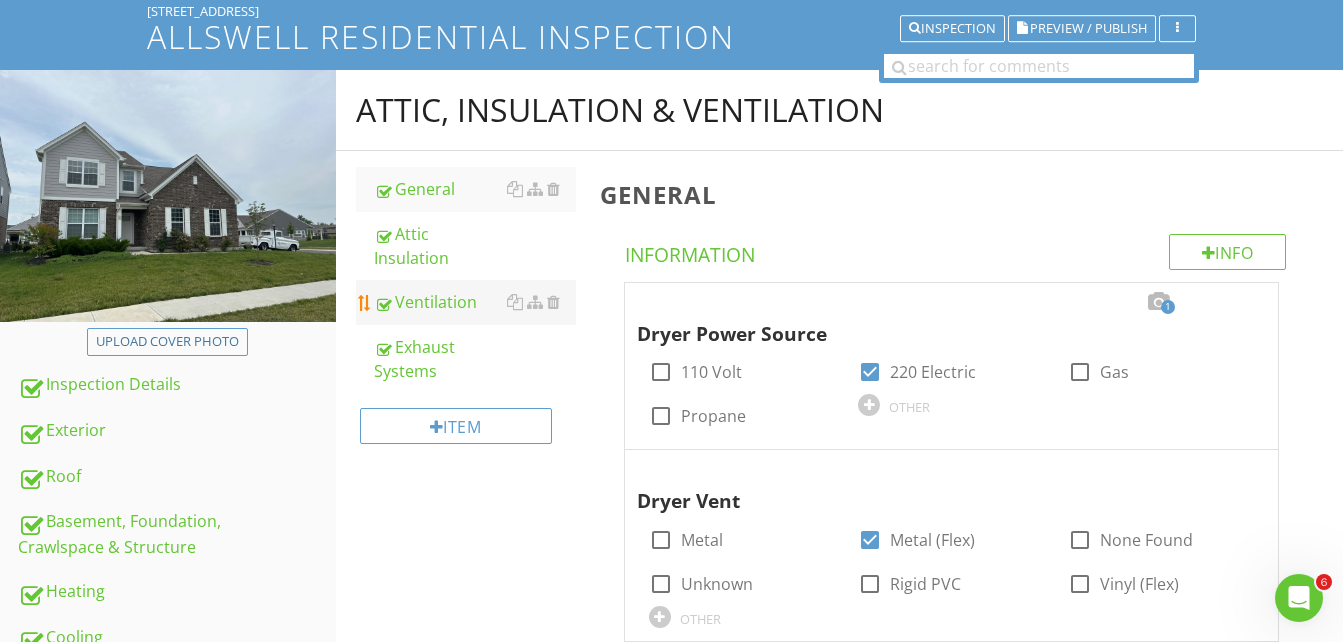 scroll, scrollTop: 124, scrollLeft: 0, axis: vertical 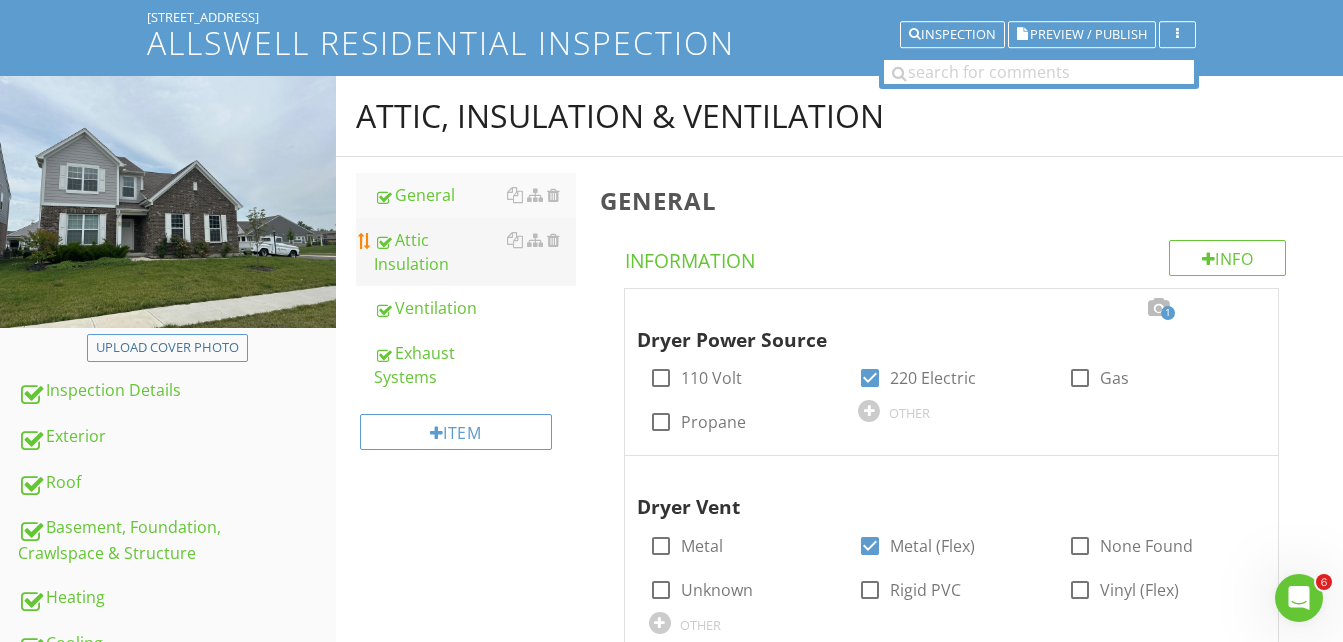click on "Attic Insulation" at bounding box center [475, 252] 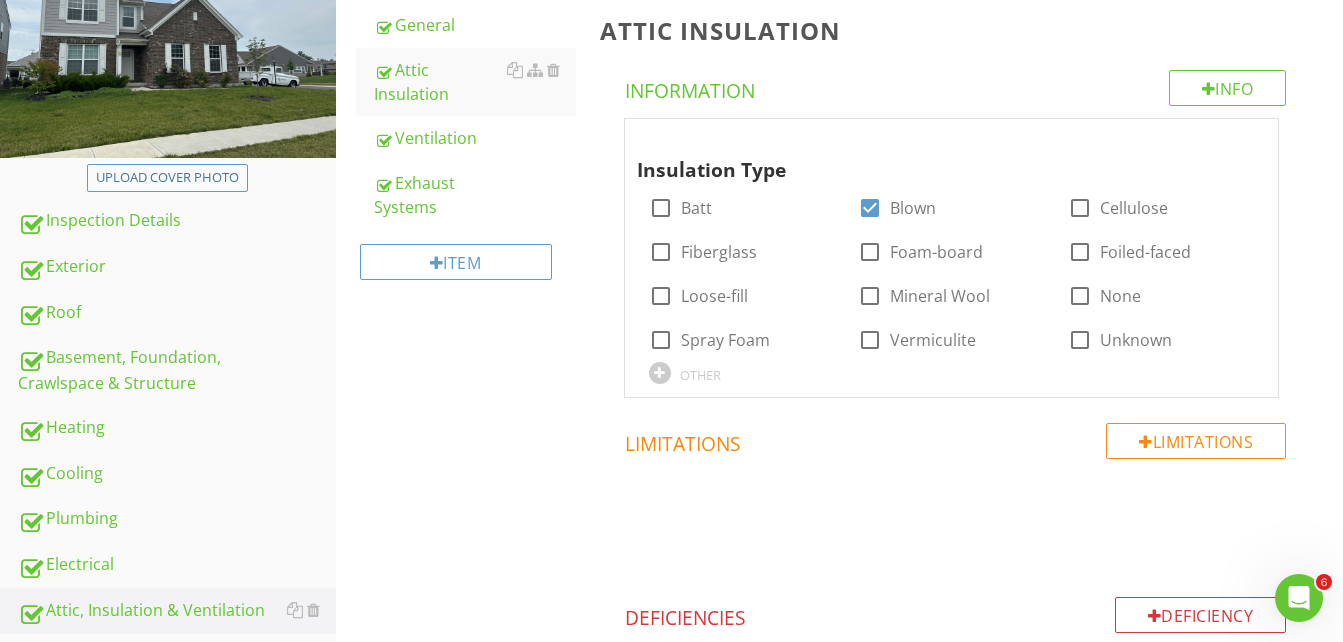 scroll, scrollTop: 194, scrollLeft: 0, axis: vertical 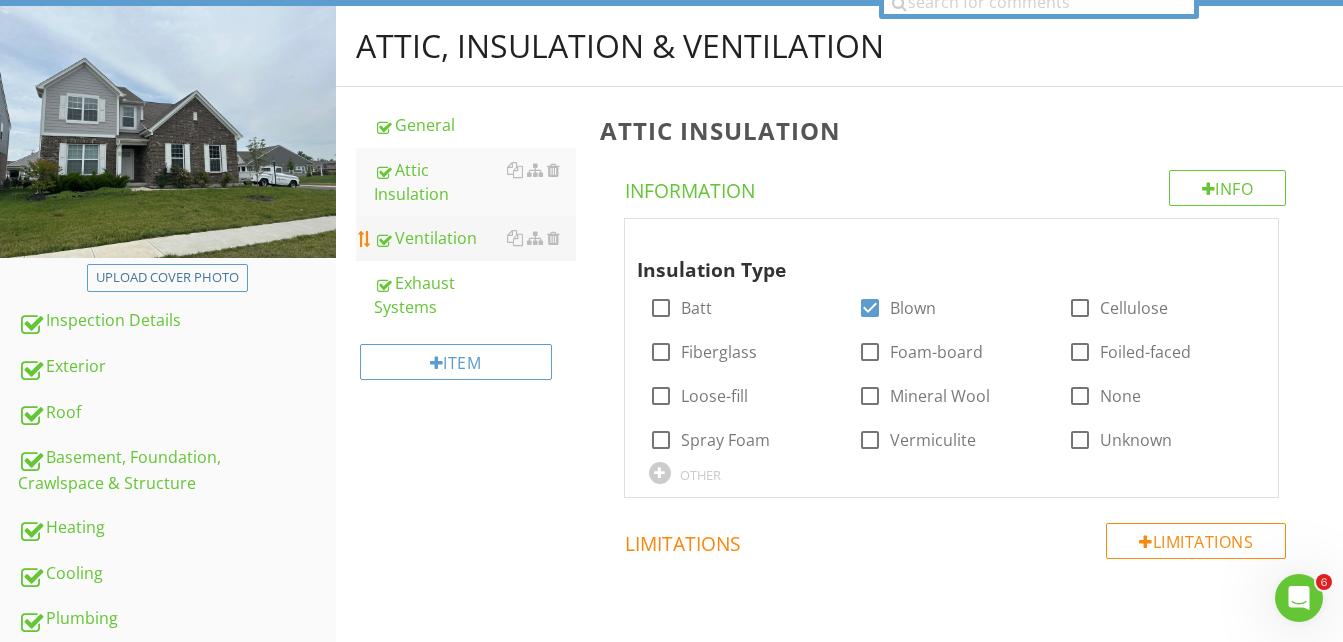 click on "Ventilation" at bounding box center [475, 238] 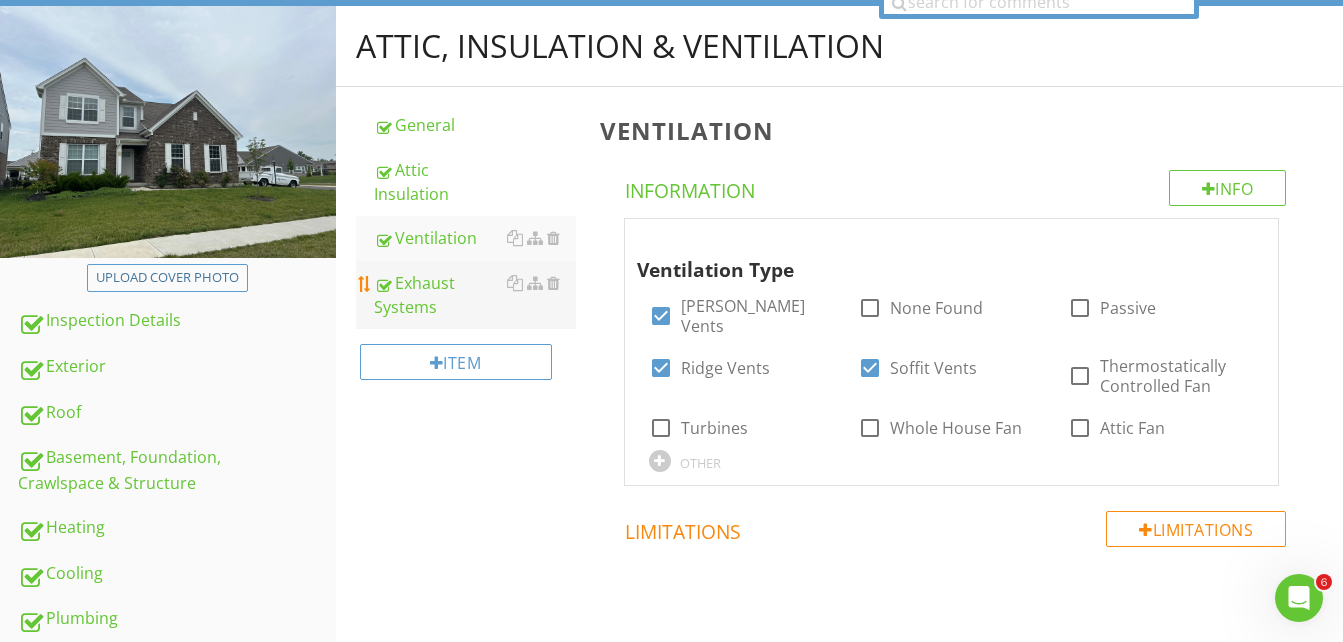 click on "Exhaust Systems" at bounding box center [475, 295] 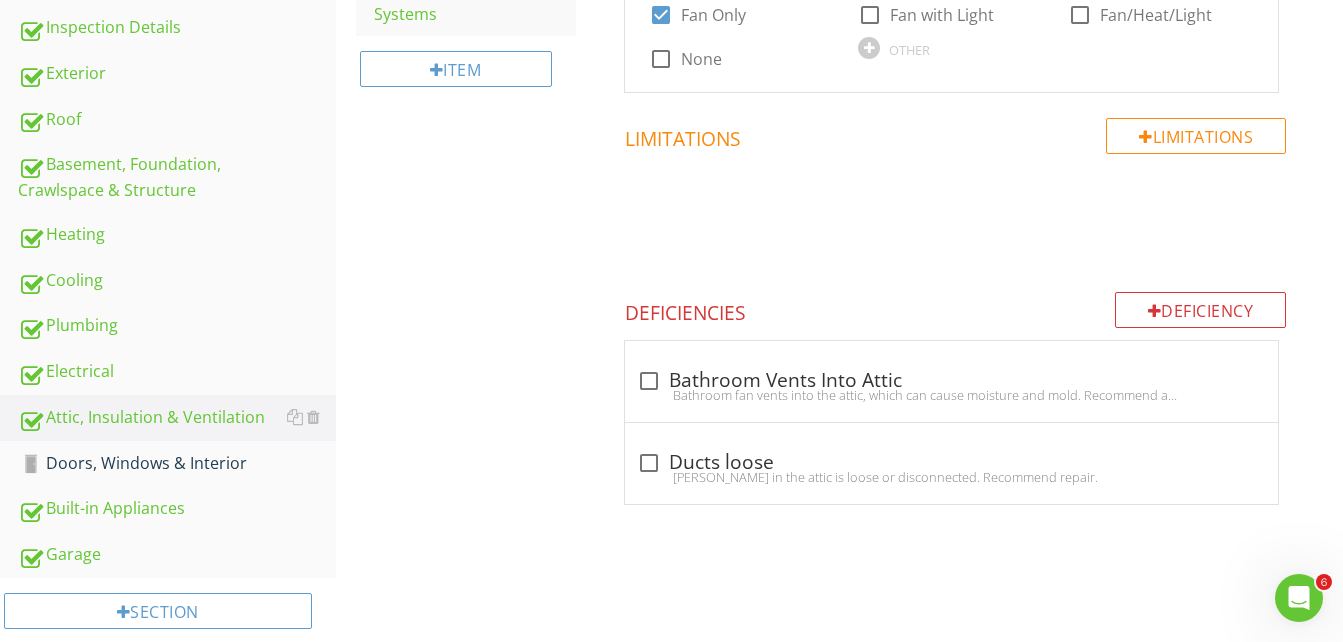scroll, scrollTop: 494, scrollLeft: 0, axis: vertical 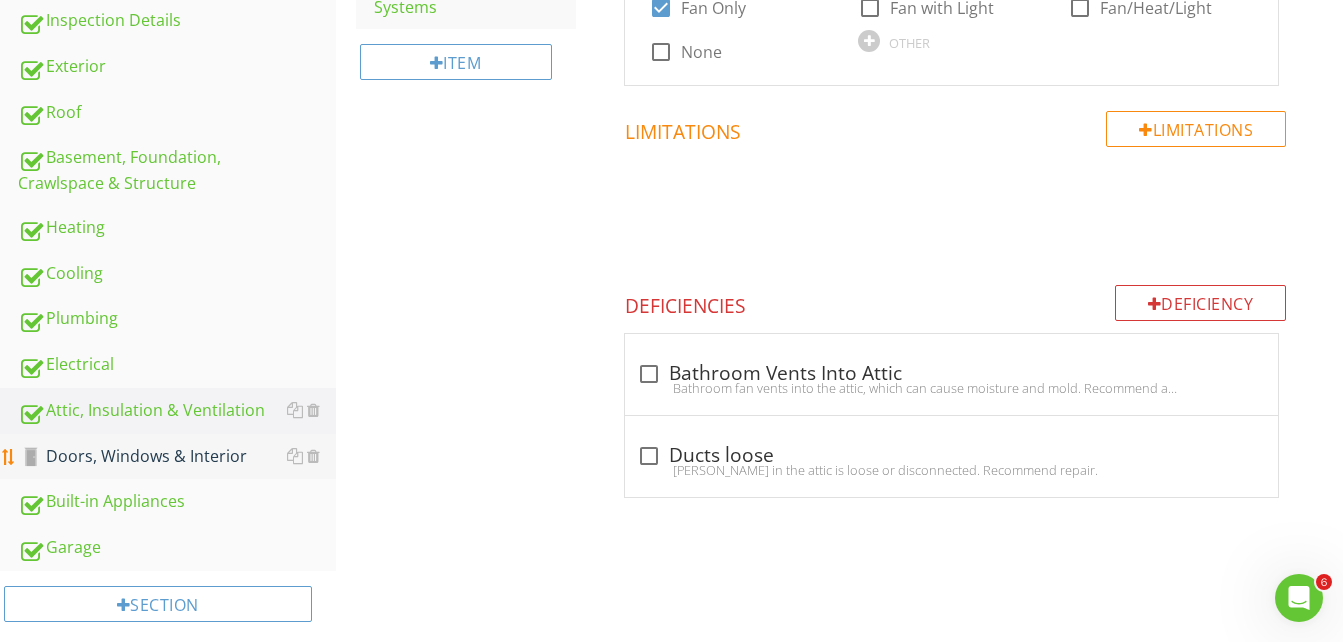 click on "Doors, Windows & Interior" at bounding box center [177, 457] 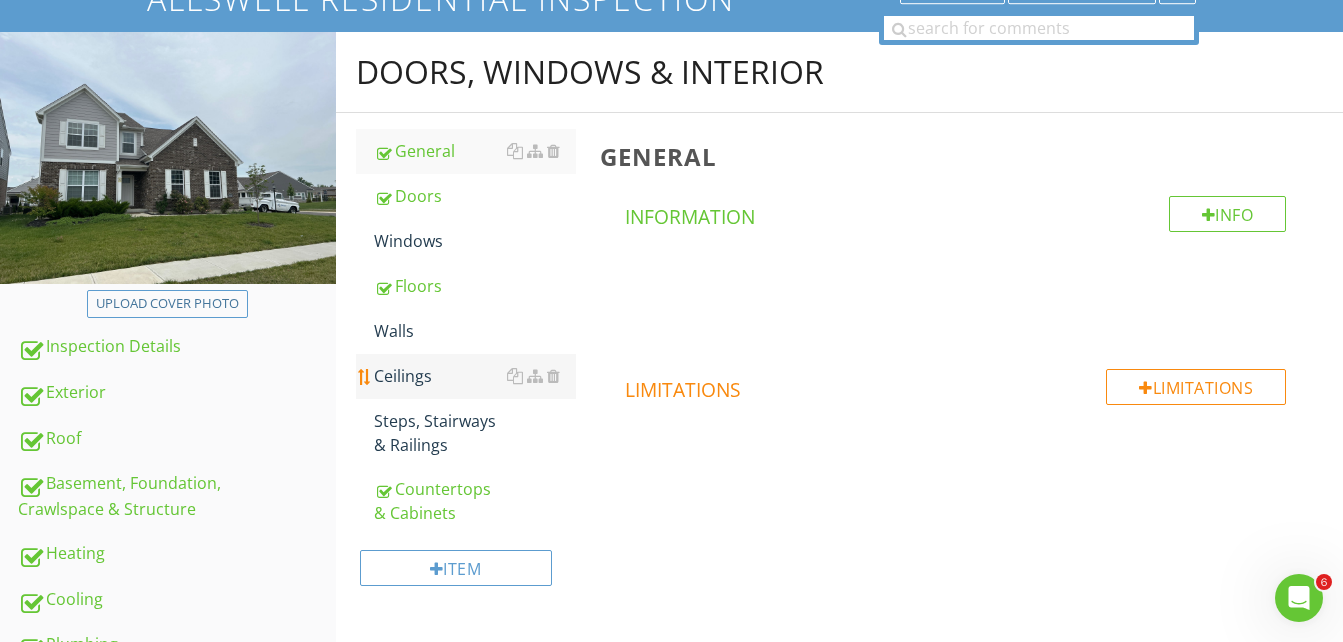 scroll, scrollTop: 94, scrollLeft: 0, axis: vertical 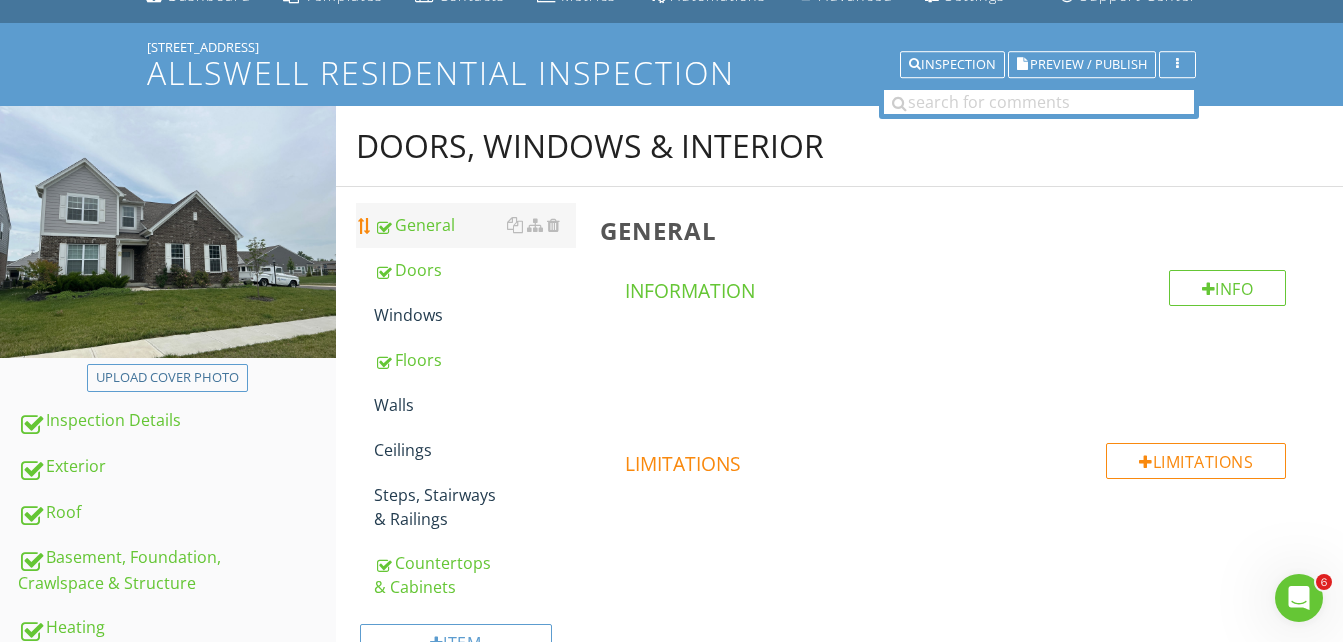 click on "General" at bounding box center (475, 225) 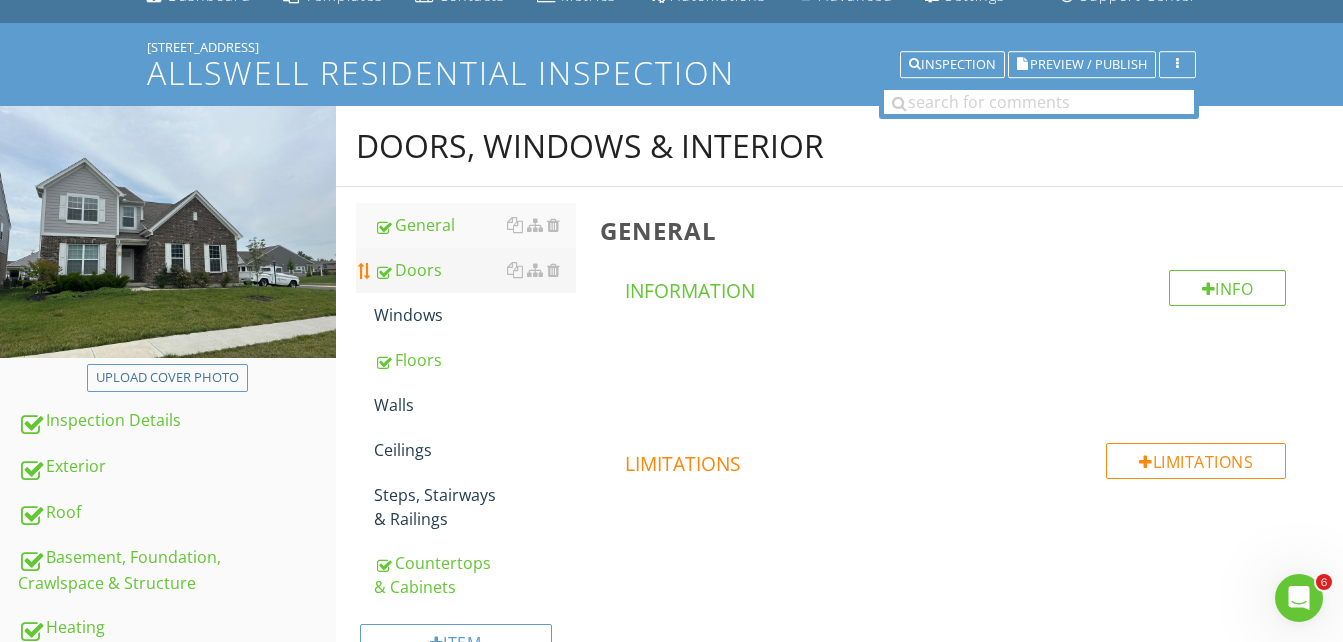 click on "Doors" at bounding box center (475, 270) 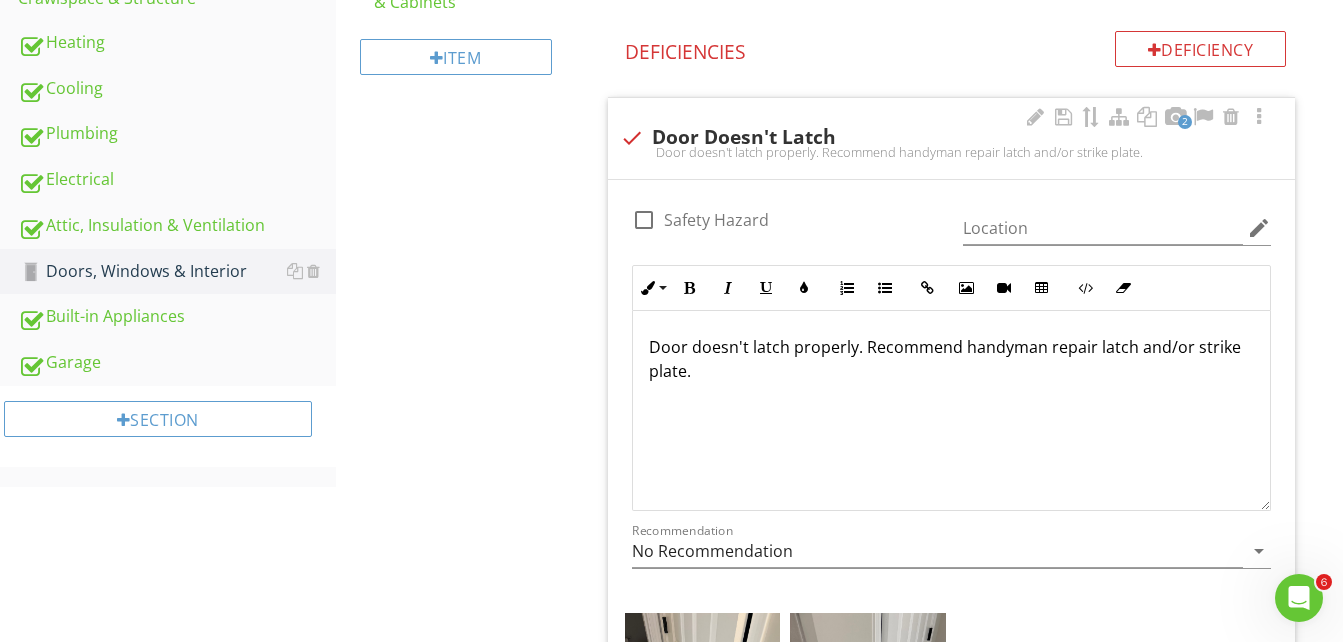 scroll, scrollTop: 694, scrollLeft: 0, axis: vertical 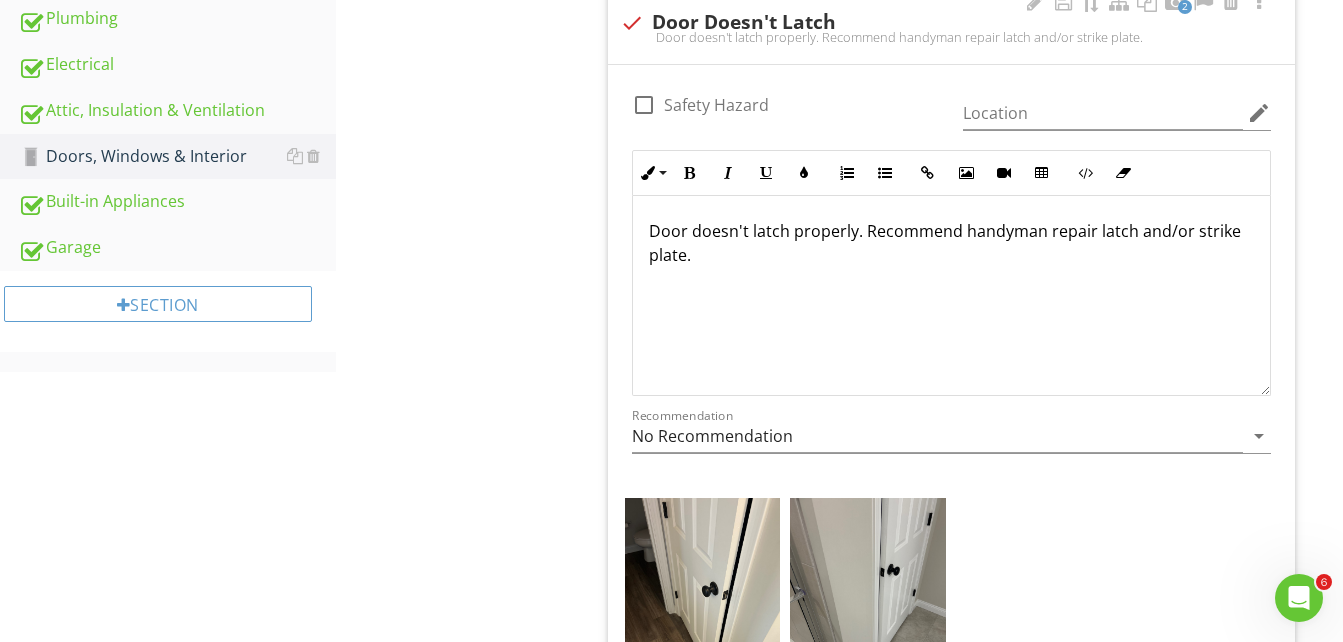 click on "Door doesn't latch properly. Recommend handyman repair latch and/or strike plate." at bounding box center [951, 243] 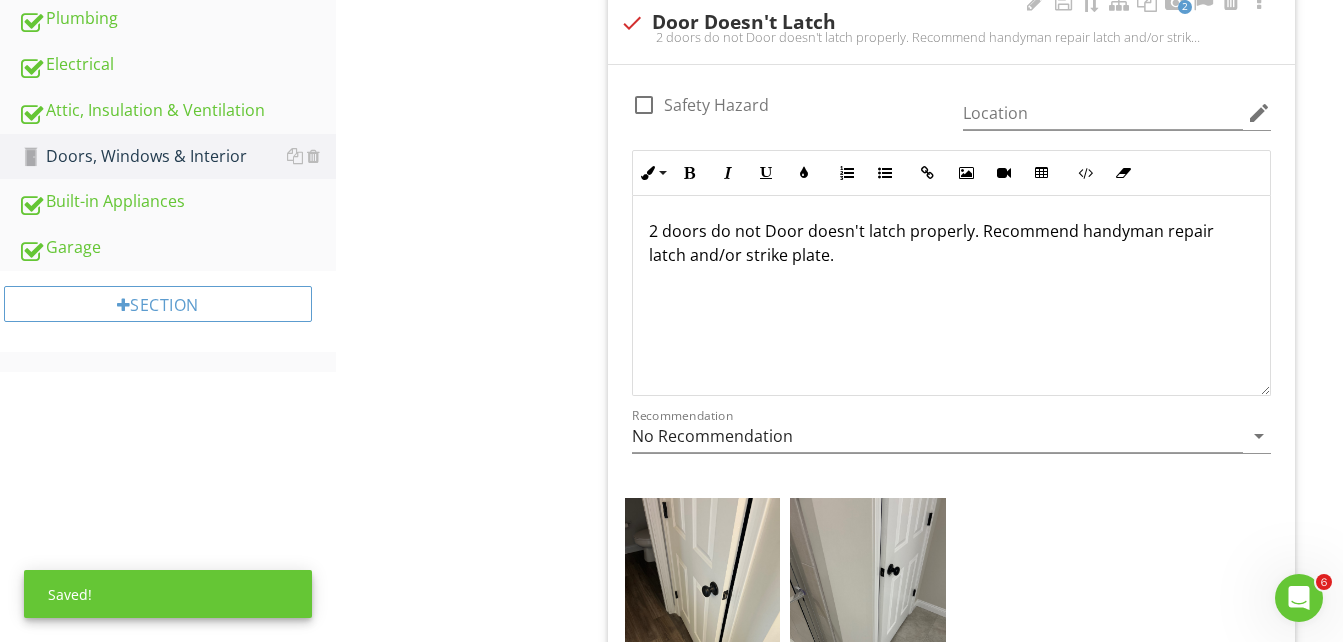 click on "2 doors do not Door doesn't latch properly. Recommend handyman repair latch and/or strike plate." at bounding box center (951, 243) 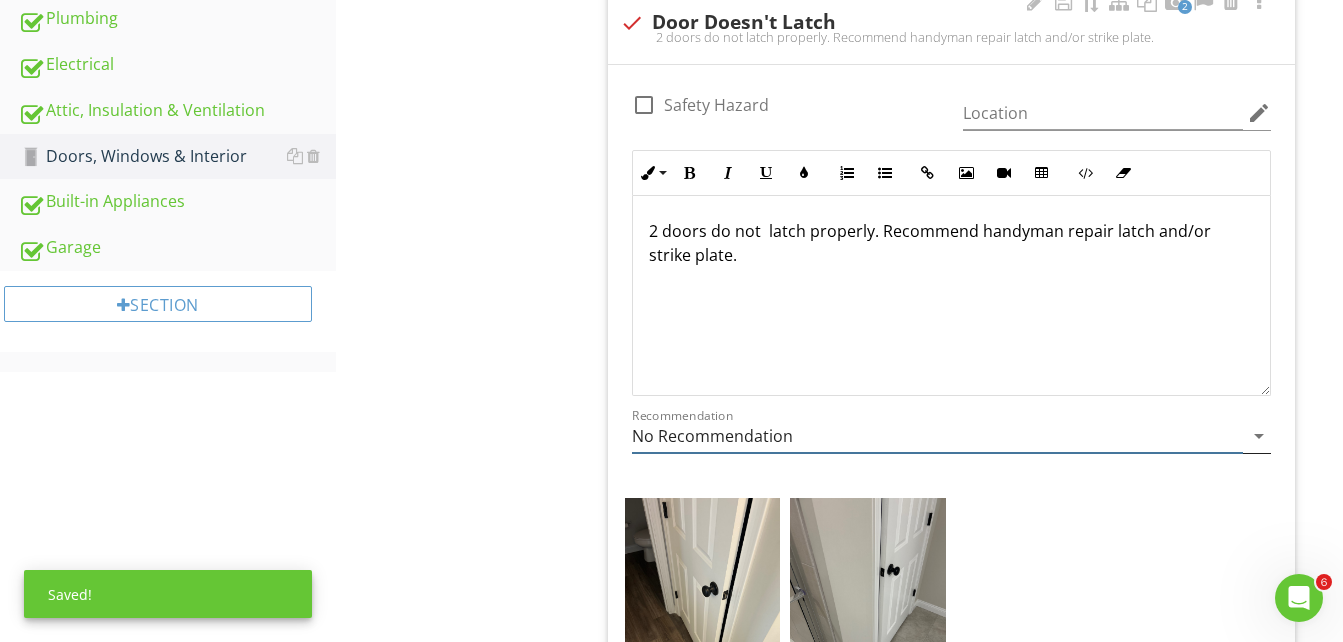 click on "arrow_drop_down" at bounding box center [1259, 436] 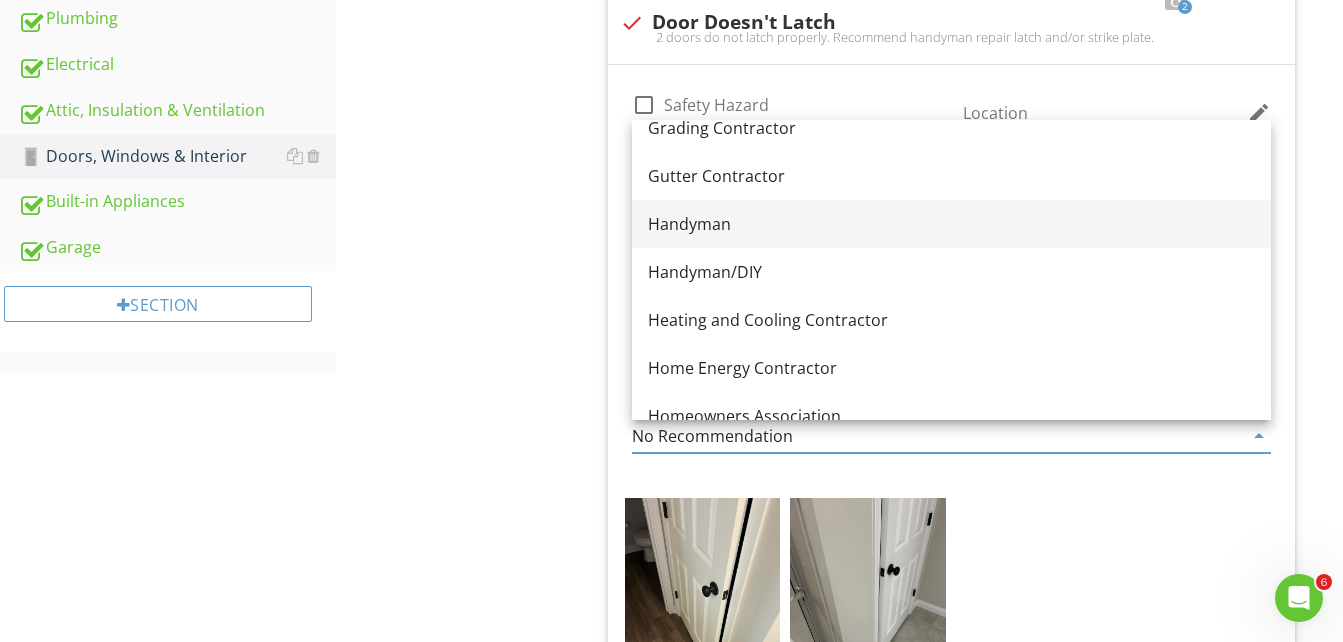 scroll, scrollTop: 1176, scrollLeft: 0, axis: vertical 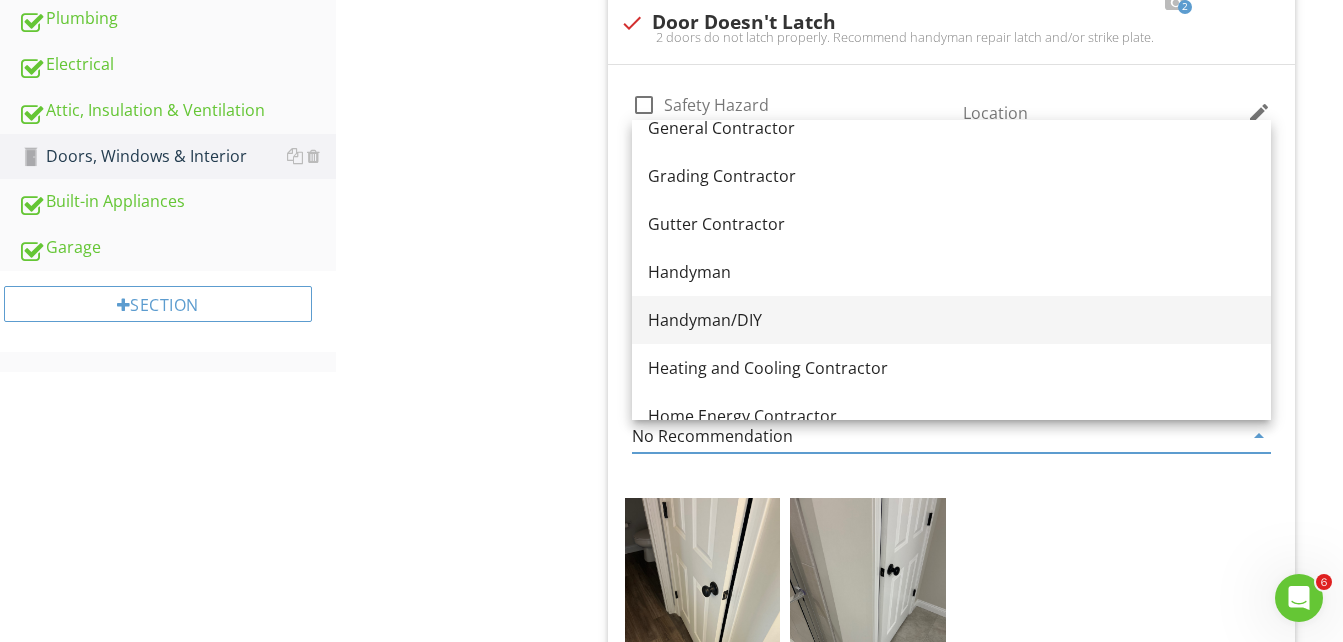 click on "Handyman/DIY" at bounding box center (951, 320) 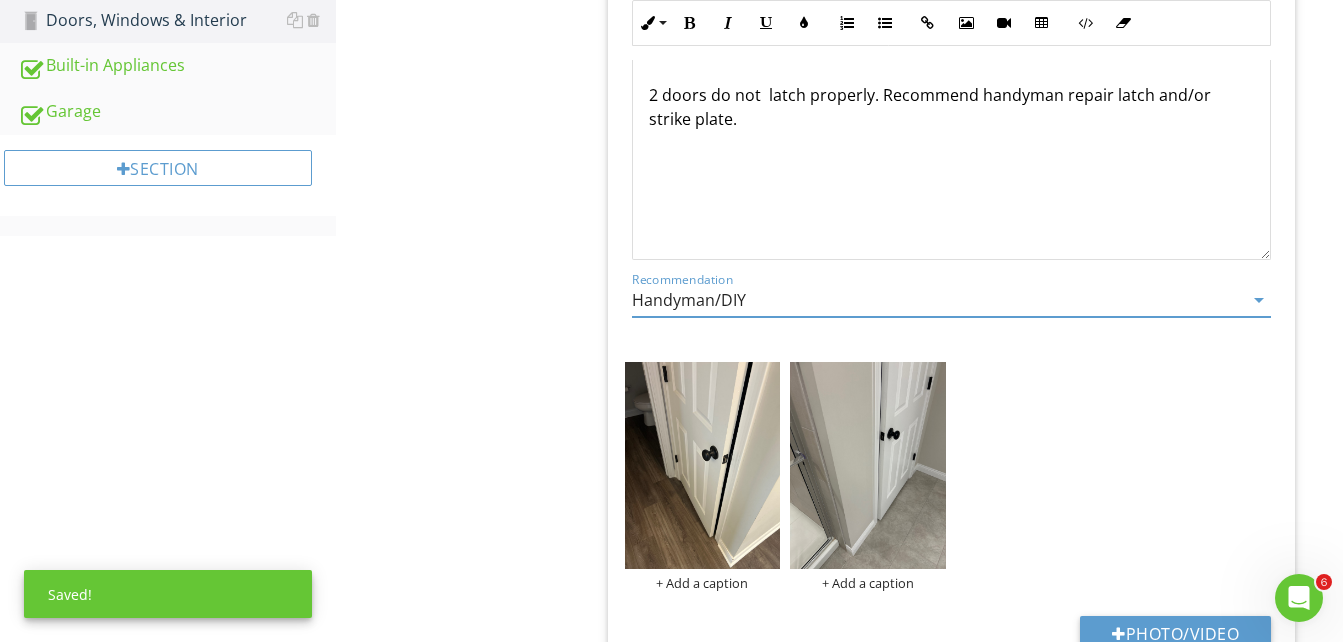 scroll, scrollTop: 994, scrollLeft: 0, axis: vertical 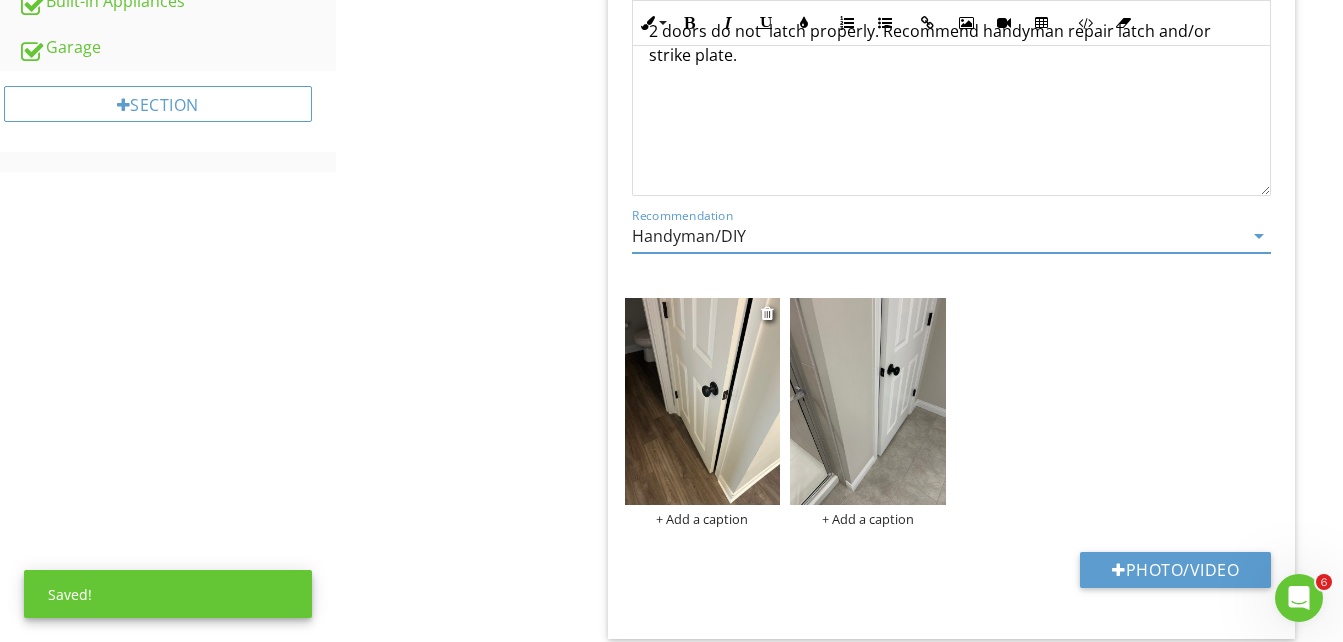 click at bounding box center (703, 402) 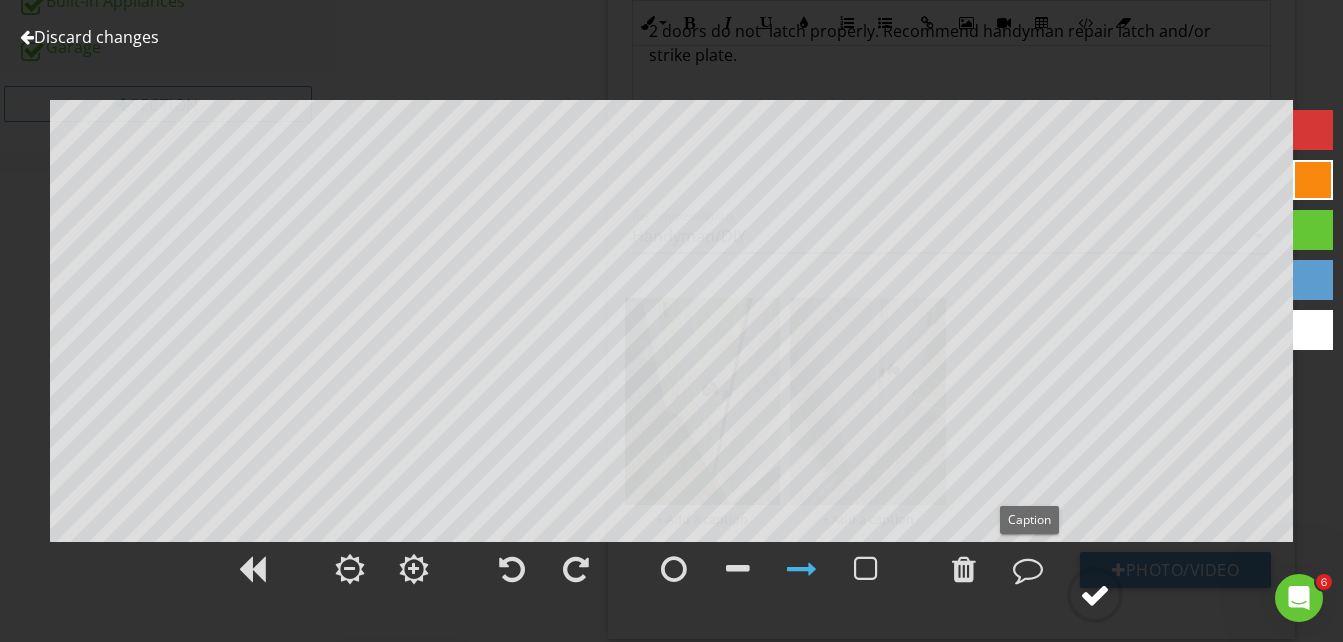 click at bounding box center [1095, 595] 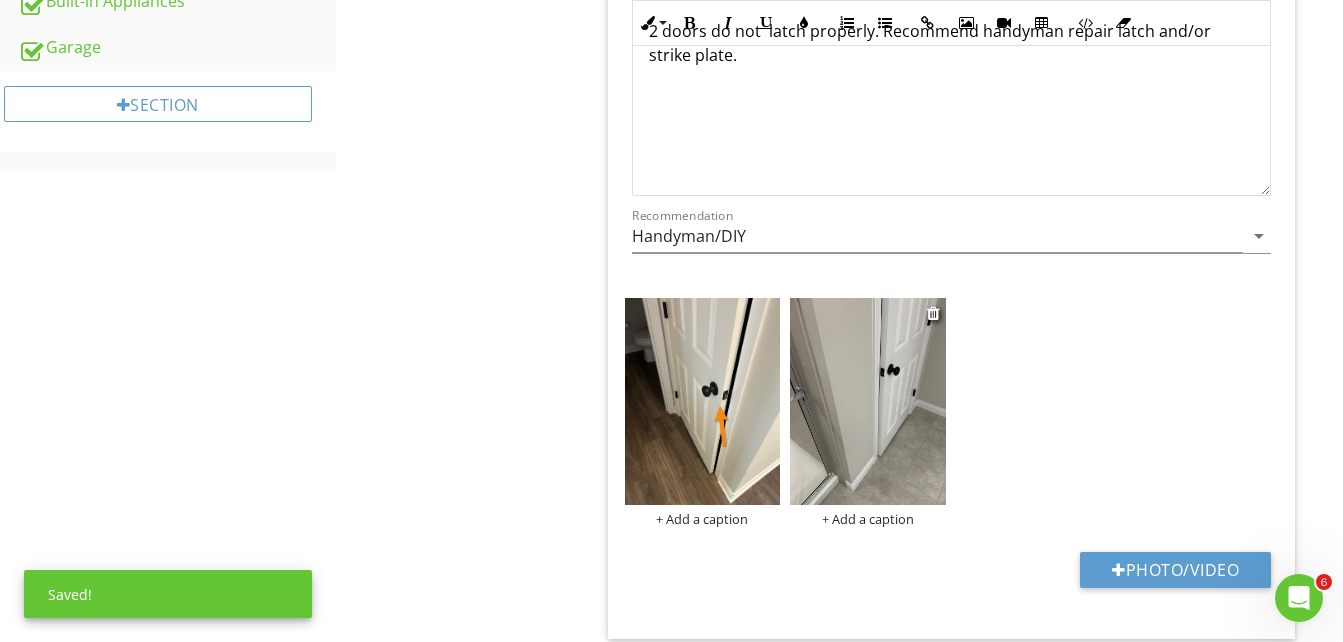 click at bounding box center [868, 402] 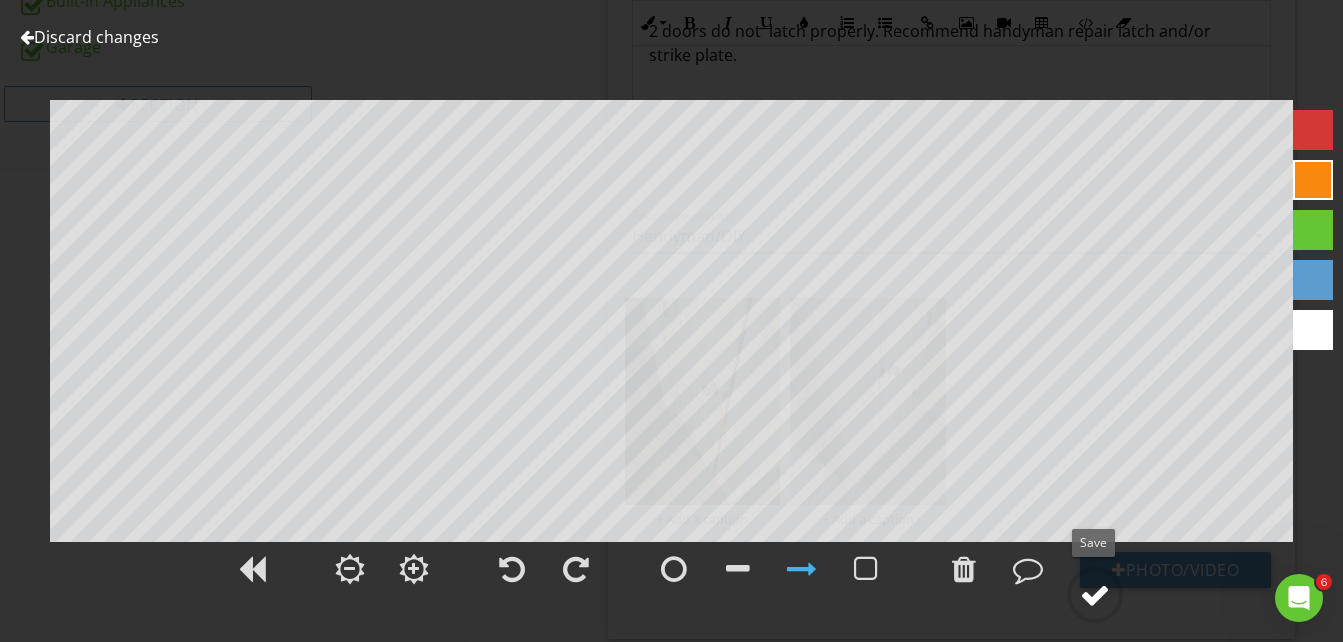 click at bounding box center (1095, 595) 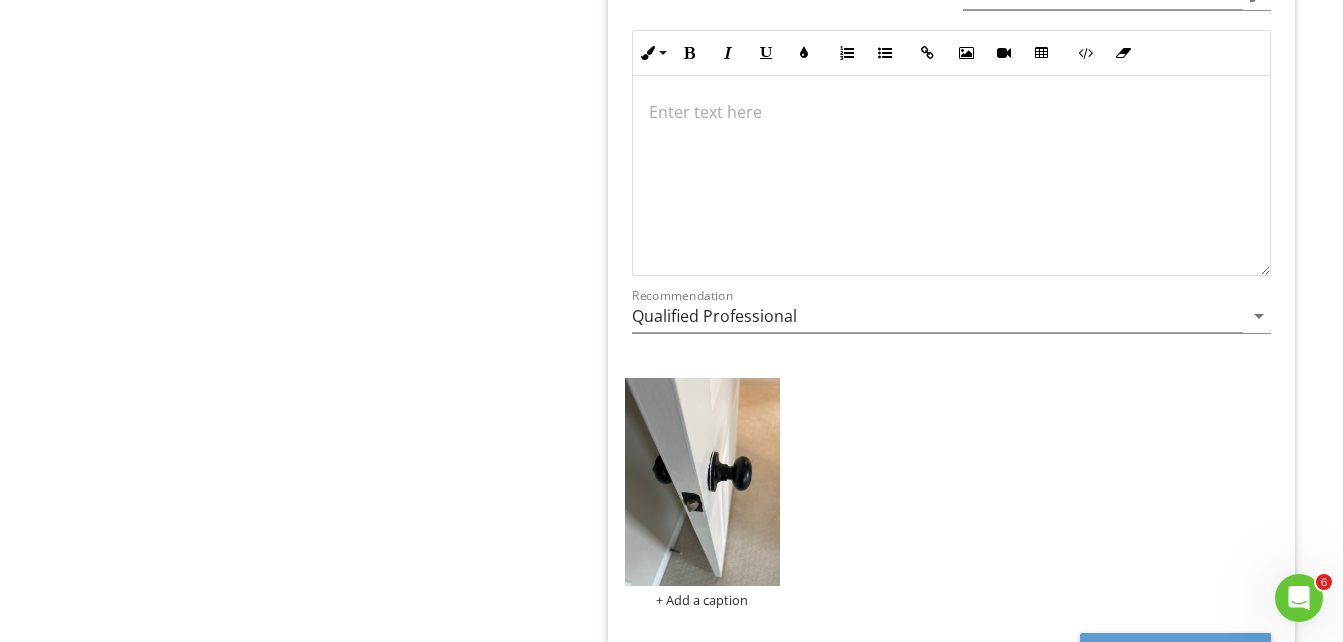 scroll, scrollTop: 1994, scrollLeft: 0, axis: vertical 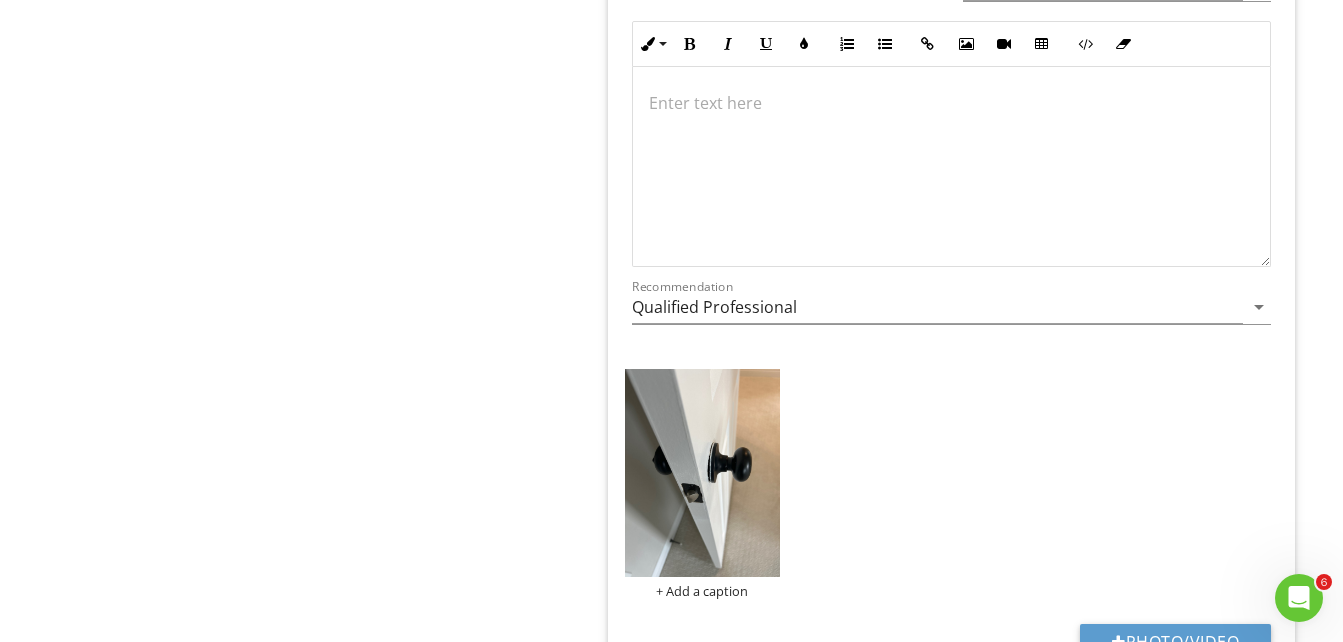 click at bounding box center [951, 103] 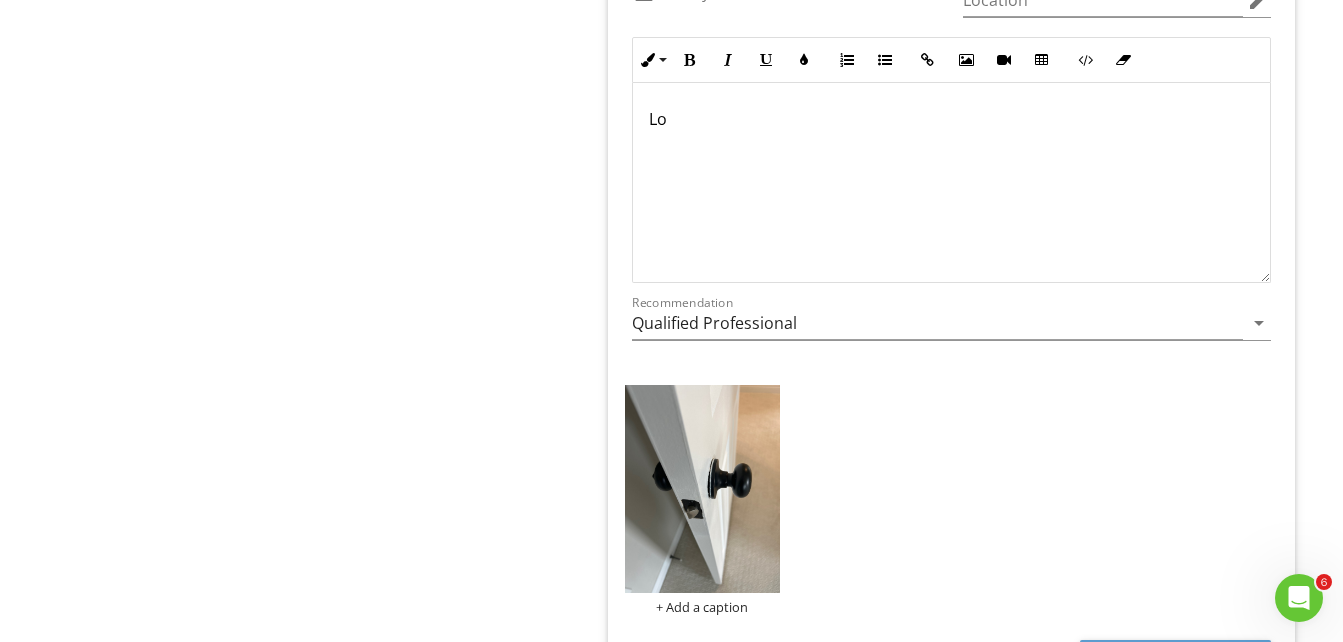 scroll, scrollTop: 2010, scrollLeft: 0, axis: vertical 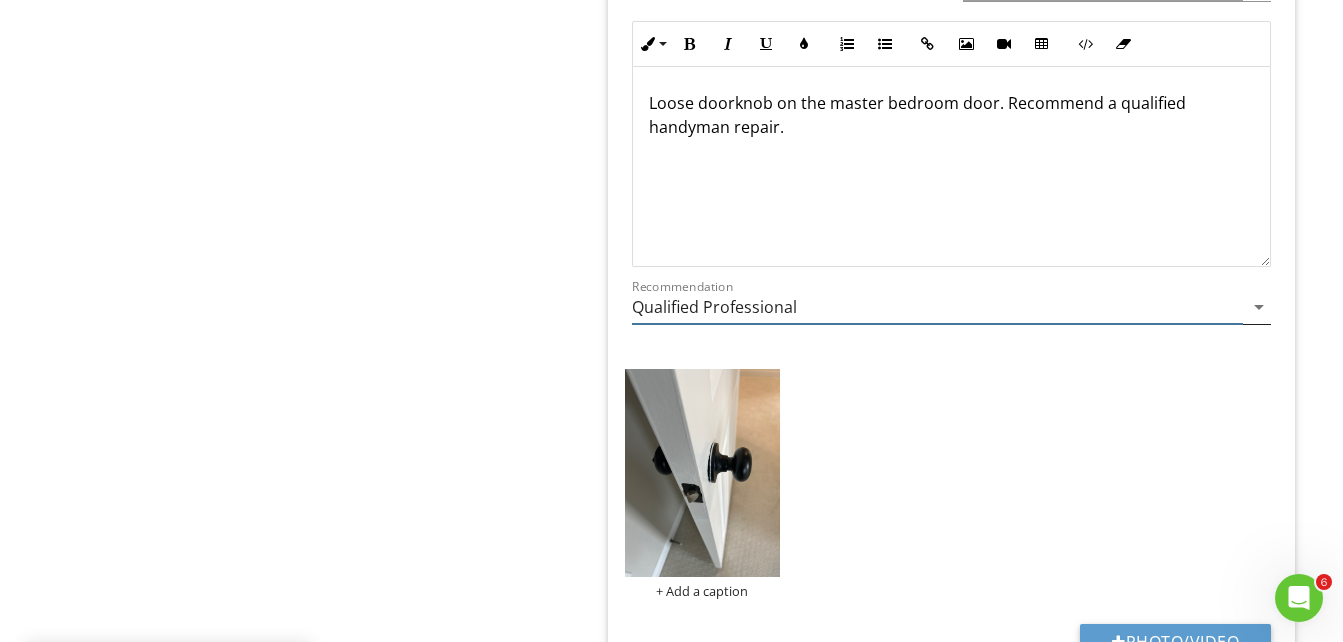 click on "arrow_drop_down" at bounding box center [1259, 307] 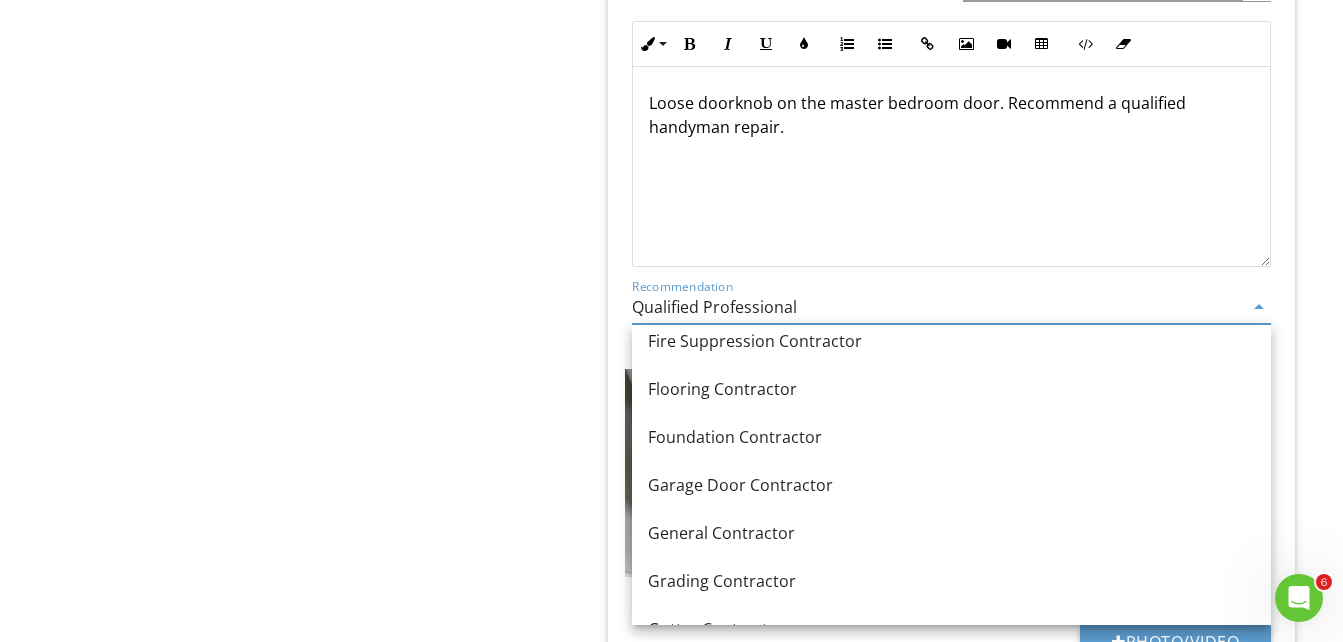 scroll, scrollTop: 1176, scrollLeft: 0, axis: vertical 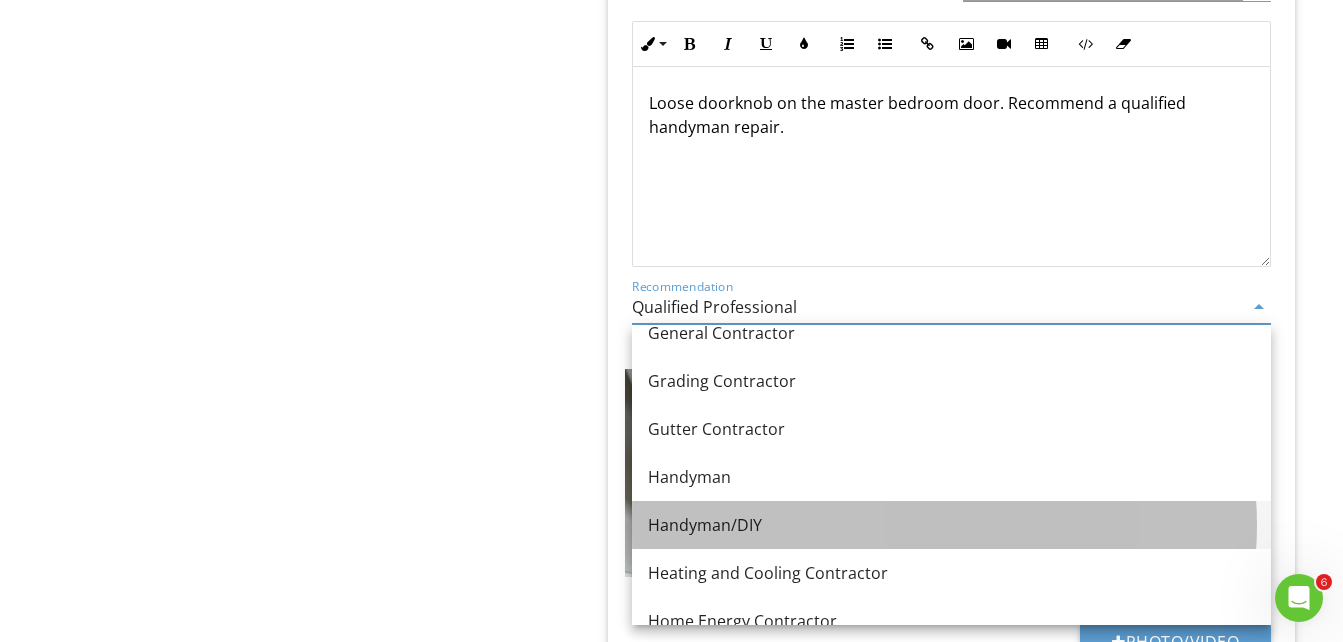 click on "Handyman/DIY" at bounding box center (951, 525) 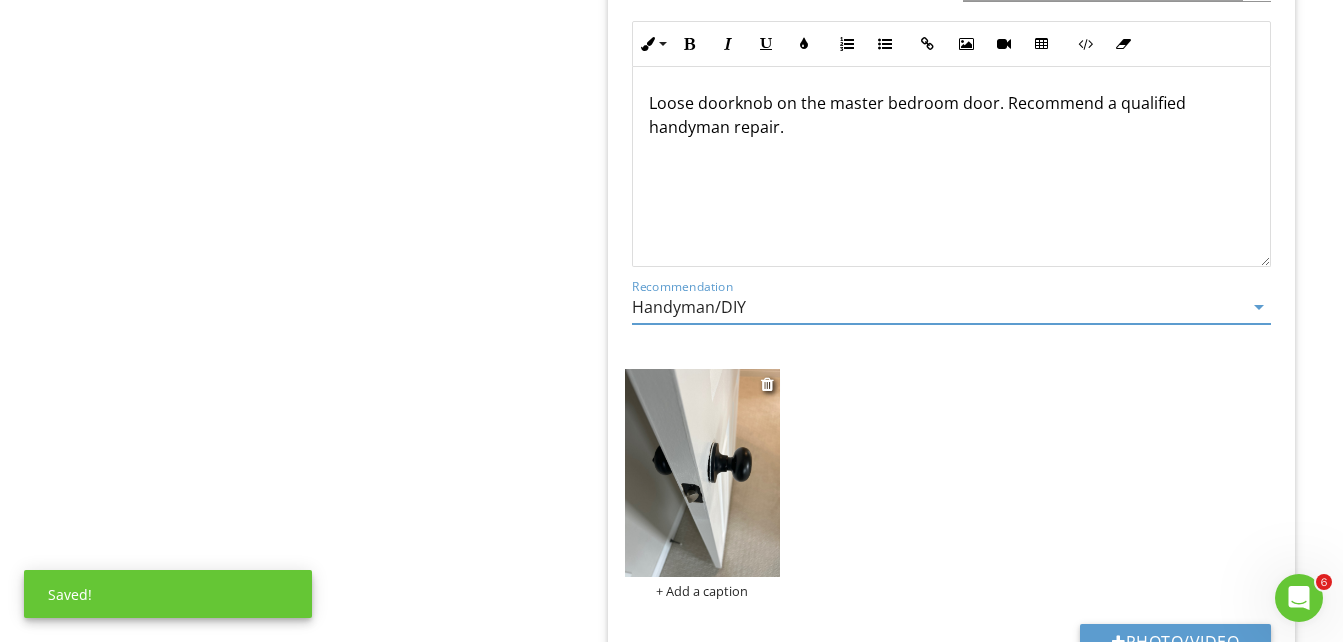 click at bounding box center [703, 473] 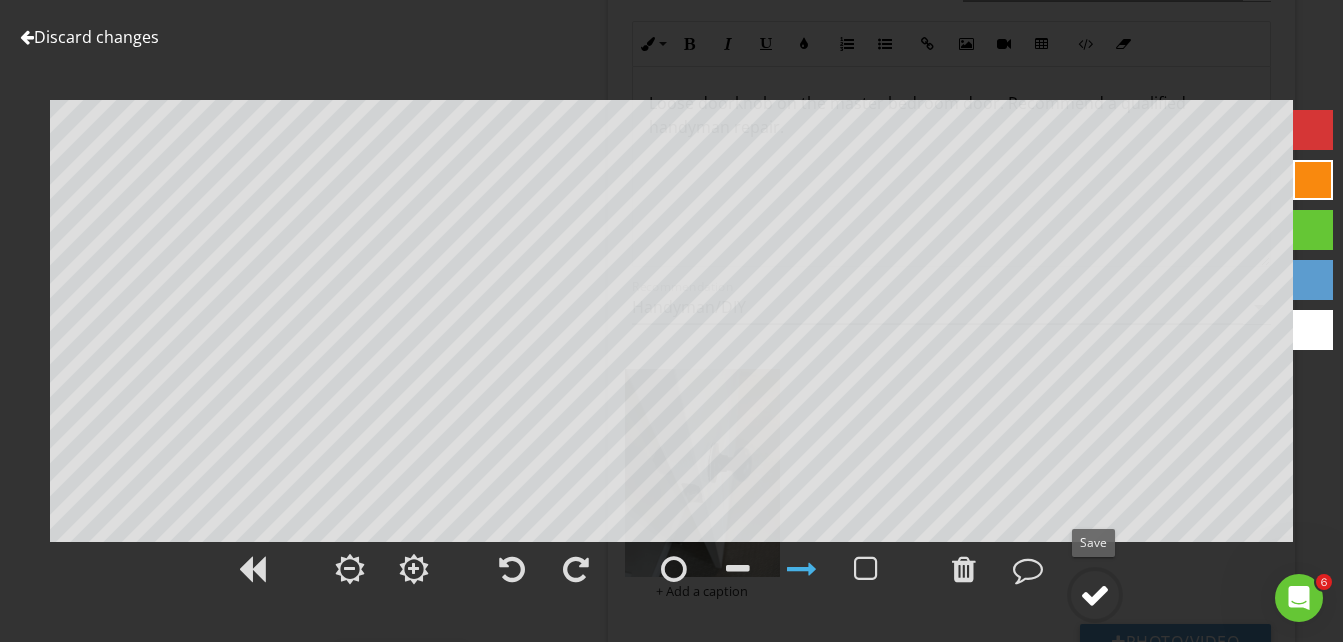 click at bounding box center [1095, 595] 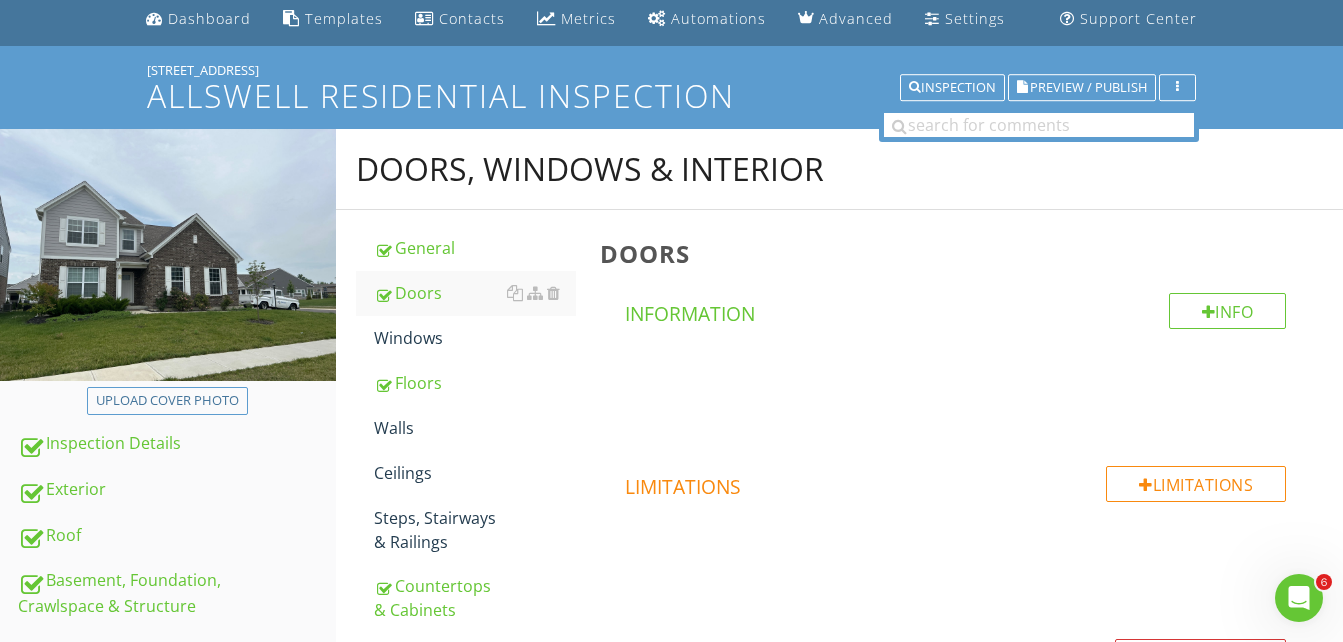 scroll, scrollTop: 43, scrollLeft: 0, axis: vertical 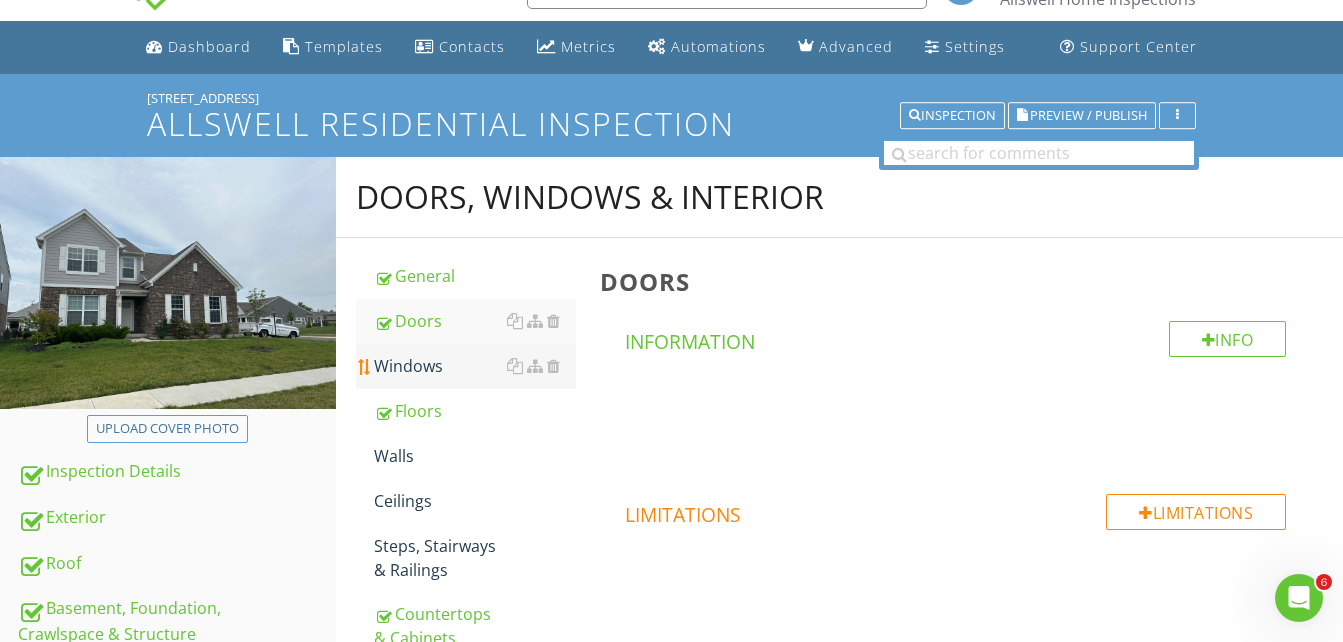 click on "Windows" at bounding box center [475, 366] 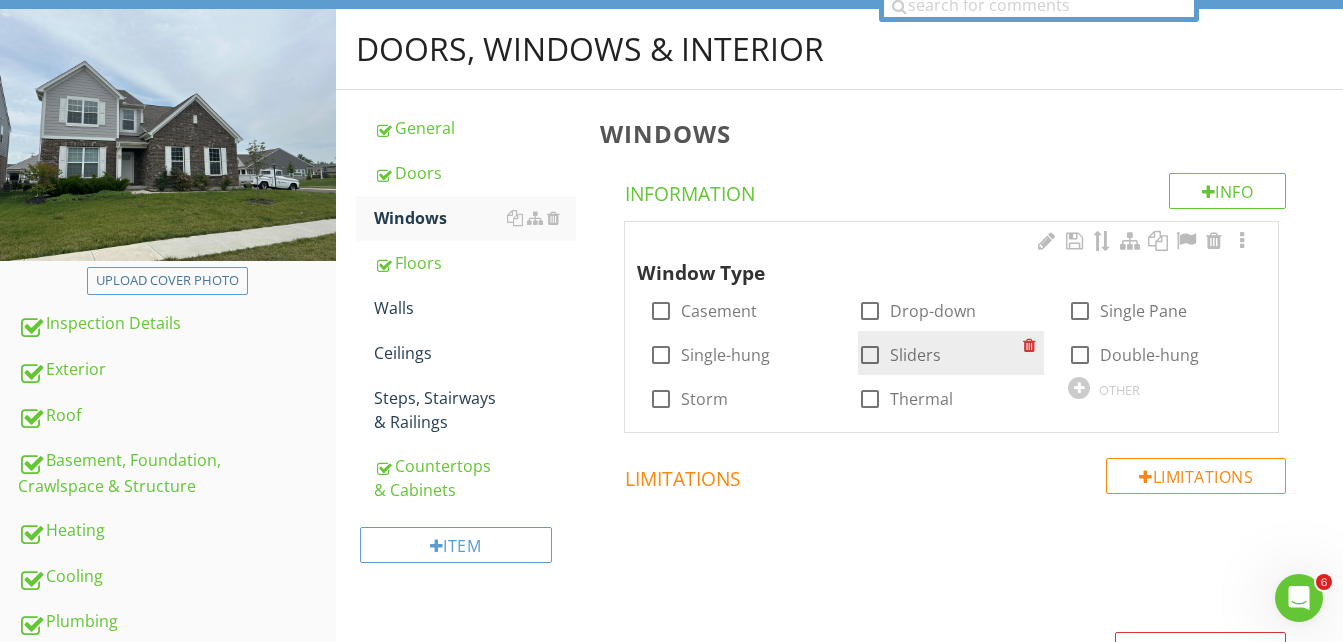scroll, scrollTop: 243, scrollLeft: 0, axis: vertical 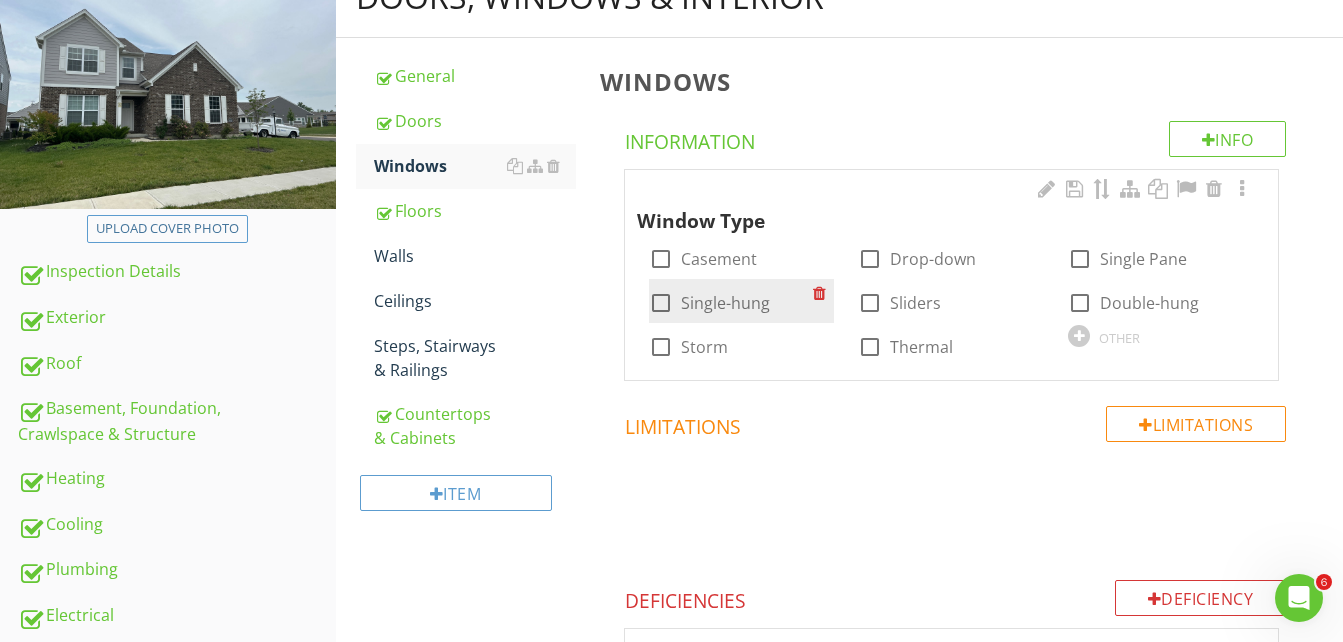 click at bounding box center [661, 303] 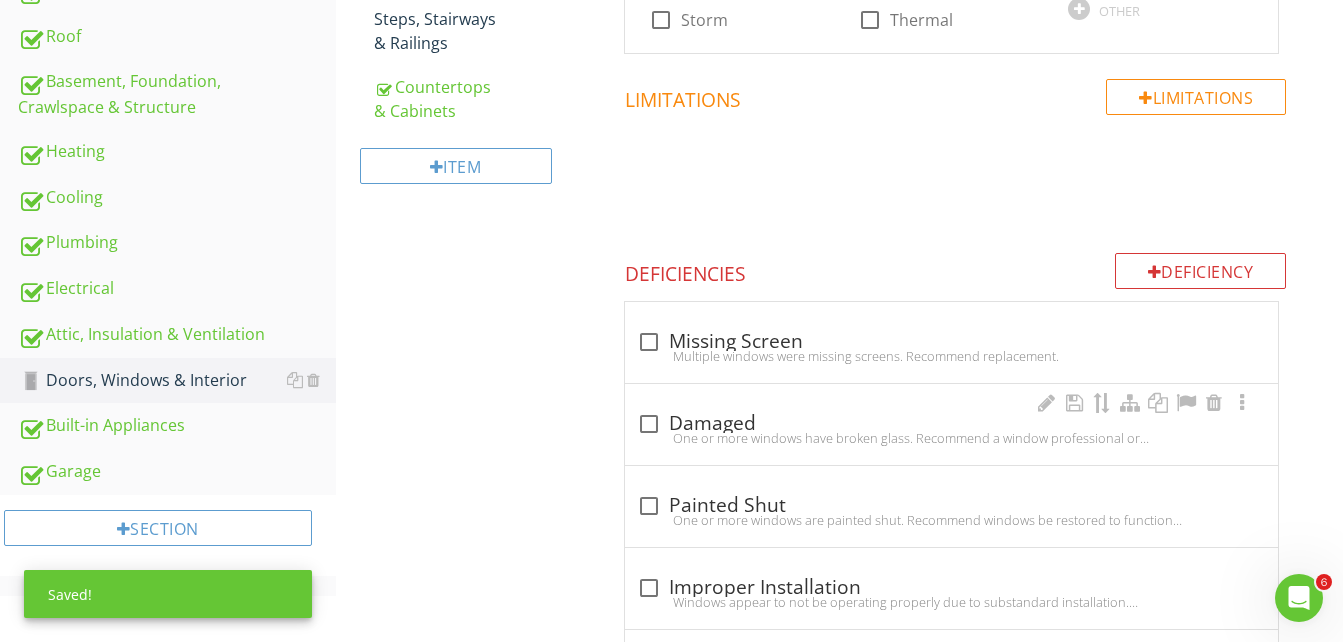 scroll, scrollTop: 370, scrollLeft: 0, axis: vertical 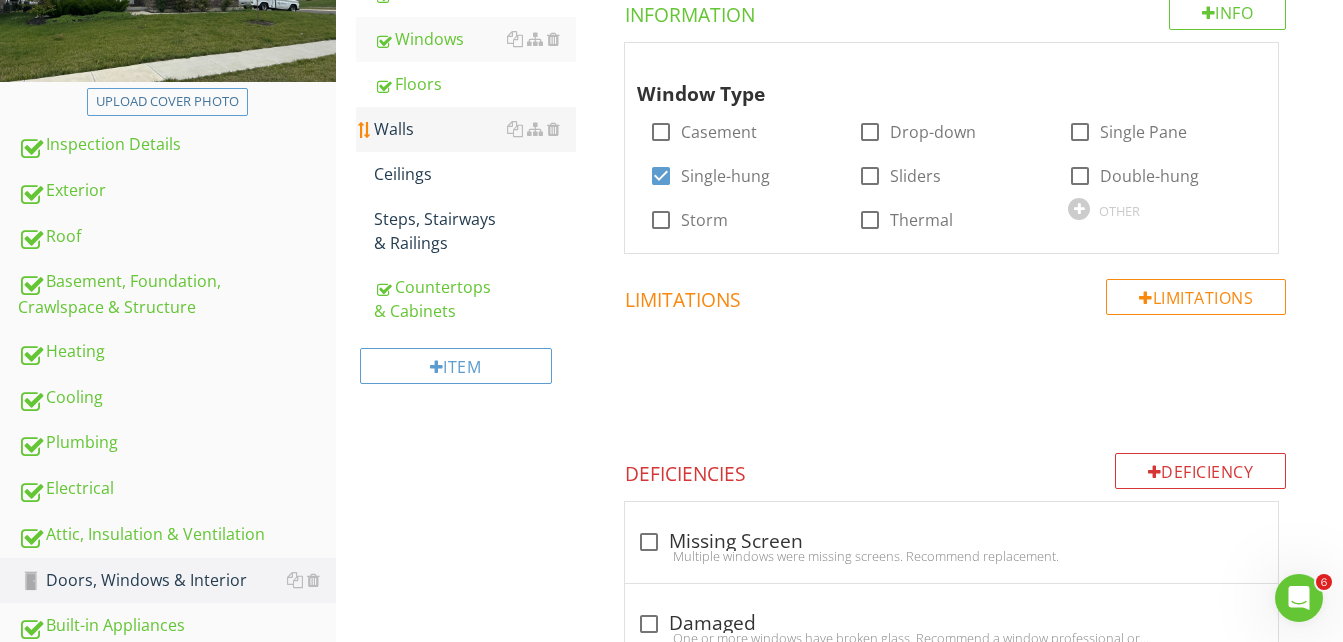 click on "Walls" at bounding box center [475, 129] 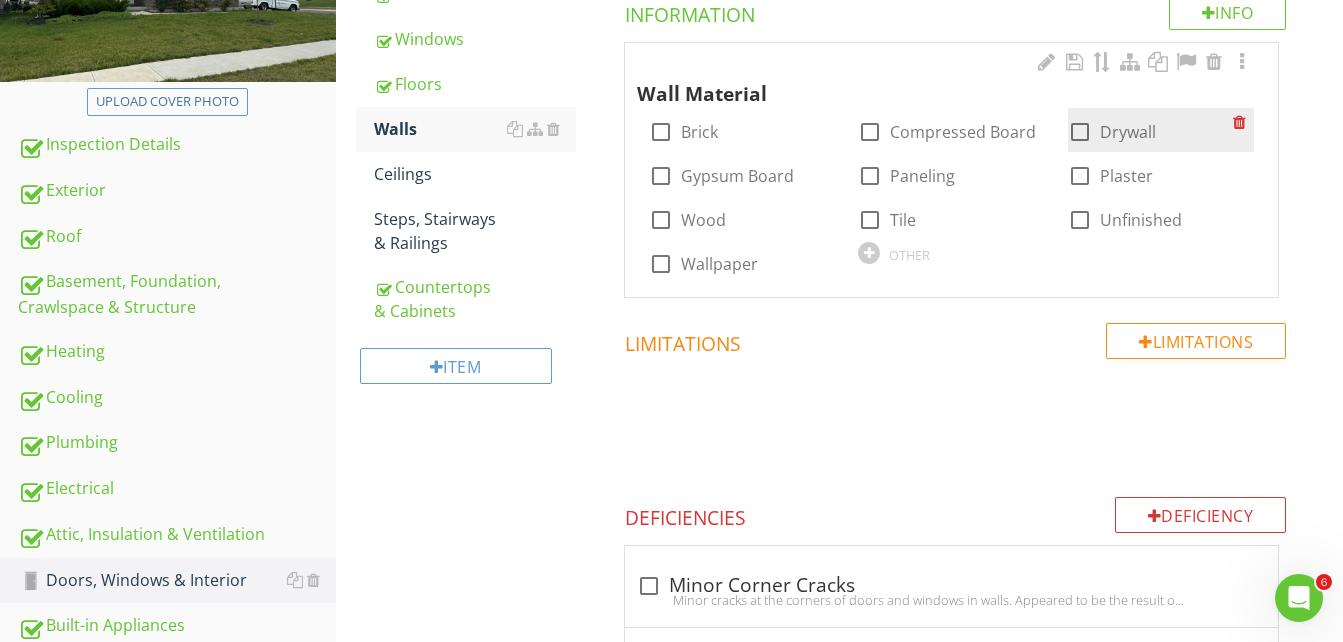 click at bounding box center [1080, 132] 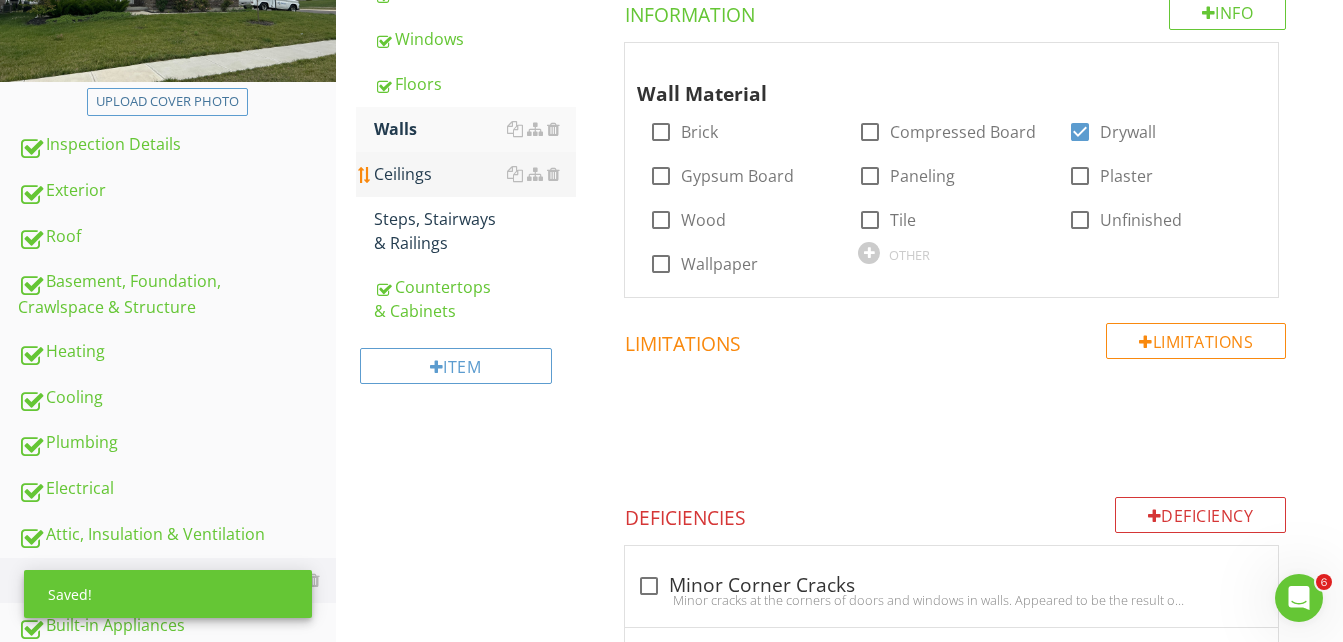 click on "Ceilings" at bounding box center (475, 174) 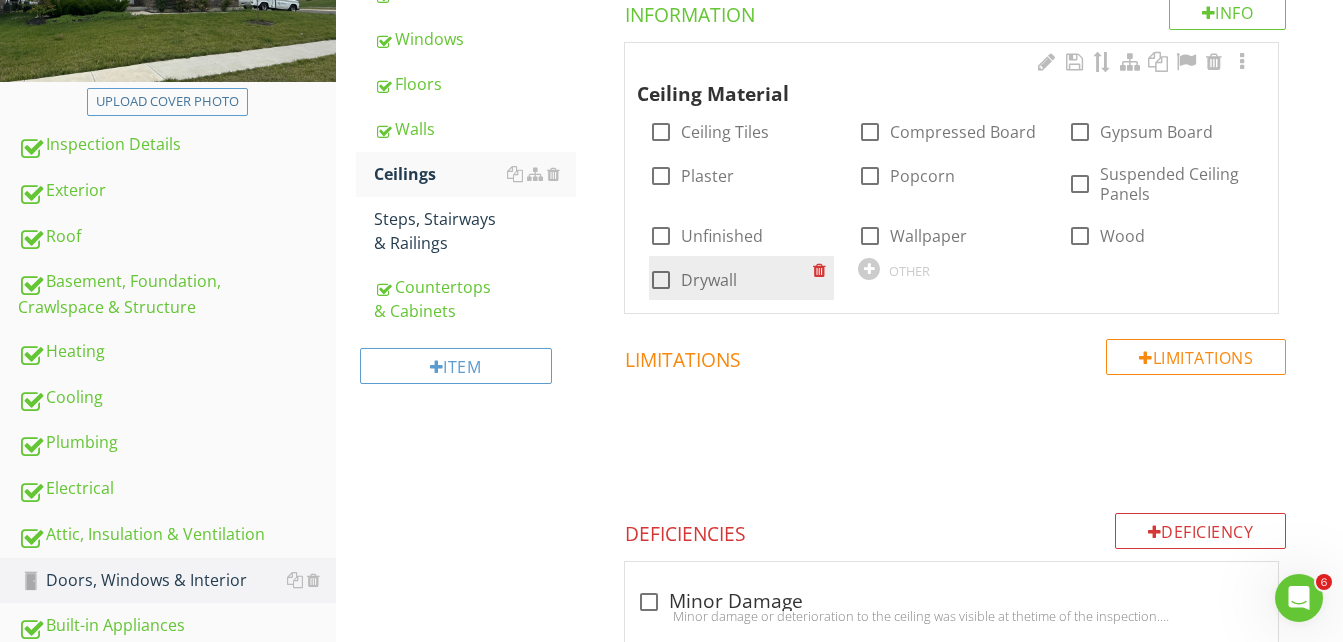 click at bounding box center [661, 280] 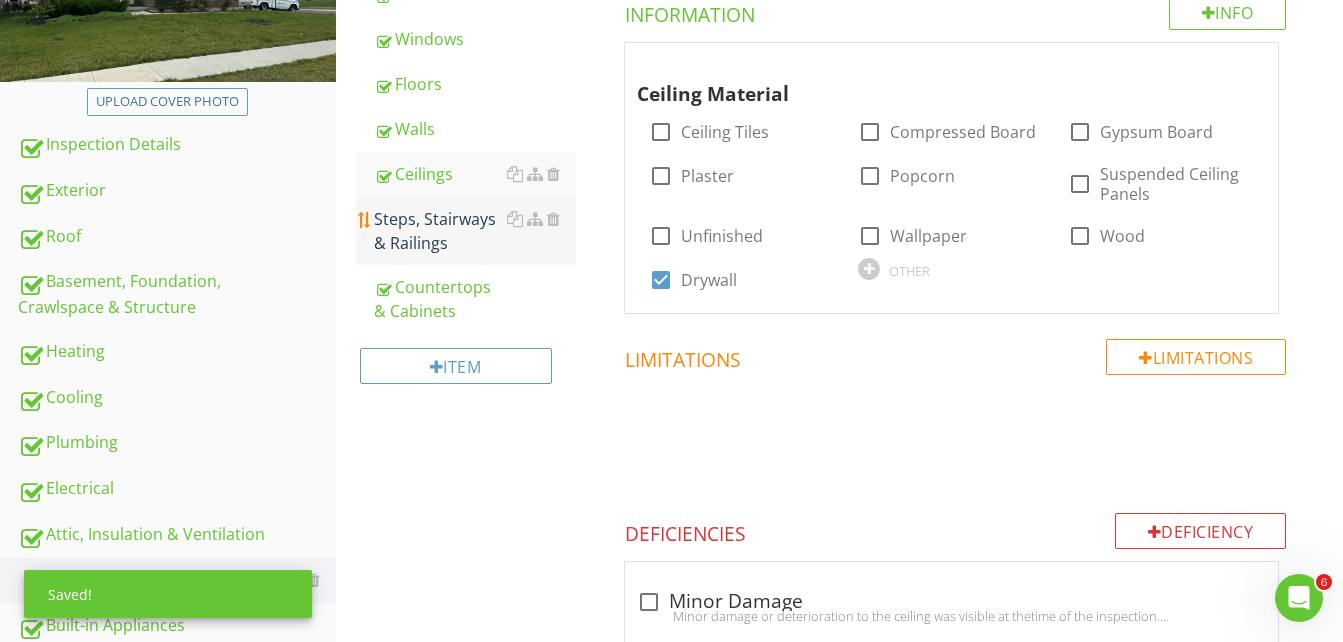 click on "Steps, Stairways & Railings" at bounding box center (475, 231) 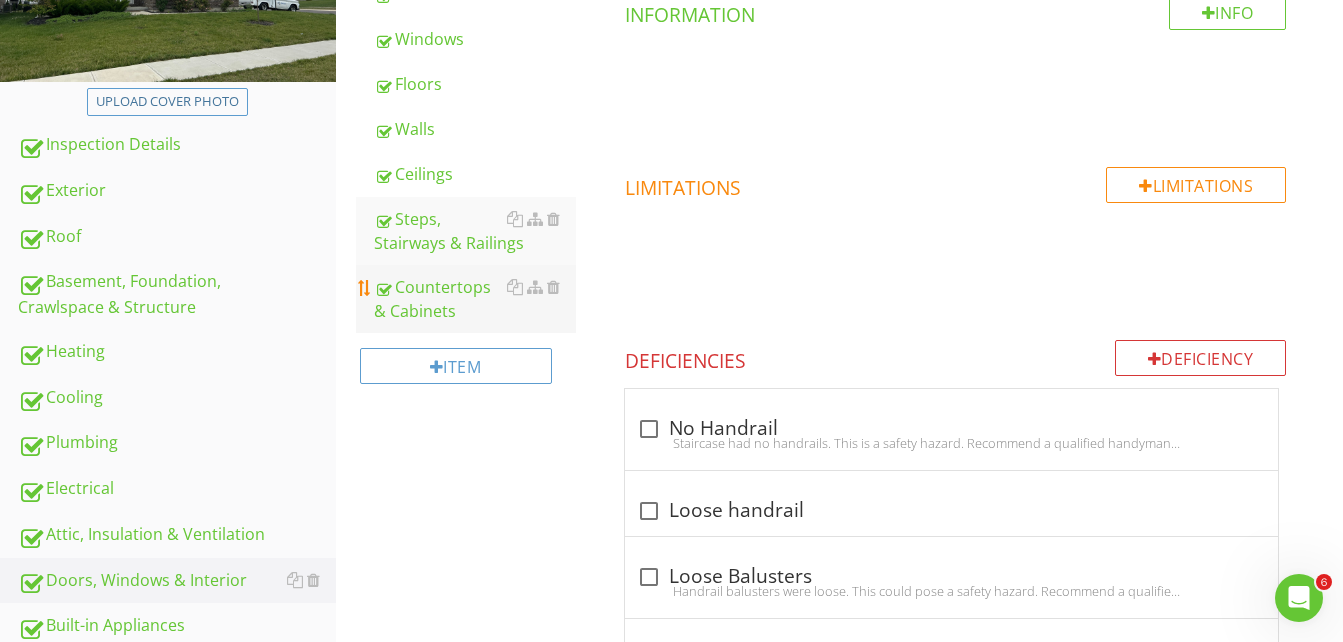 click on "Countertops & Cabinets" at bounding box center (475, 299) 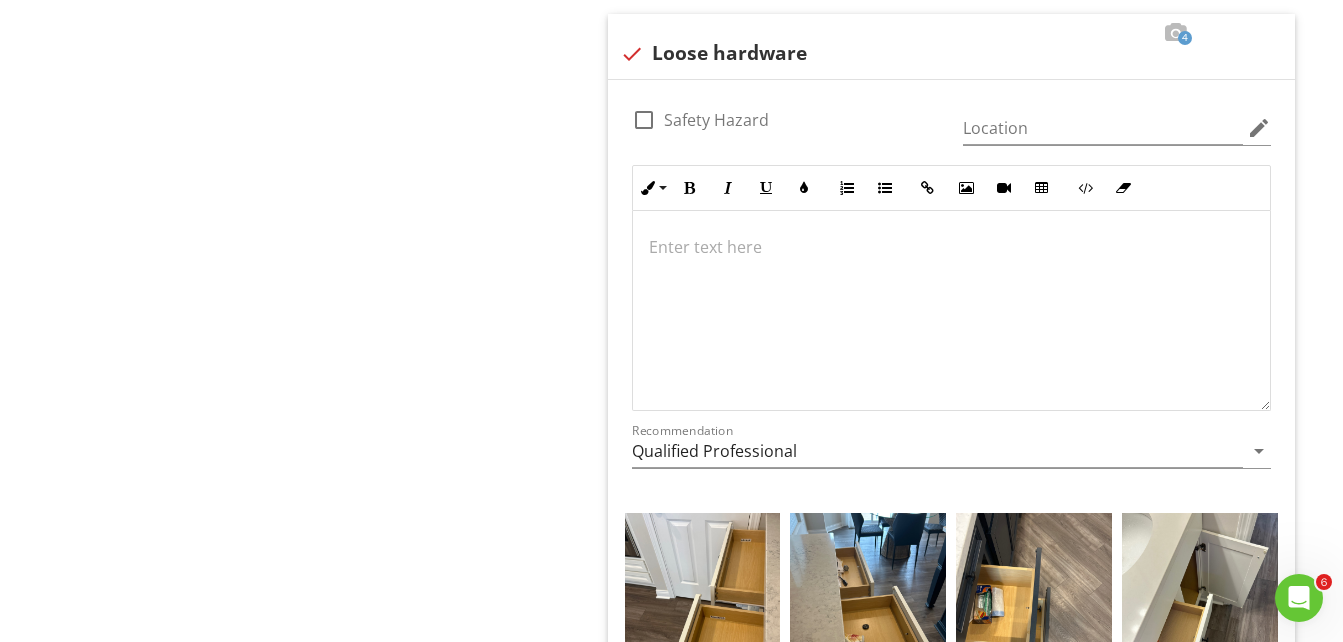 scroll, scrollTop: 2070, scrollLeft: 0, axis: vertical 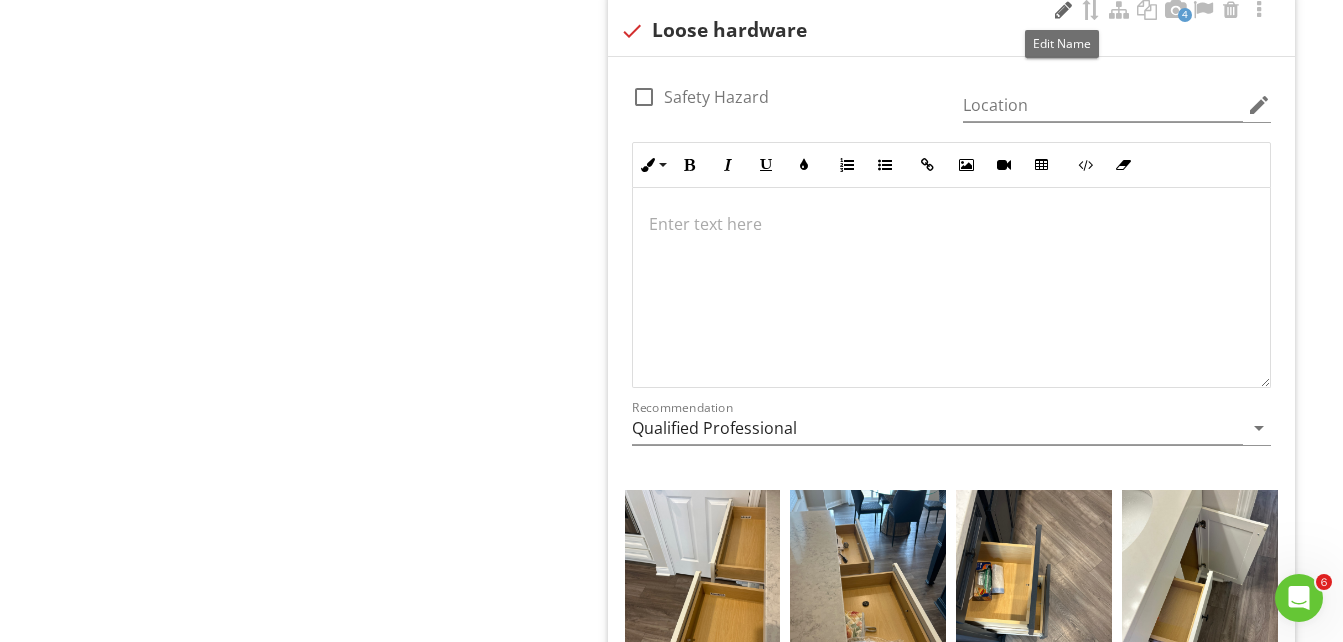click at bounding box center [1063, 10] 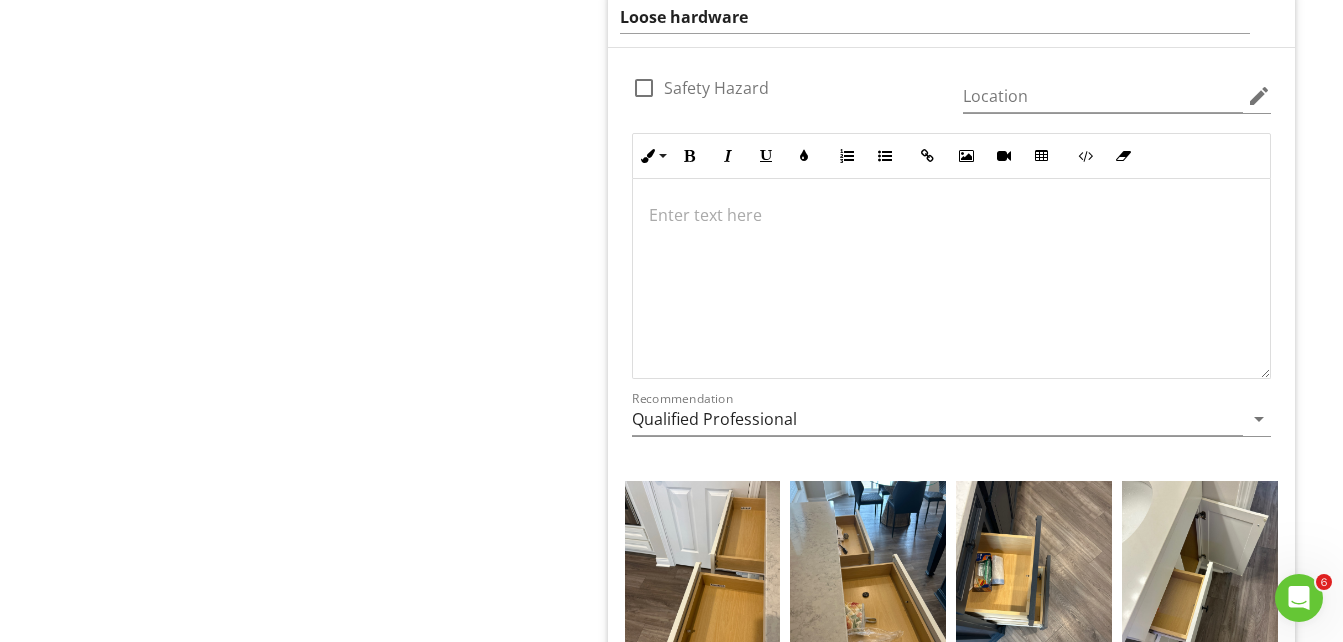 scroll, scrollTop: 2052, scrollLeft: 0, axis: vertical 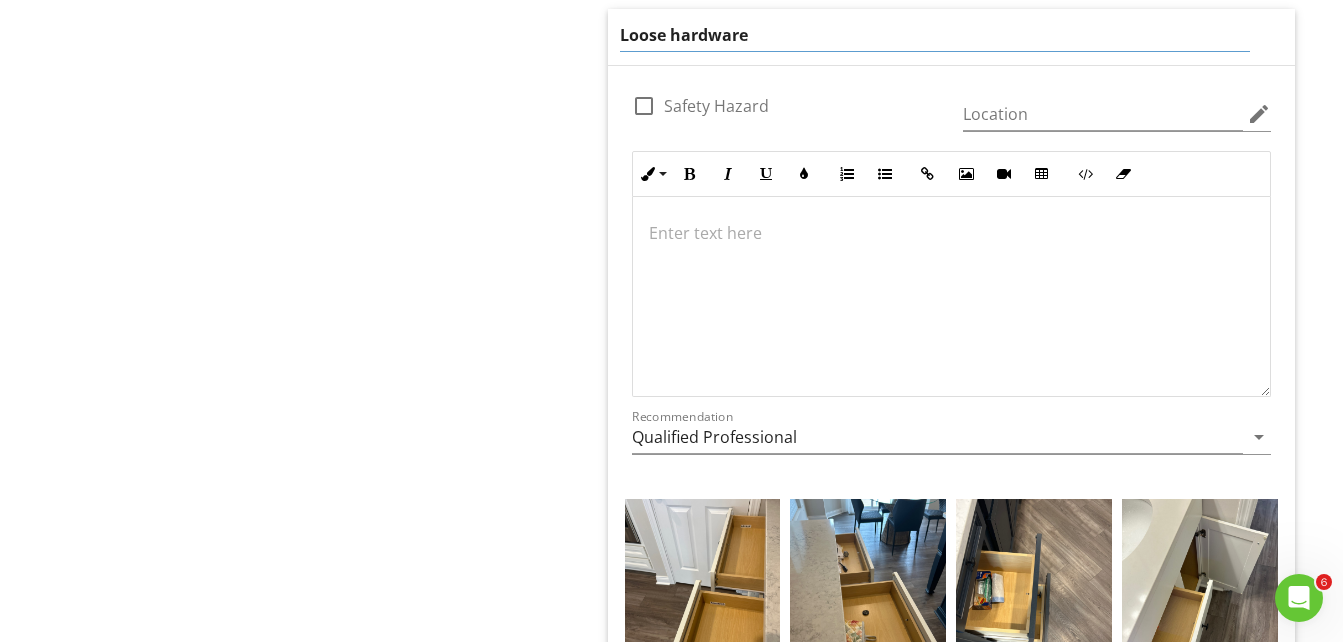 click on "Loose hardware" at bounding box center [935, 35] 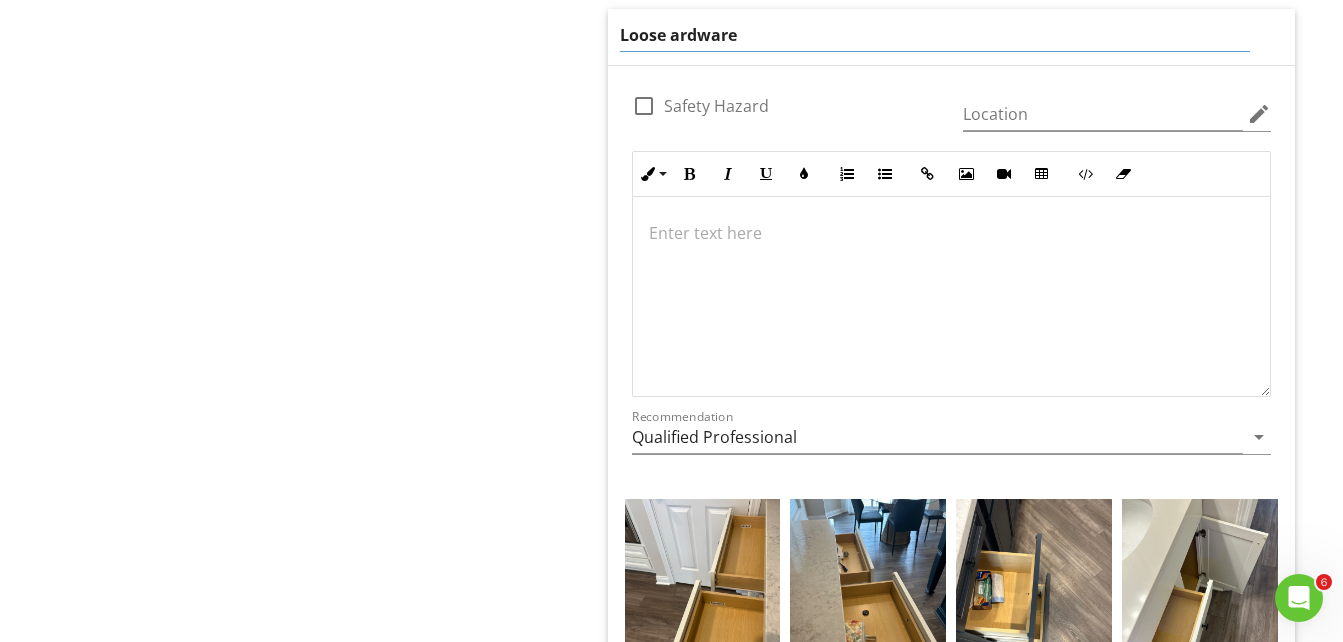type on "Loose Hardware" 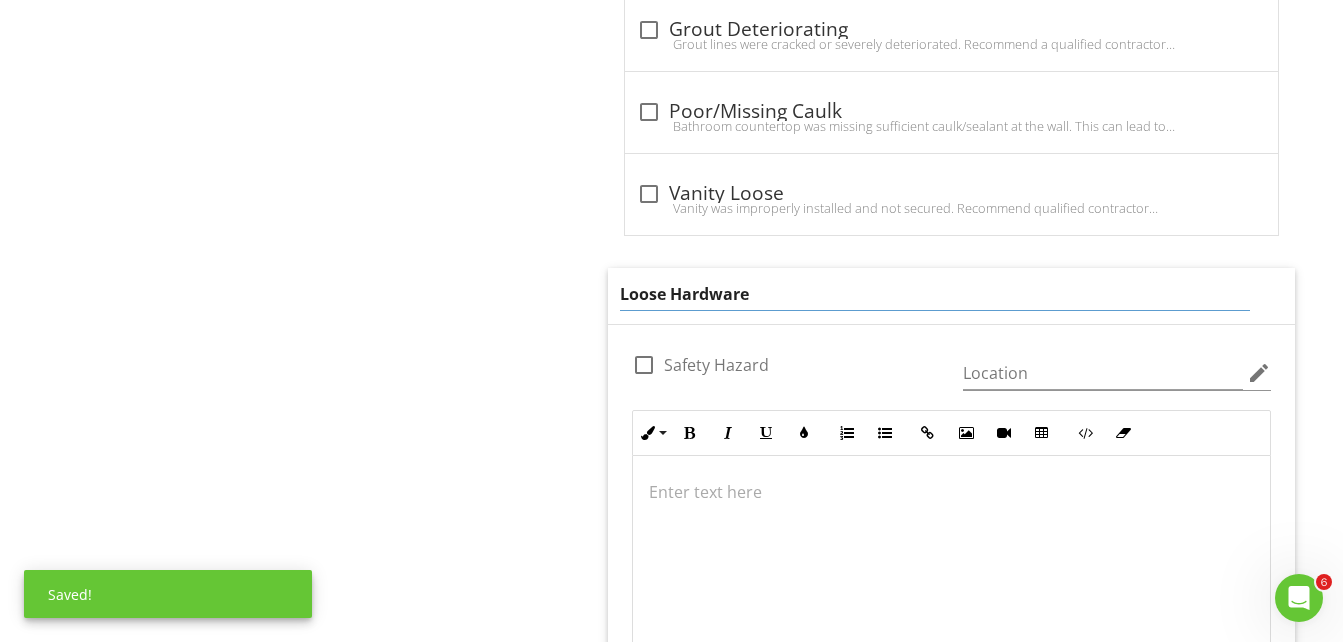 scroll, scrollTop: 1752, scrollLeft: 0, axis: vertical 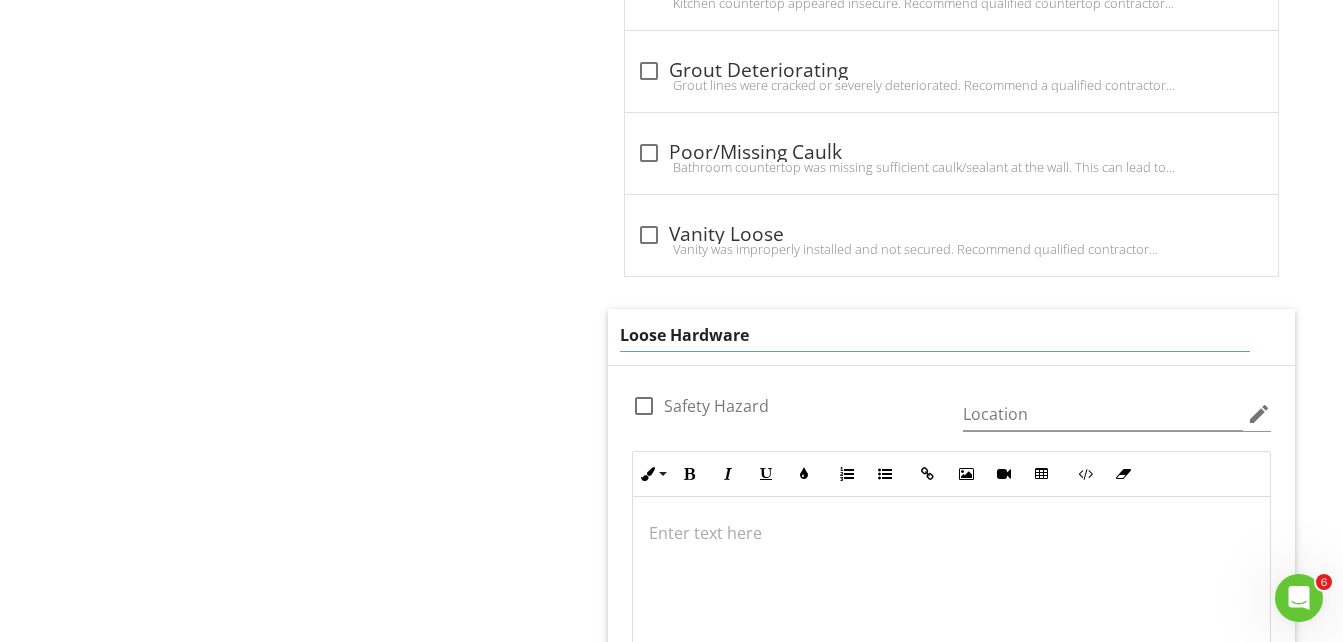 click on "Loose Hardware" at bounding box center [935, 335] 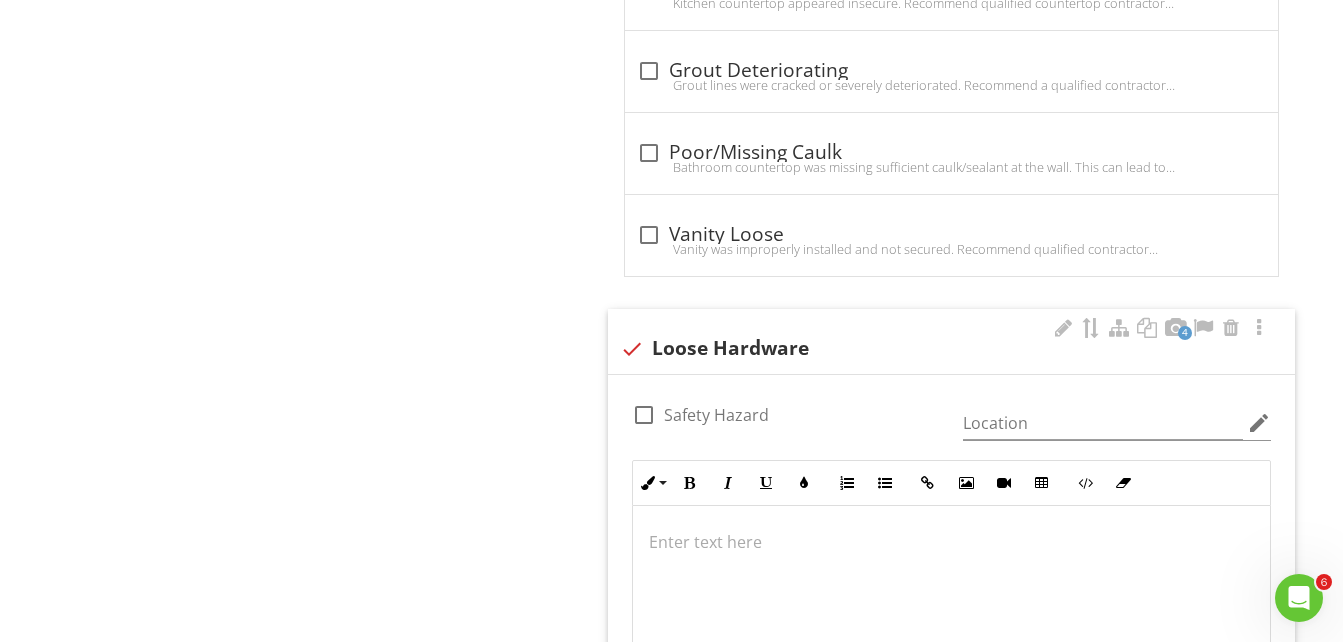 click at bounding box center (951, 542) 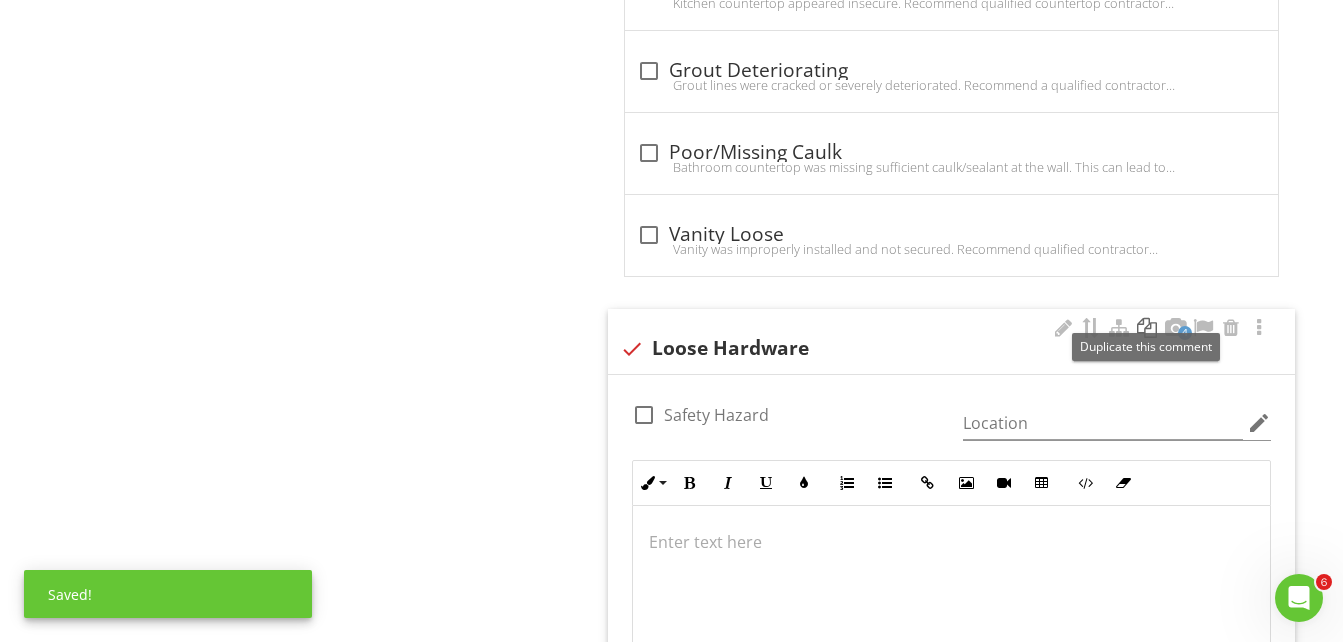 click at bounding box center [1147, 328] 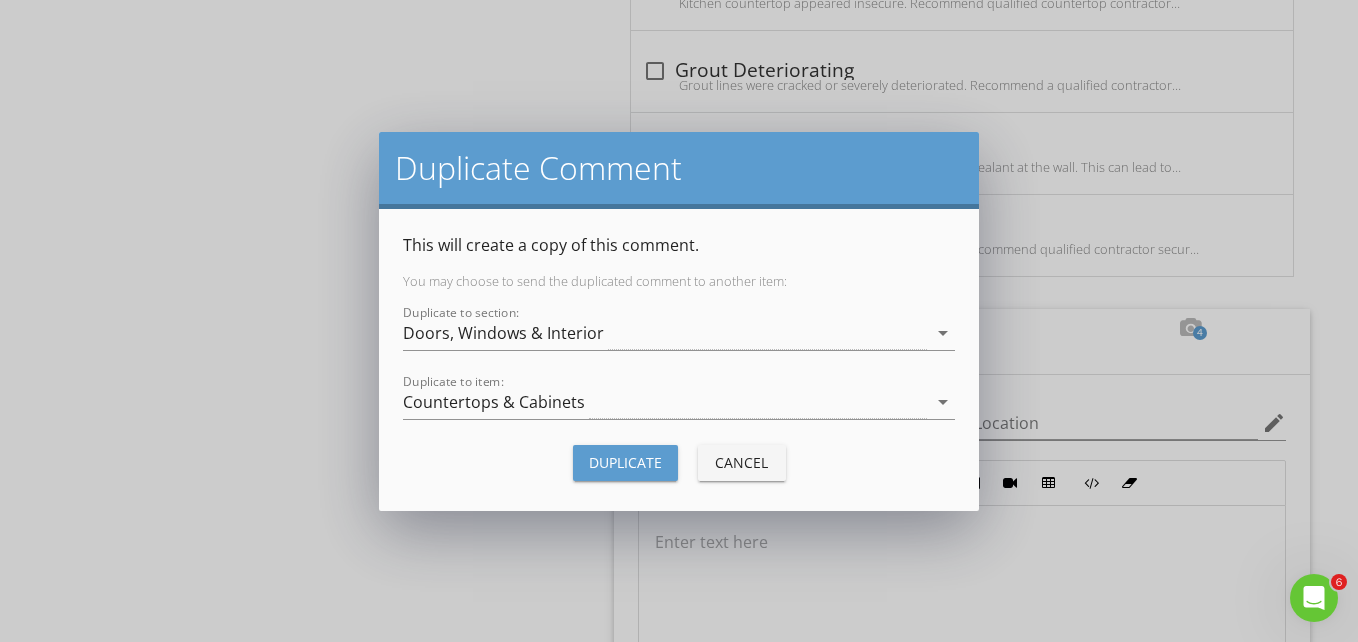 click on "Cancel" at bounding box center (742, 462) 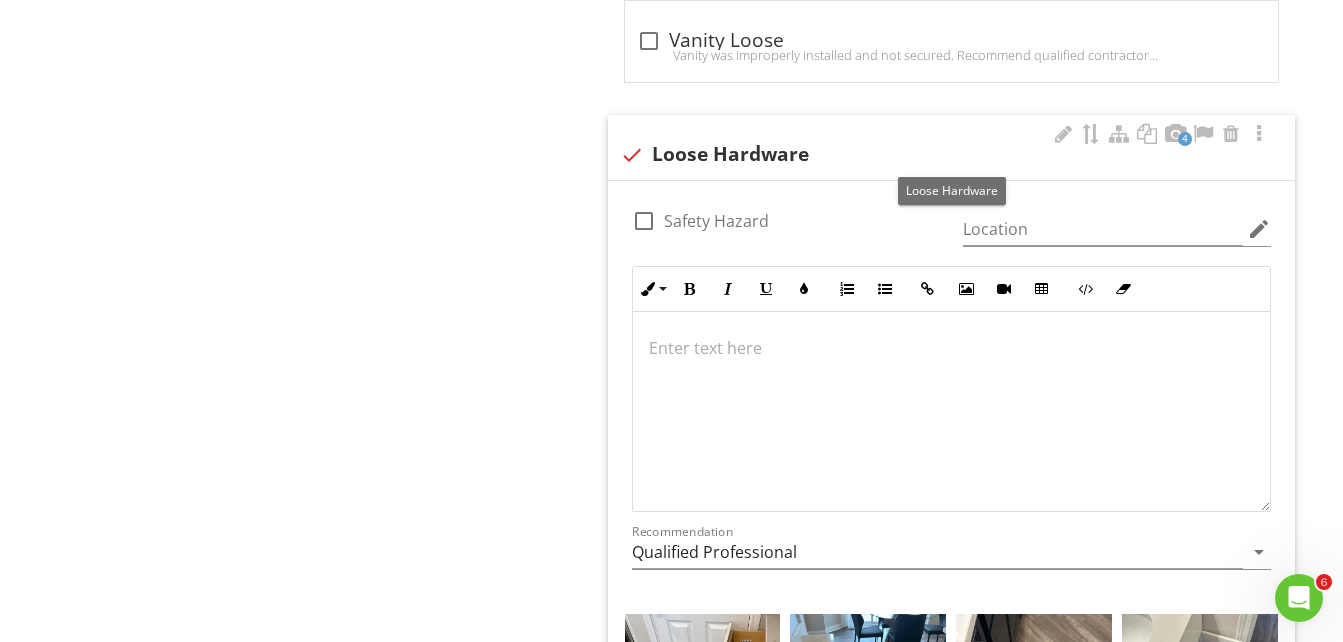 scroll, scrollTop: 1952, scrollLeft: 0, axis: vertical 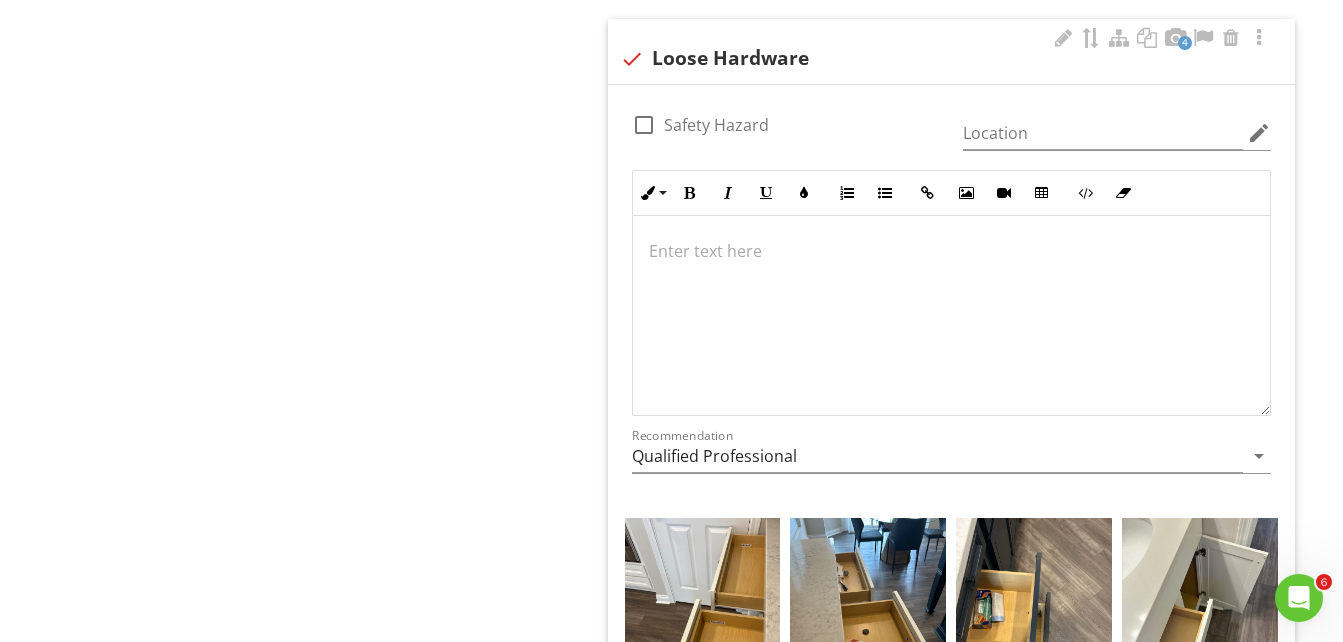 click at bounding box center [951, 251] 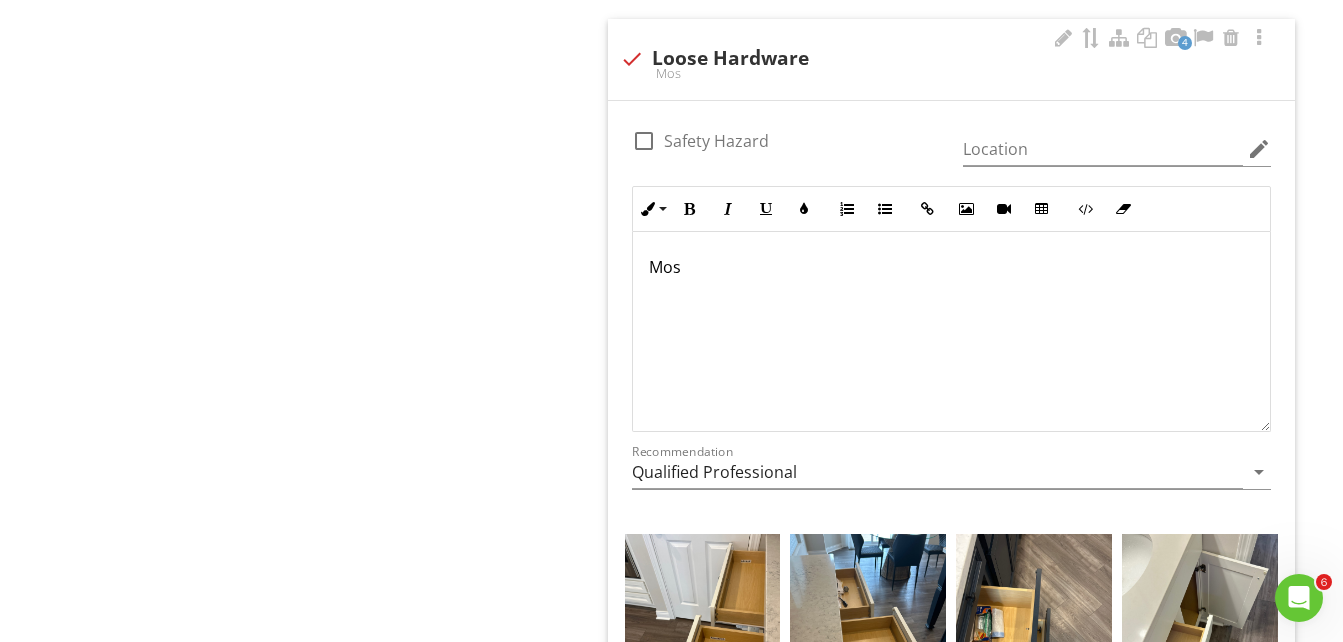 scroll, scrollTop: 2058, scrollLeft: 0, axis: vertical 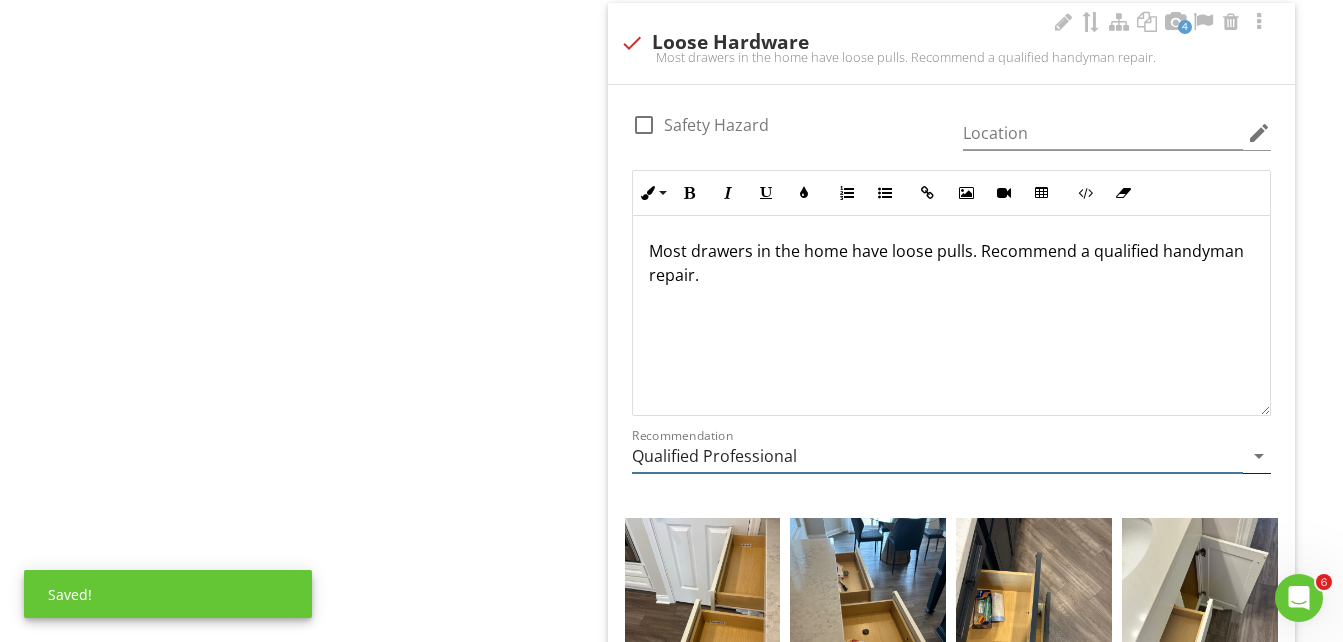 click on "arrow_drop_down" at bounding box center (1259, 456) 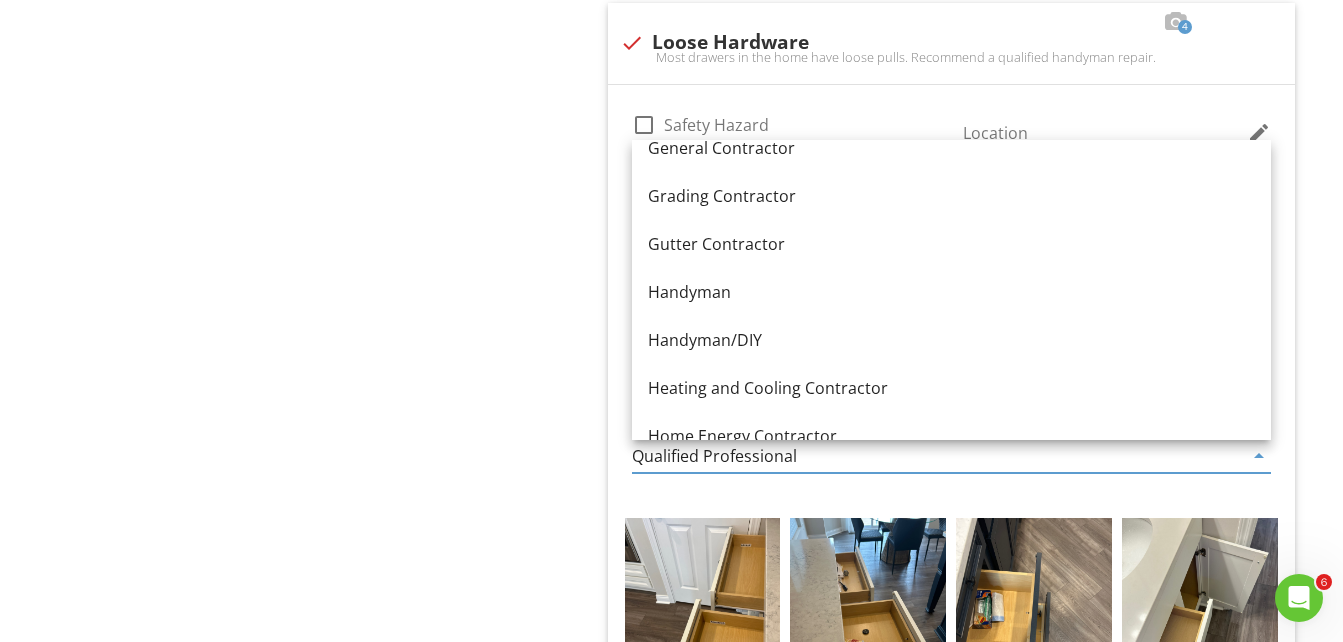 scroll, scrollTop: 1276, scrollLeft: 0, axis: vertical 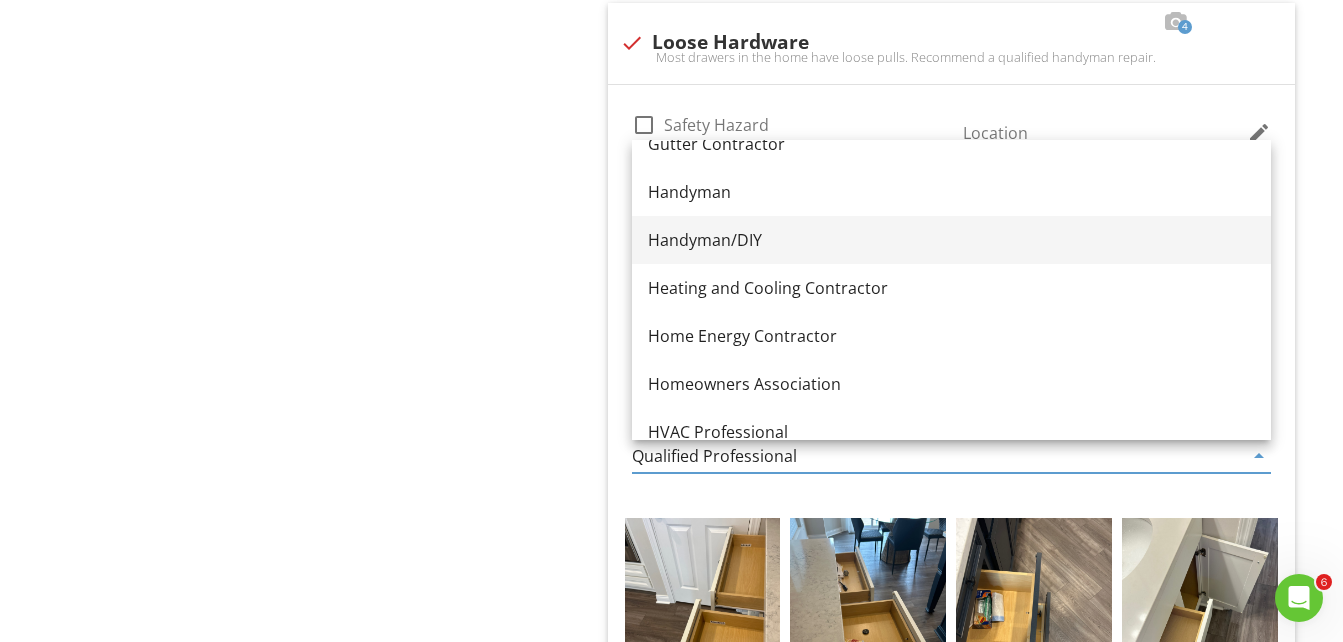 click on "Handyman/DIY" at bounding box center [951, 240] 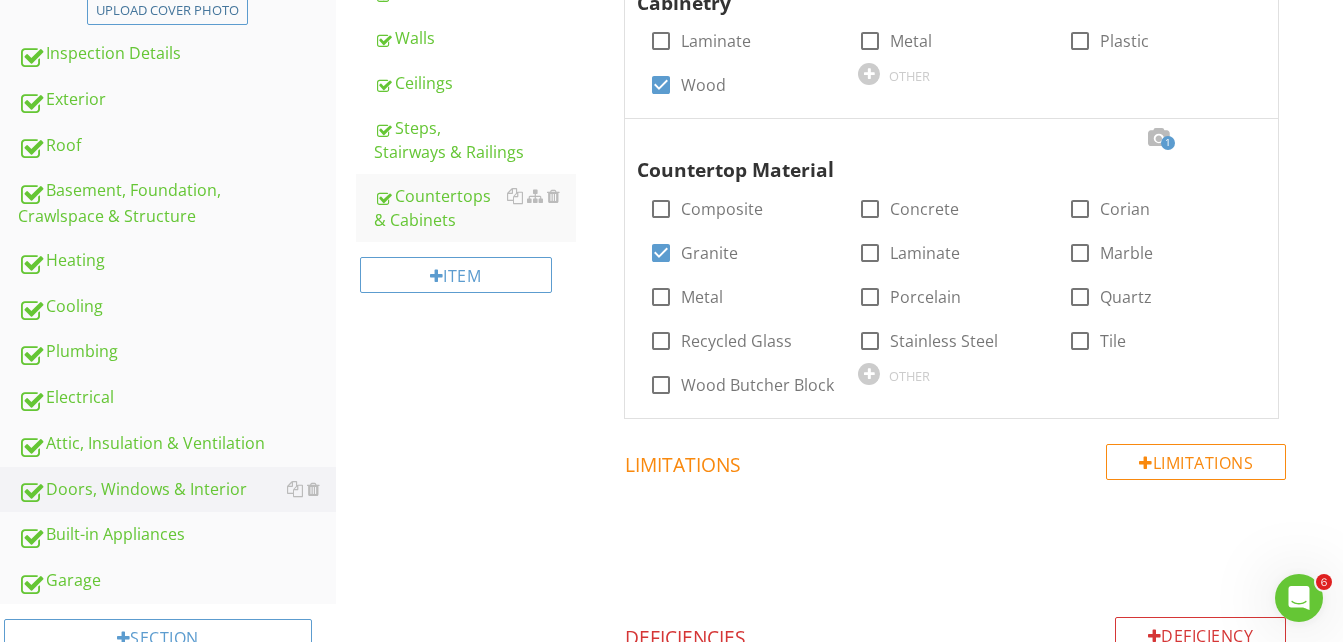 scroll, scrollTop: 658, scrollLeft: 0, axis: vertical 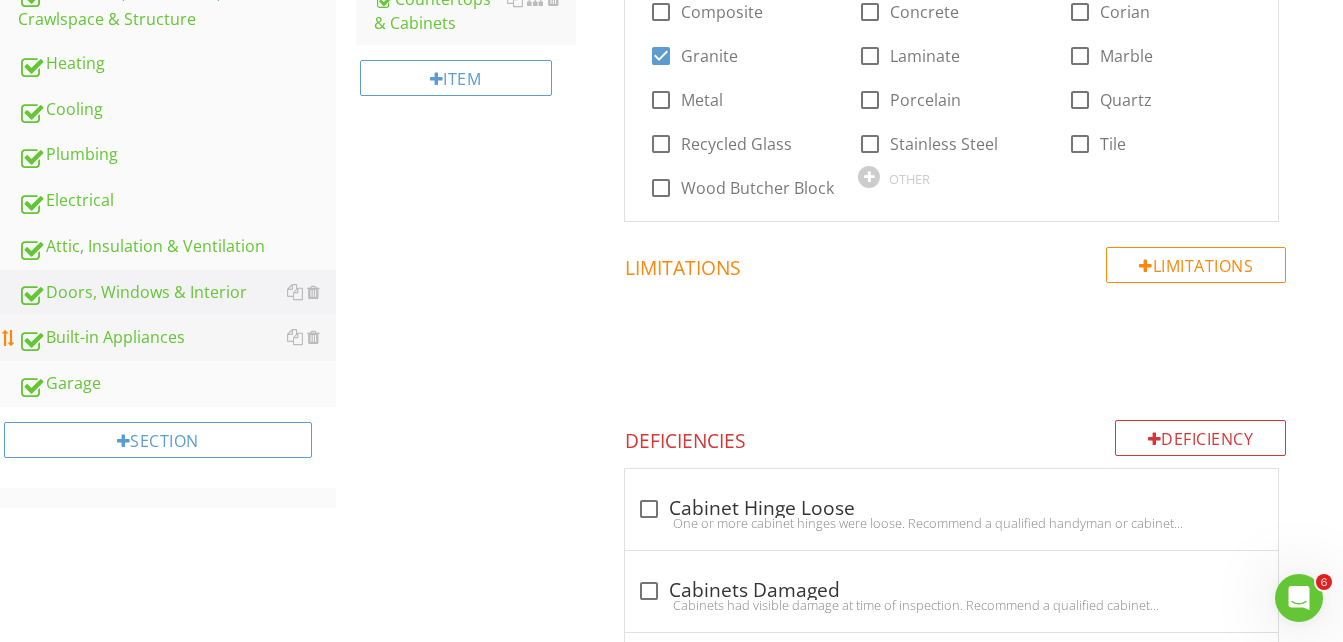 click on "Built-in Appliances" at bounding box center [177, 338] 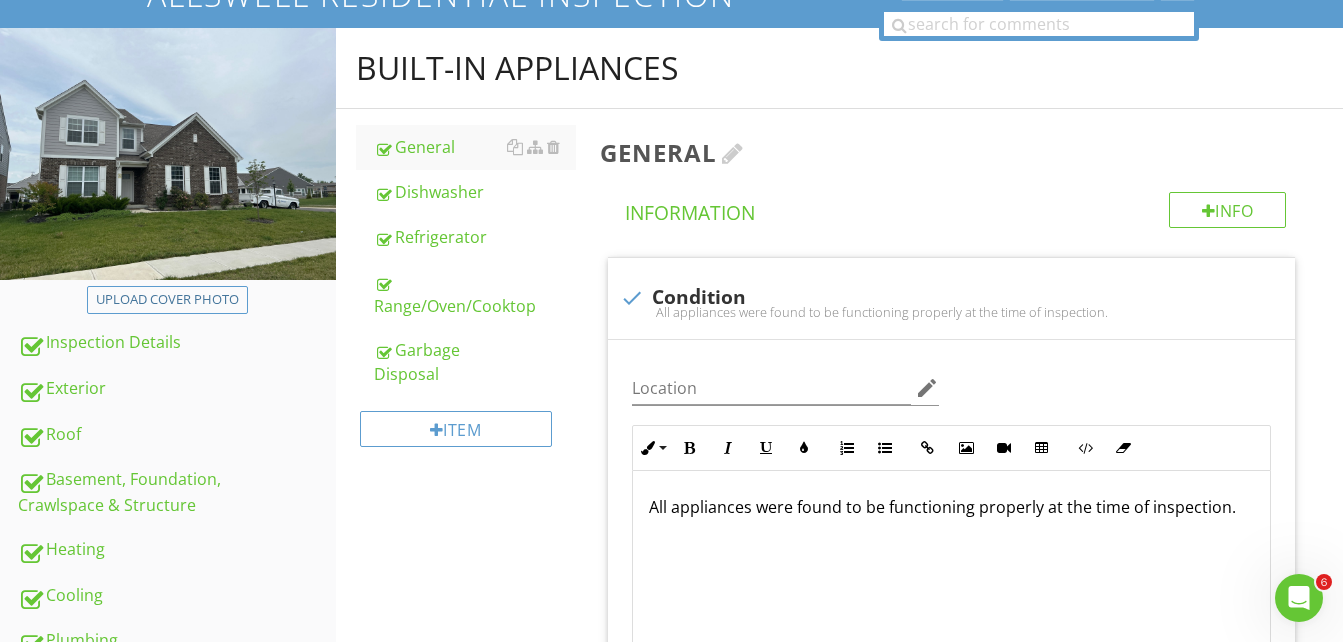 scroll, scrollTop: 300, scrollLeft: 0, axis: vertical 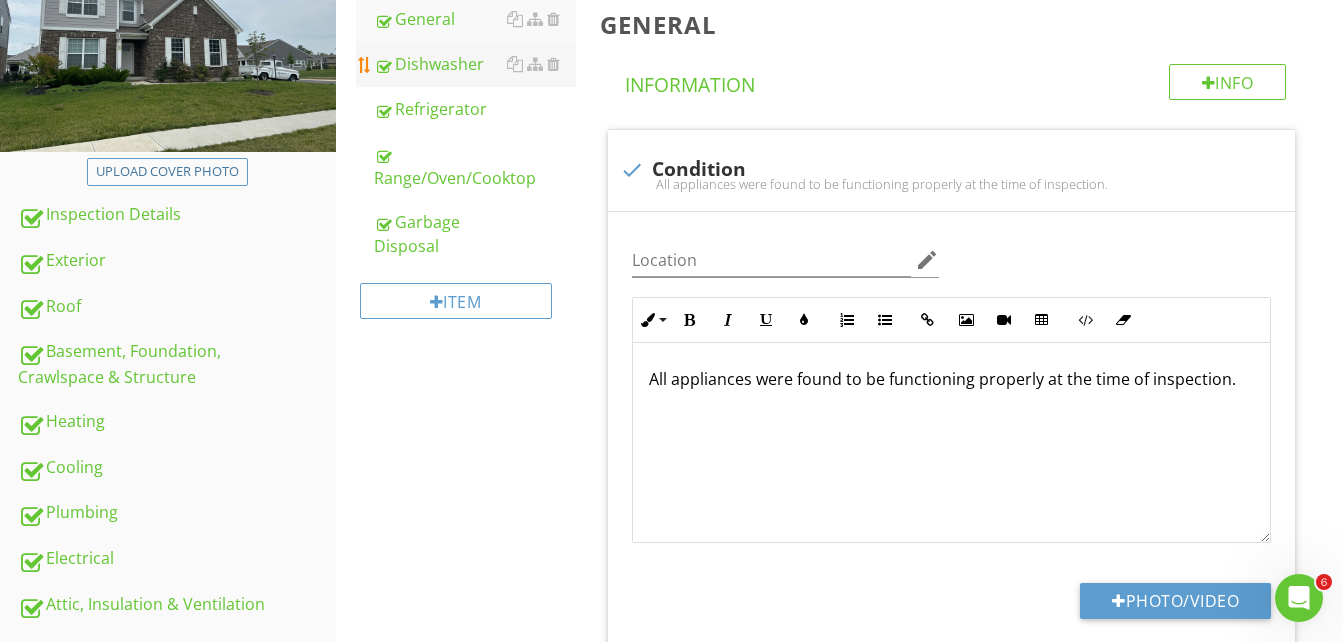 click on "Dishwasher" at bounding box center [475, 64] 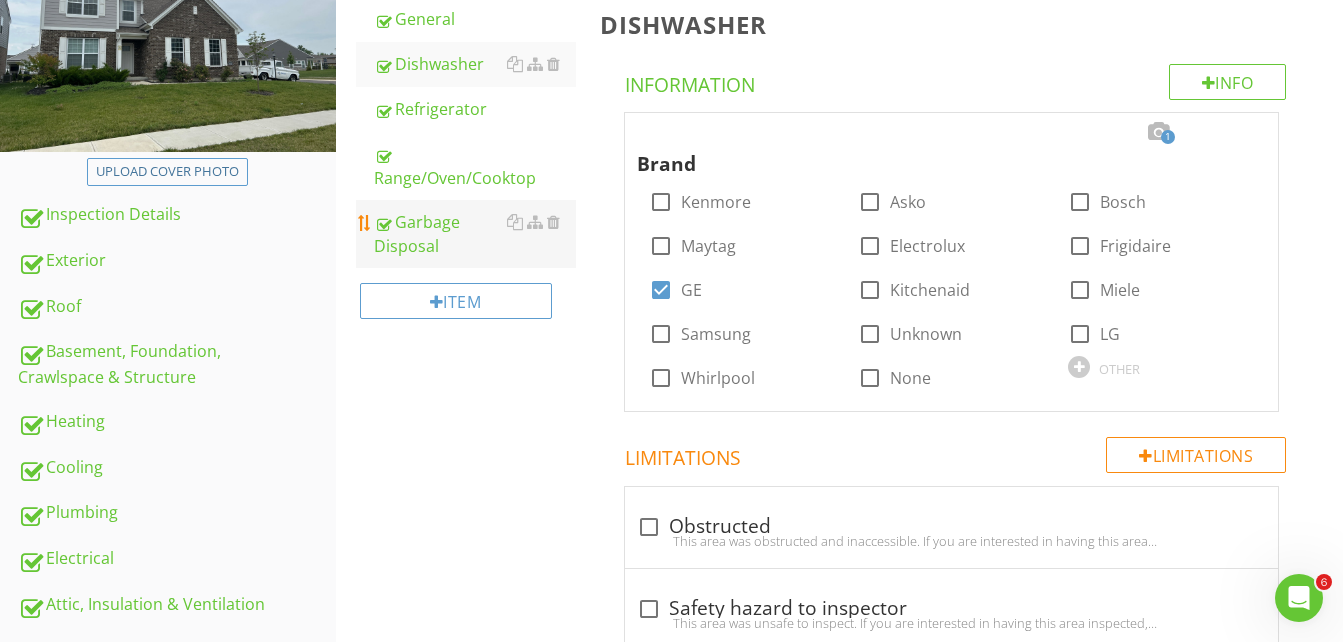 click on "Garbage Disposal" at bounding box center [475, 234] 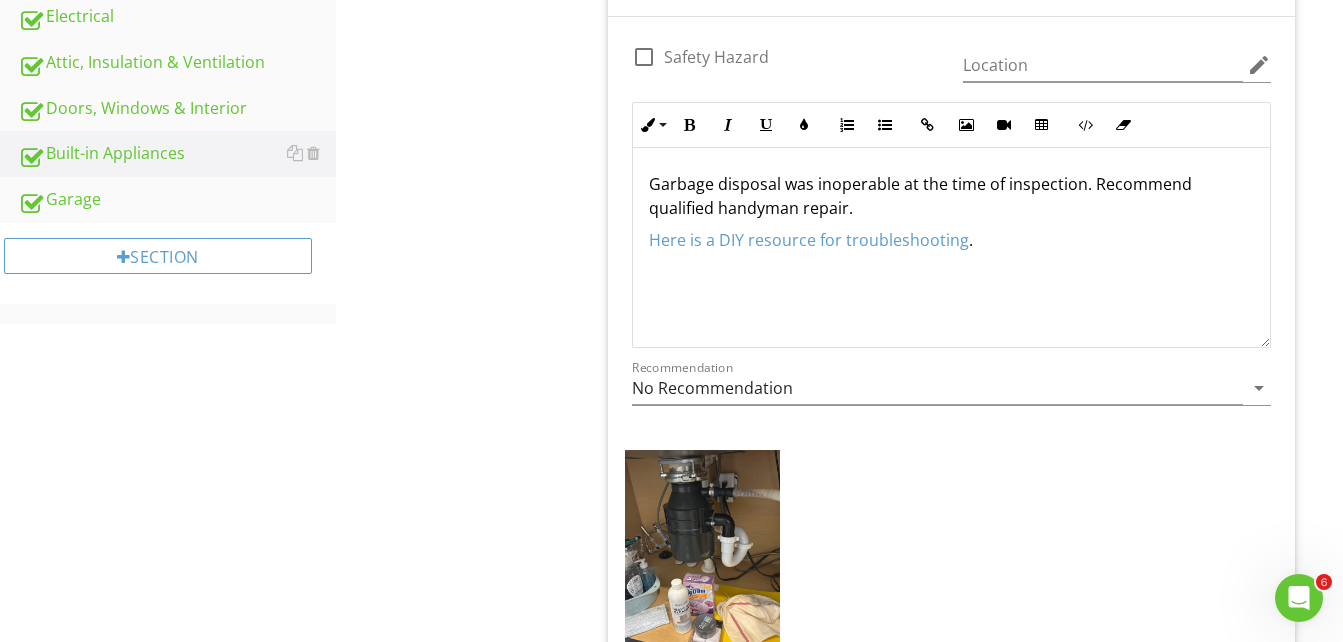 scroll, scrollTop: 900, scrollLeft: 0, axis: vertical 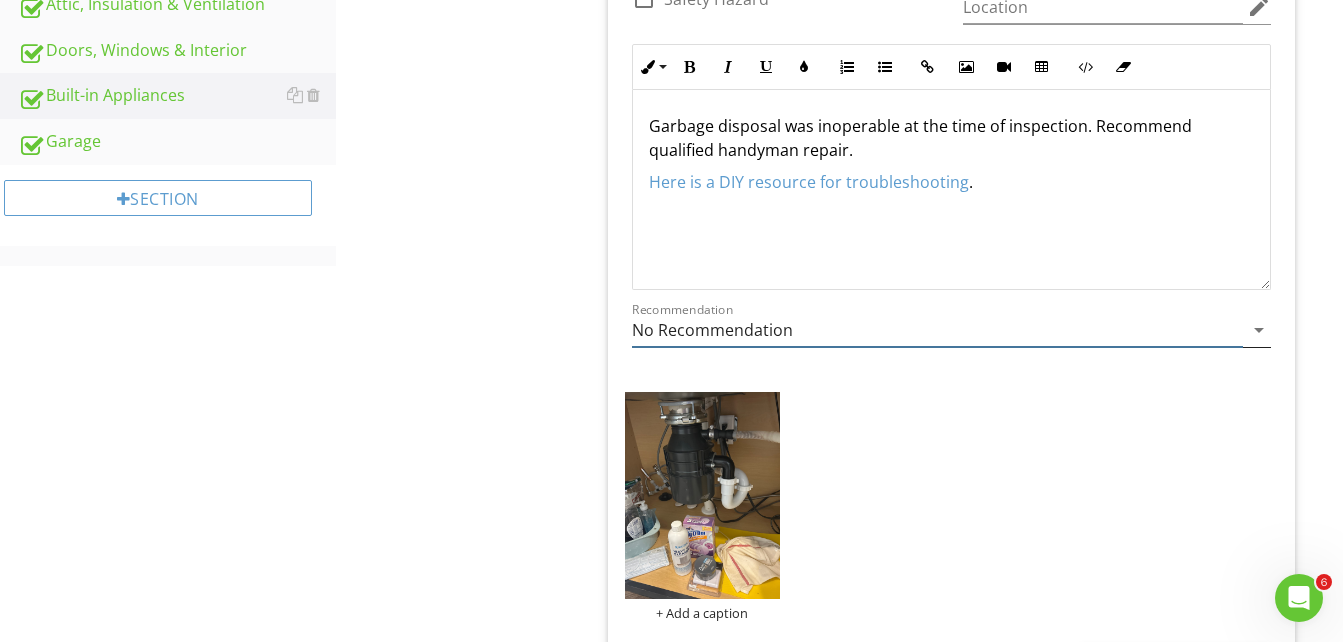 click on "arrow_drop_down" at bounding box center (1259, 330) 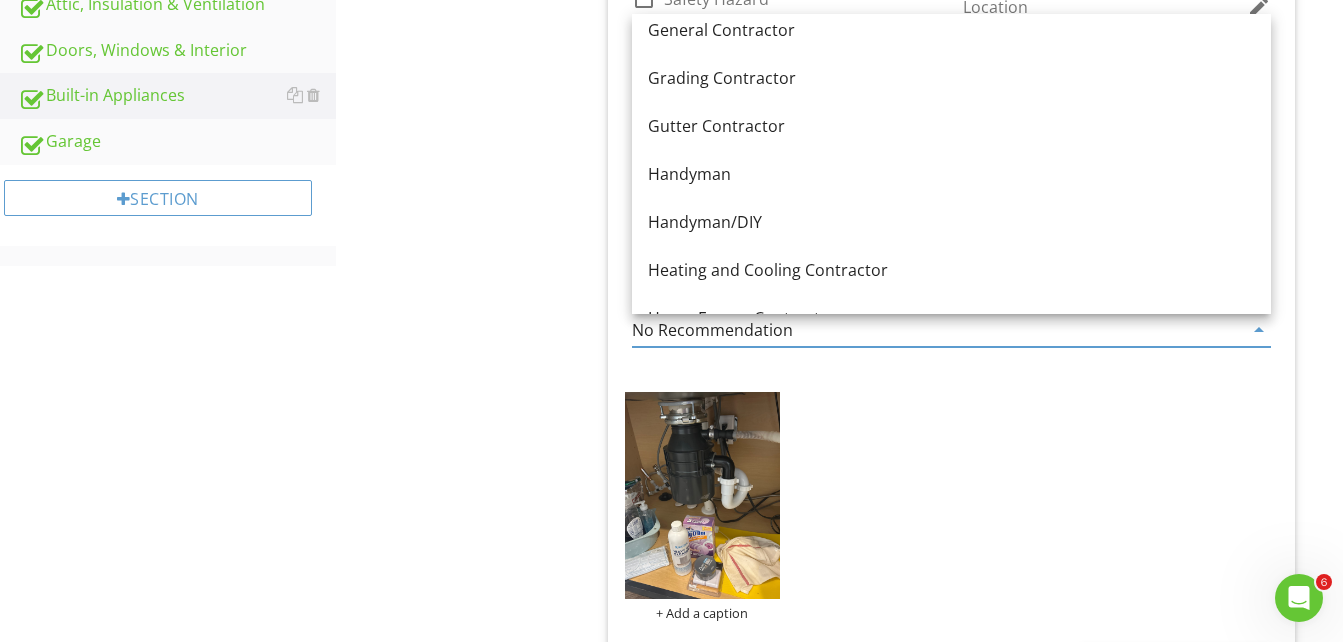 scroll, scrollTop: 1176, scrollLeft: 0, axis: vertical 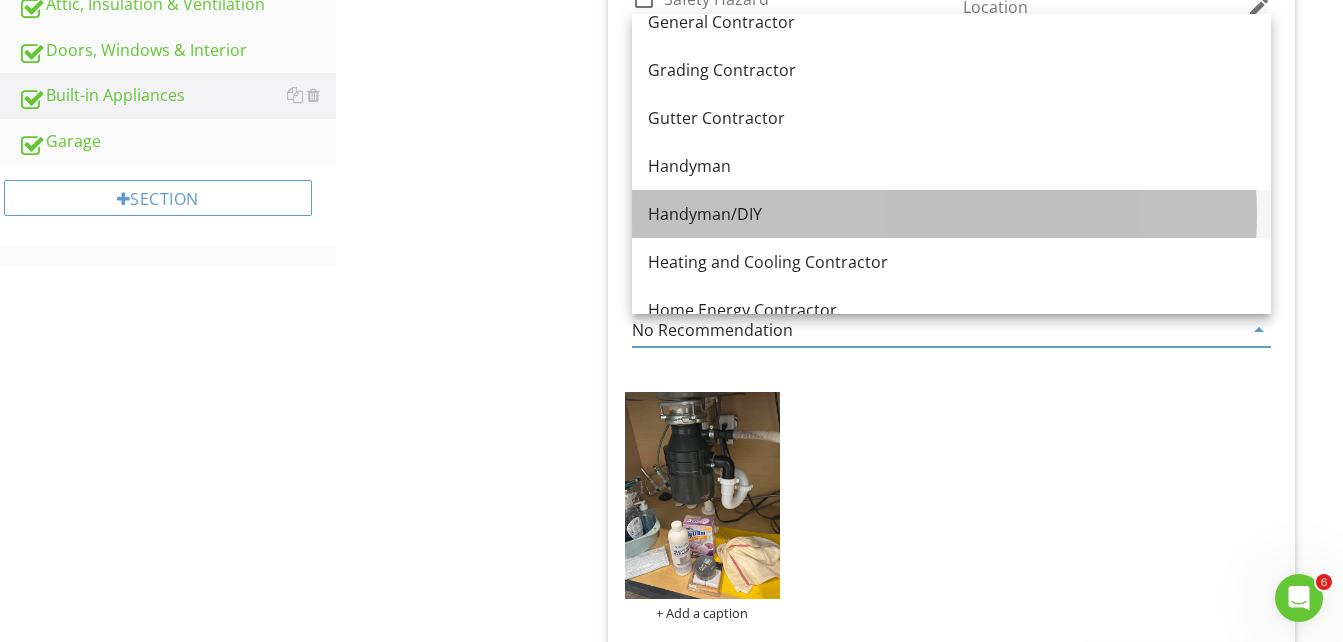 click on "Handyman/DIY" at bounding box center [951, 214] 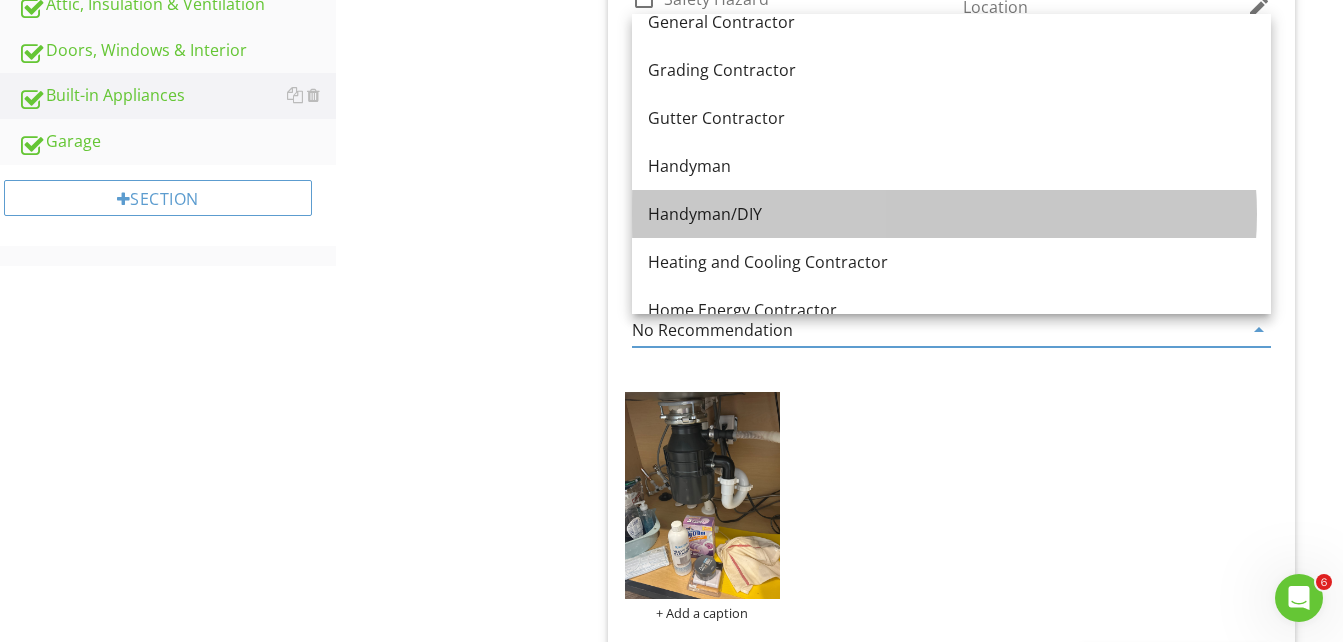 type on "Handyman/DIY" 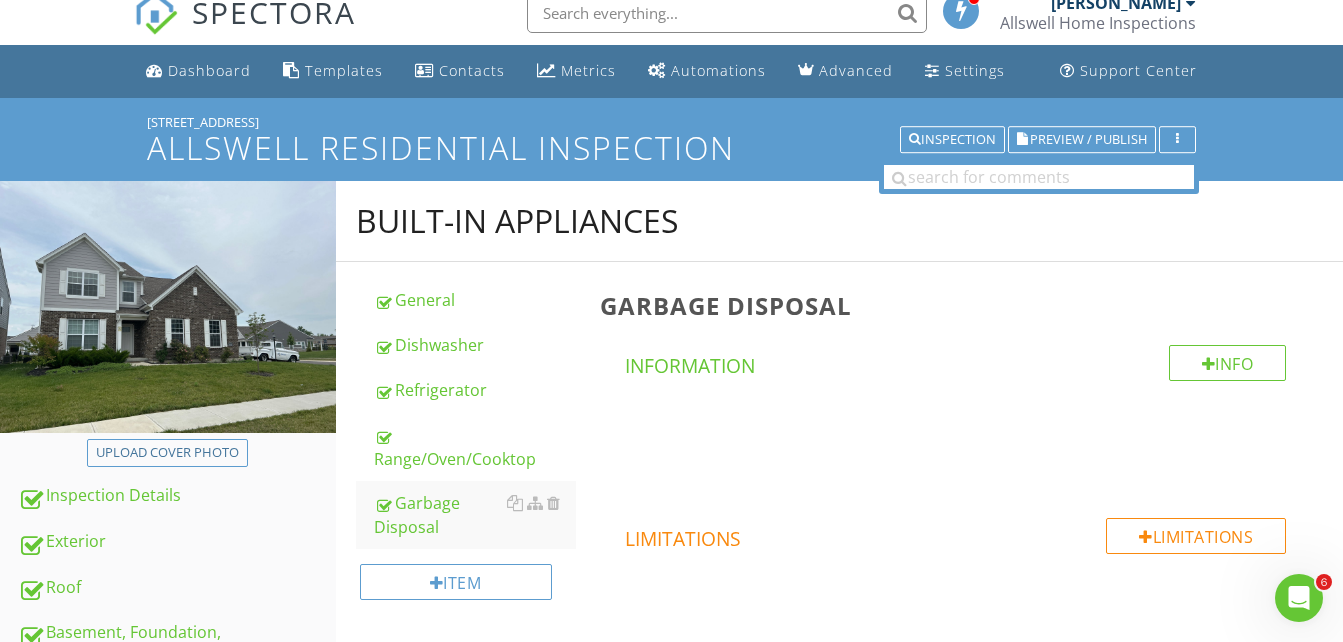 scroll, scrollTop: 0, scrollLeft: 0, axis: both 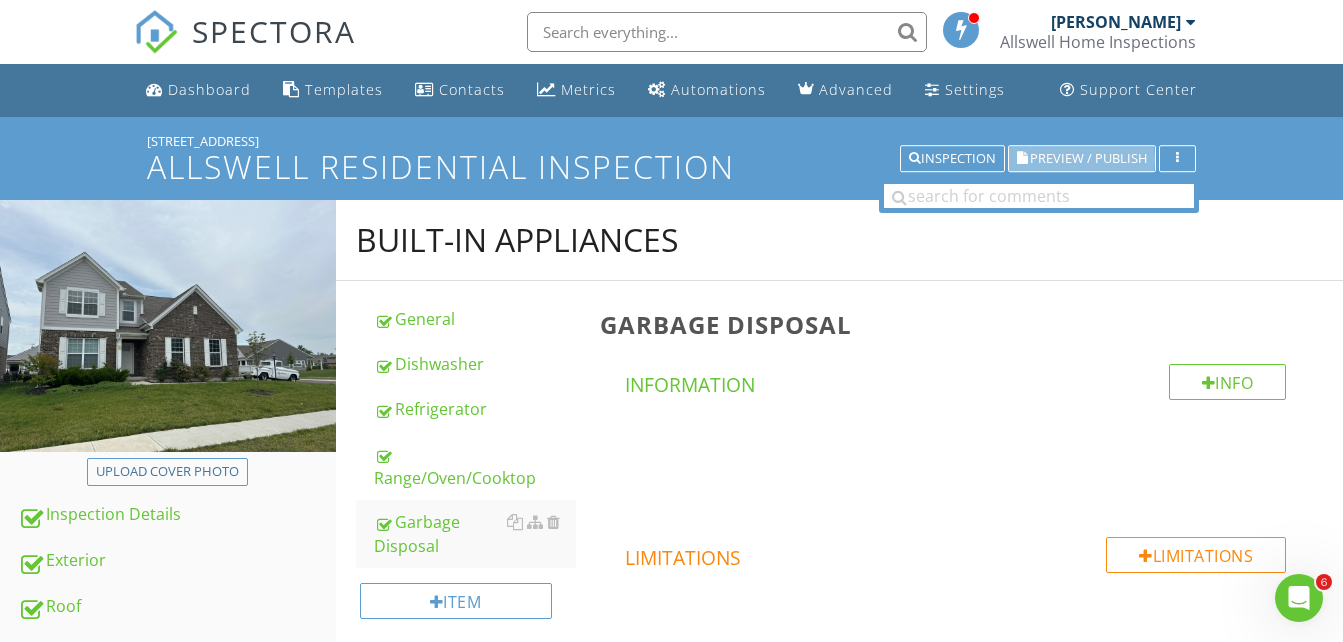 click on "Preview / Publish" at bounding box center [1088, 158] 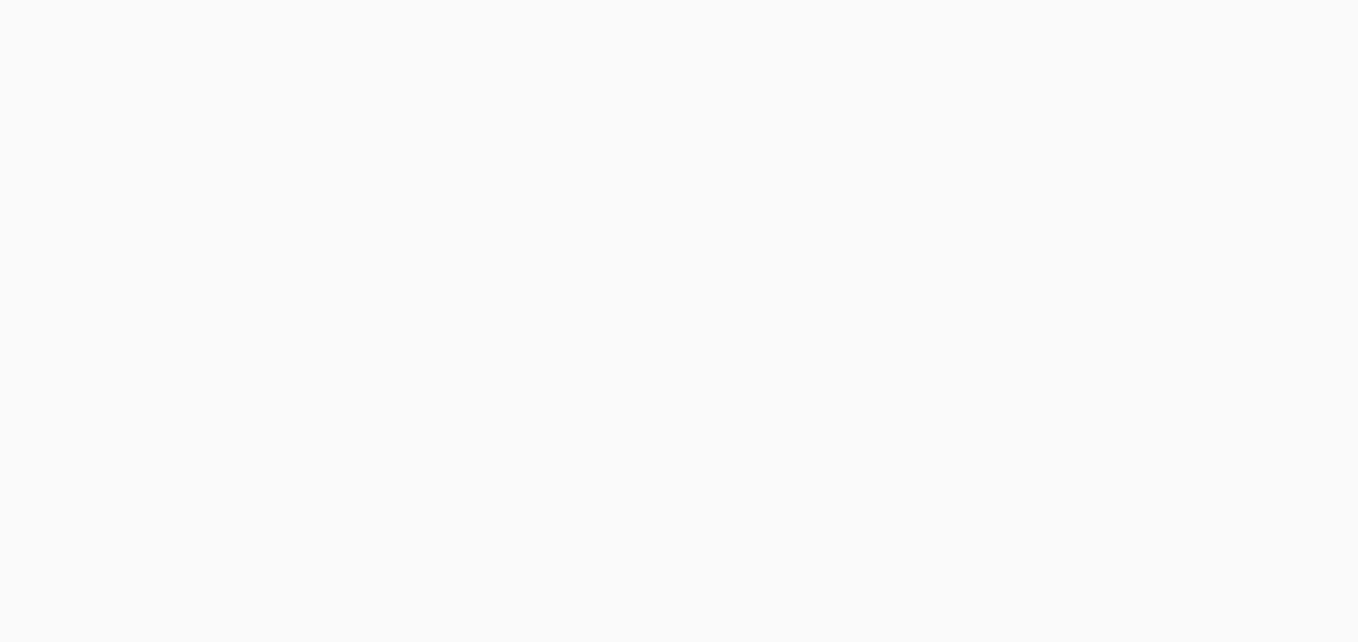 scroll, scrollTop: 0, scrollLeft: 0, axis: both 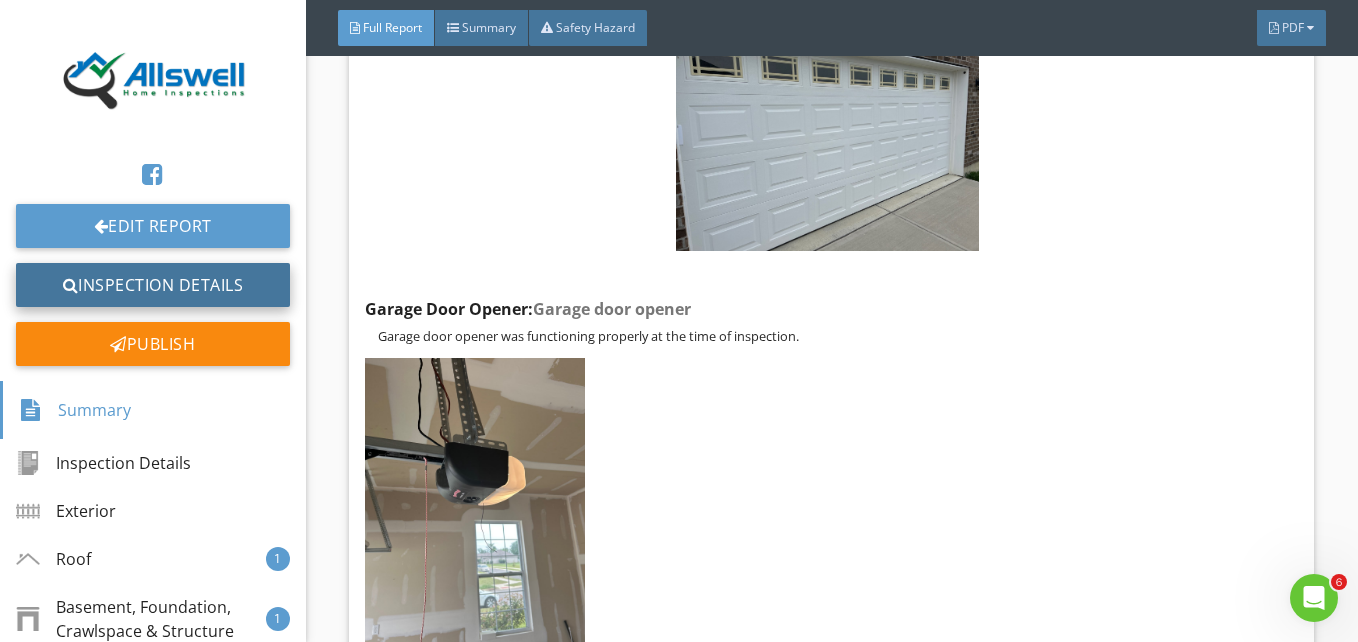 click on "Inspection Details" at bounding box center [153, 285] 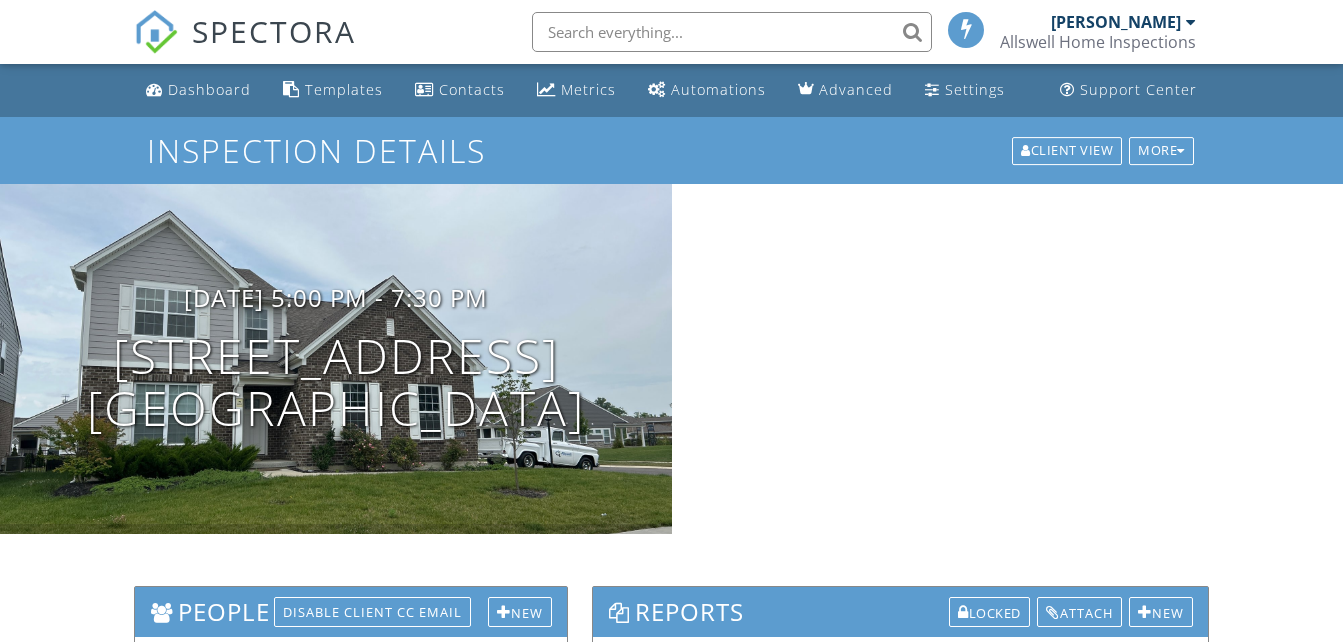 scroll, scrollTop: 0, scrollLeft: 0, axis: both 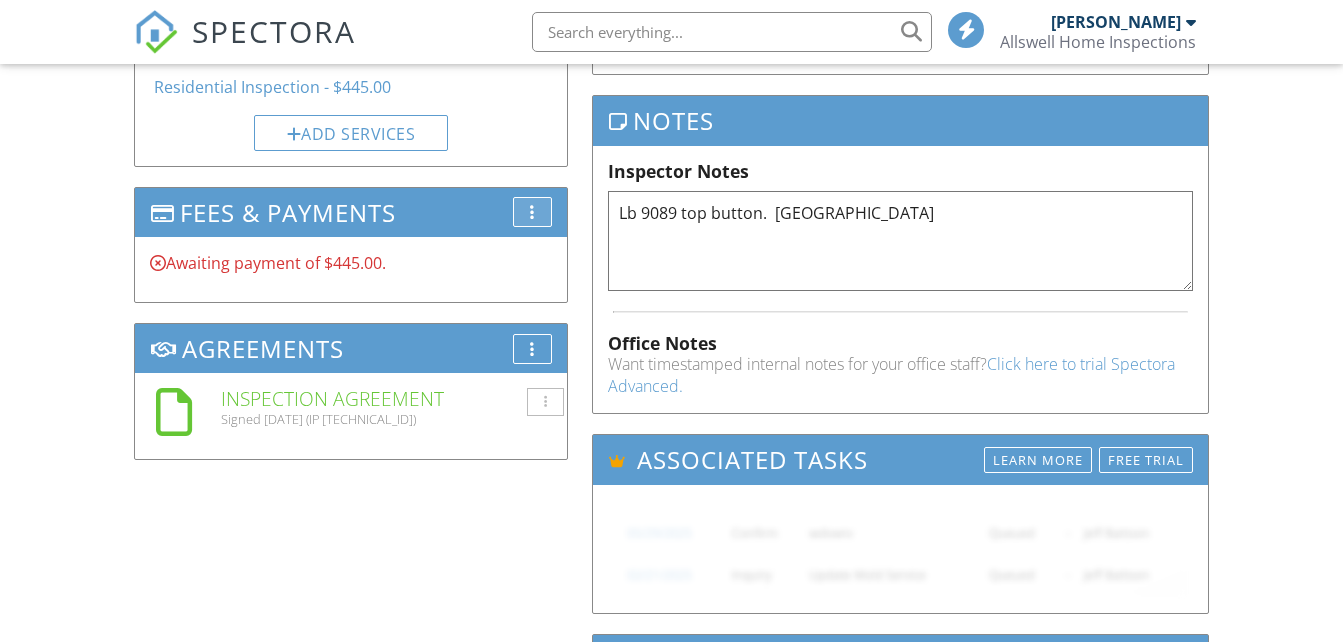 click on "More" at bounding box center (532, 212) 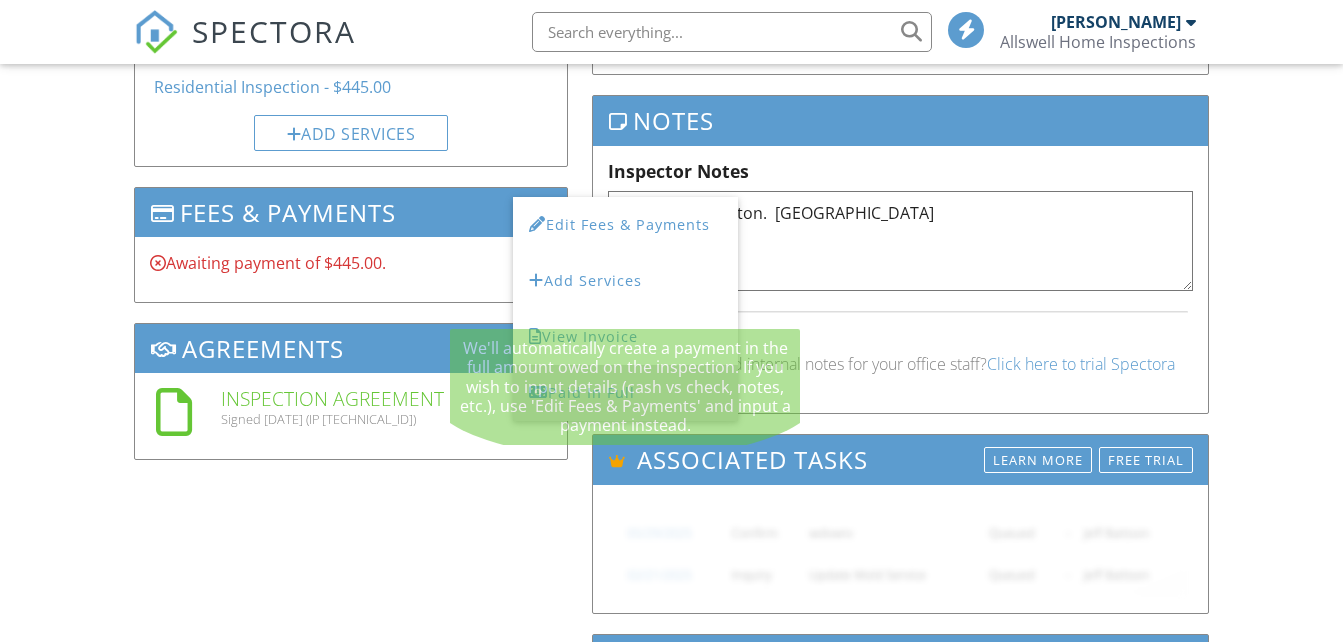 click on "Paid In Full" at bounding box center [625, 393] 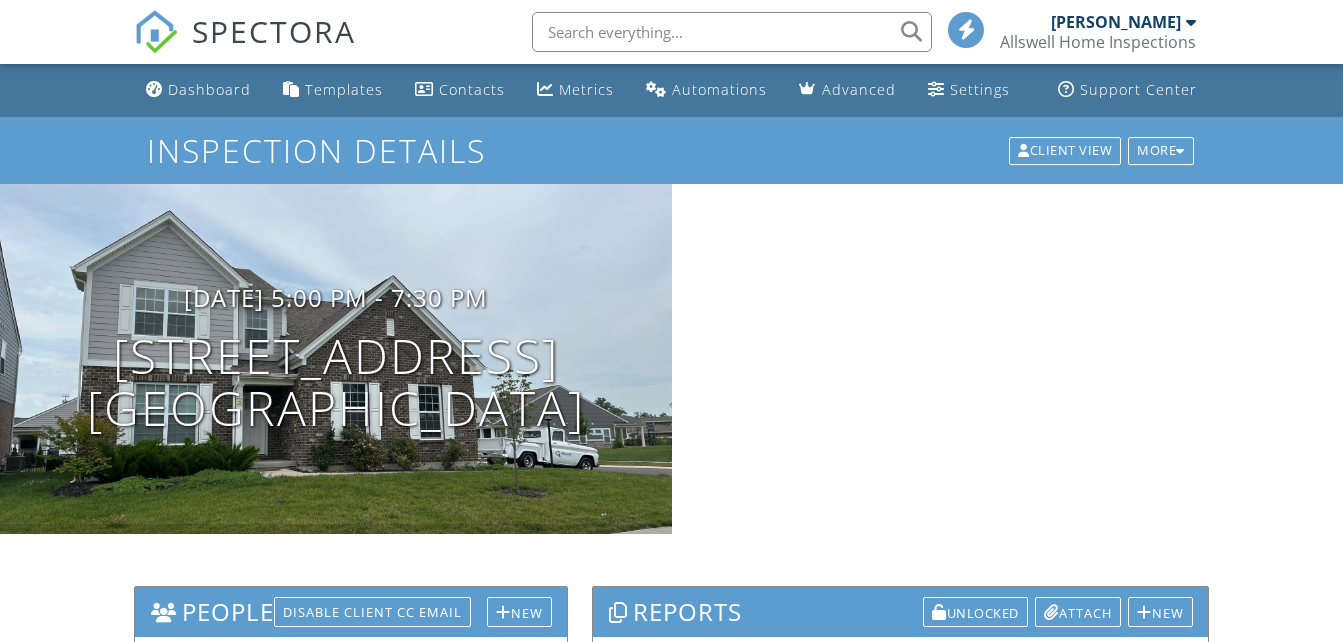 scroll, scrollTop: 0, scrollLeft: 0, axis: both 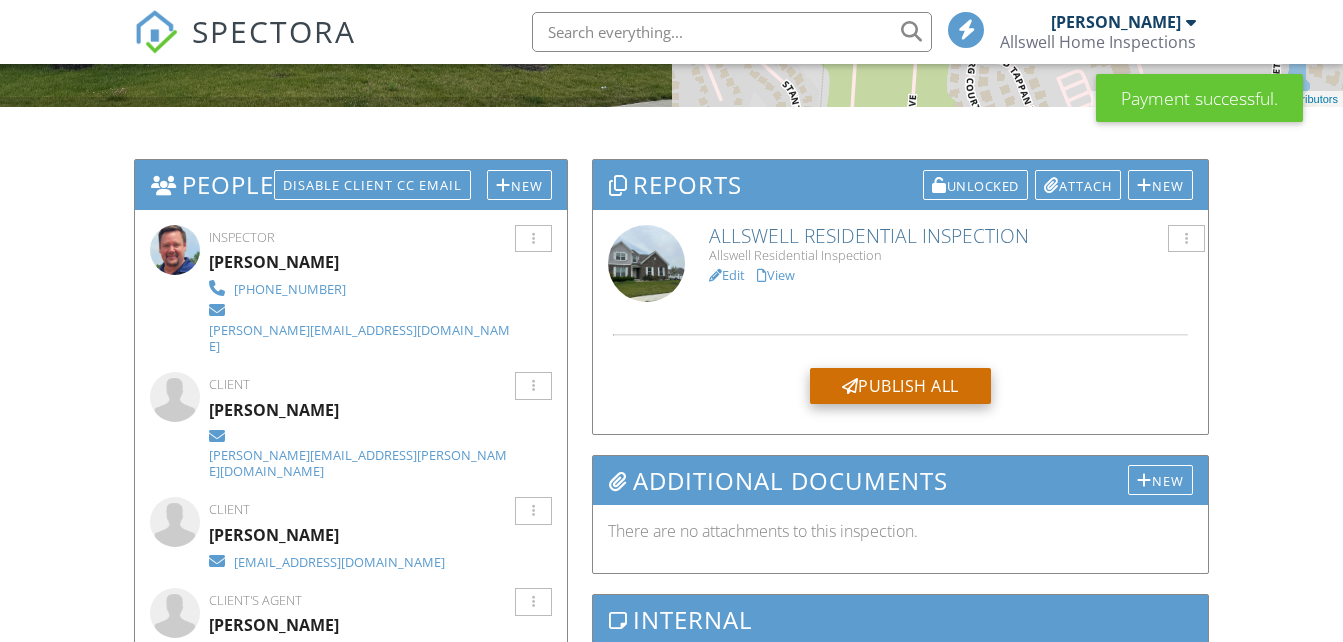 click on "Publish All" at bounding box center [900, 386] 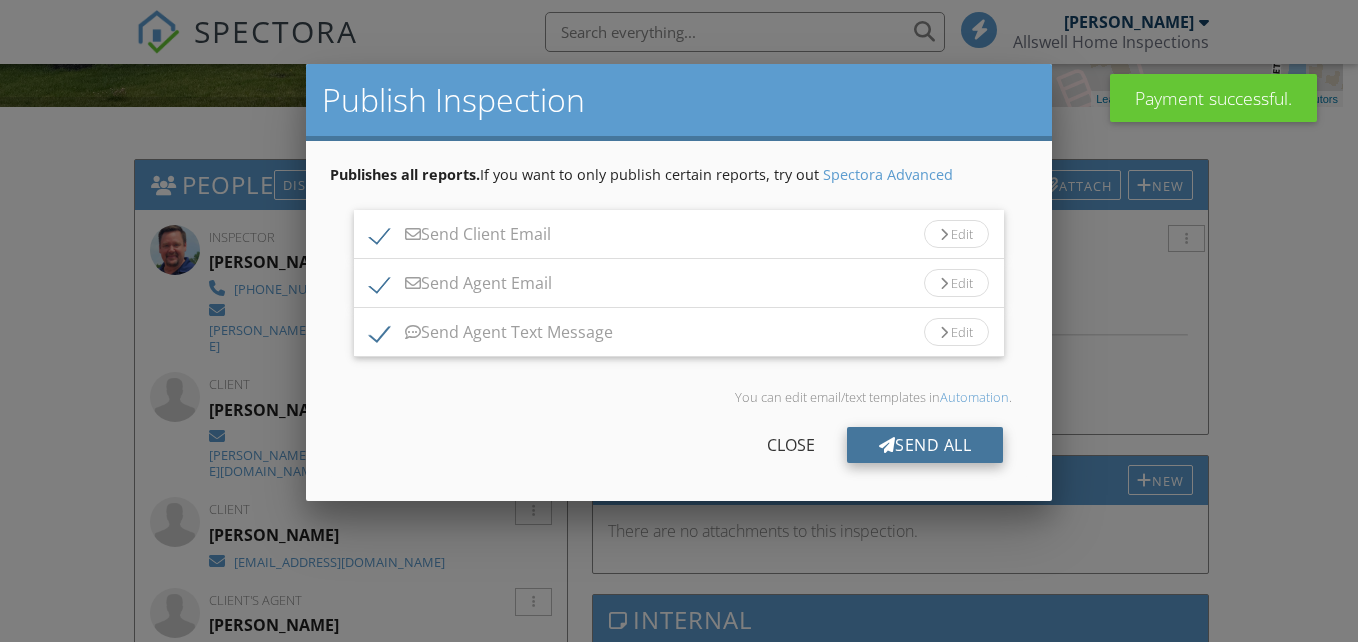 click on "Send All" at bounding box center [925, 445] 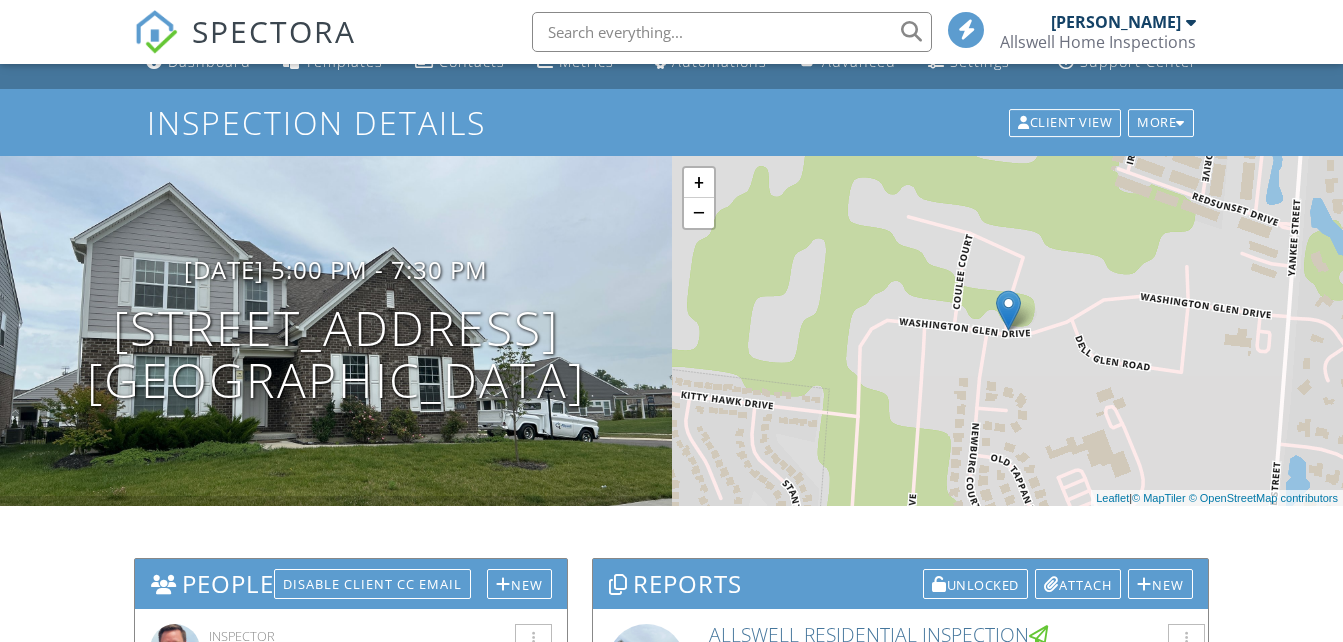 scroll, scrollTop: 0, scrollLeft: 0, axis: both 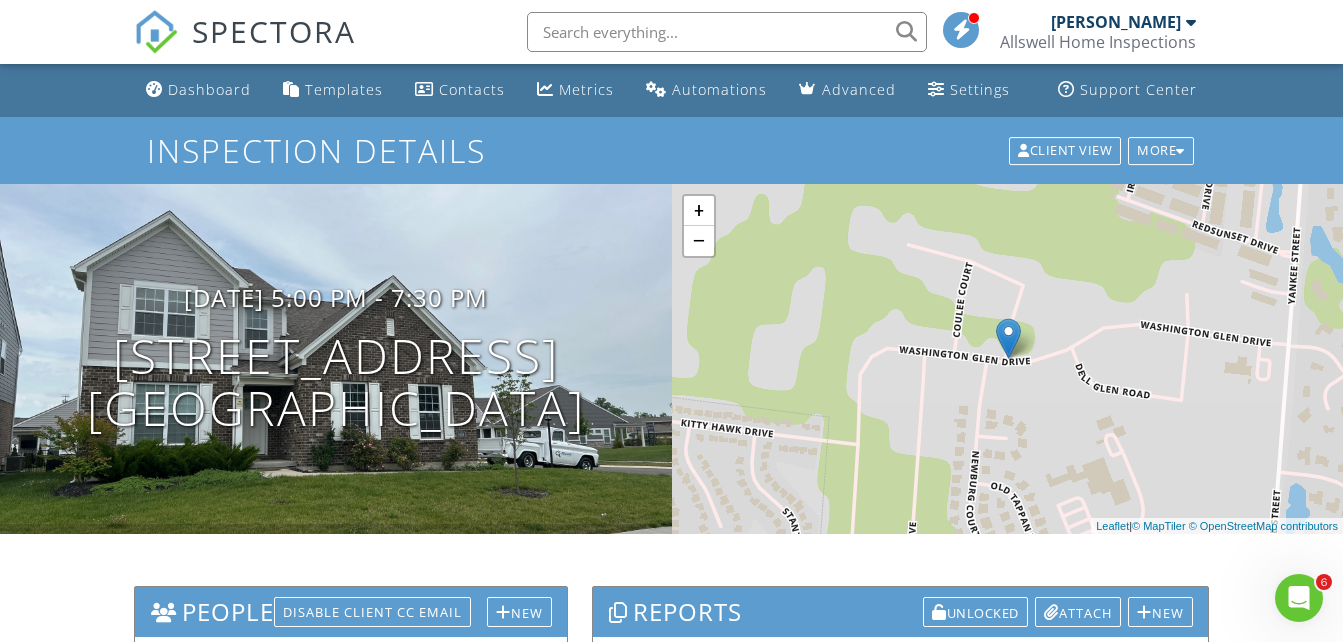 click on "Automations" at bounding box center (719, 89) 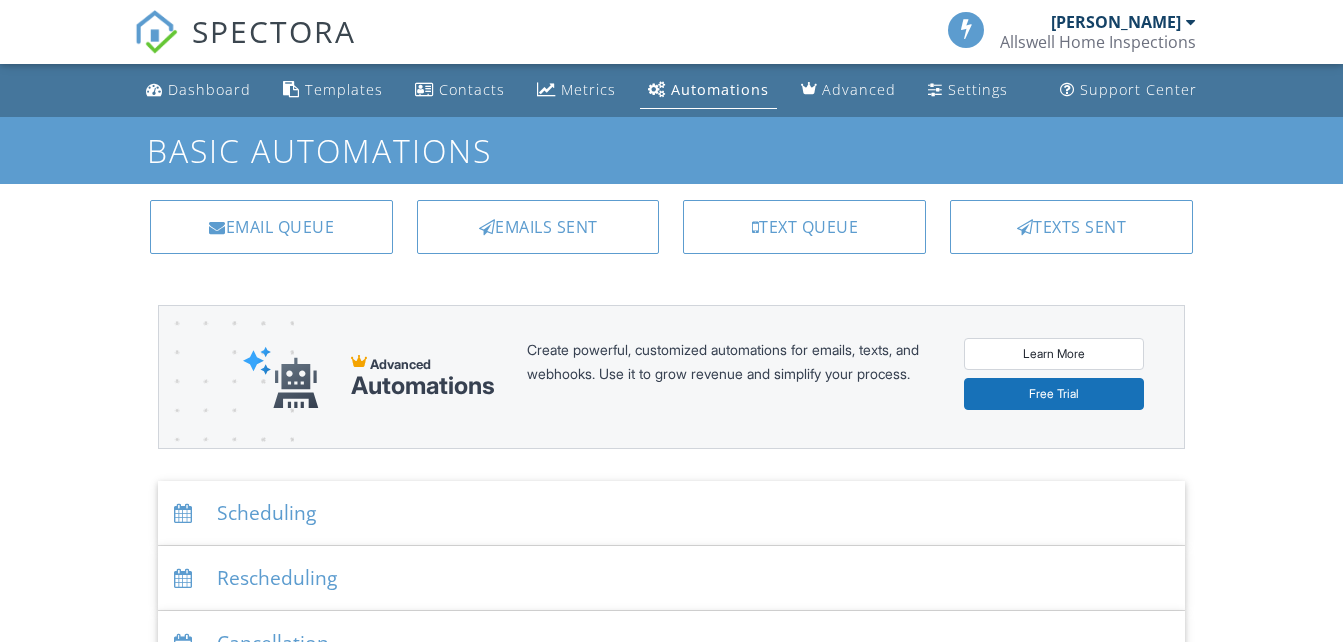 scroll, scrollTop: 0, scrollLeft: 0, axis: both 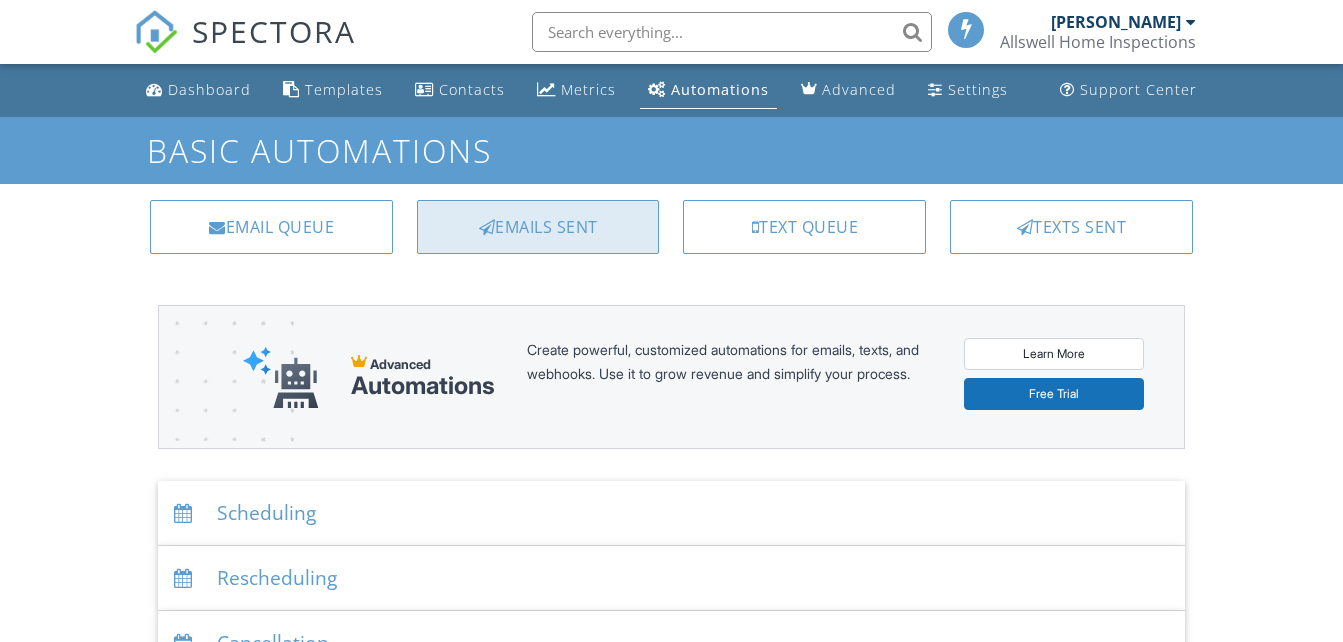 click on "Emails Sent" at bounding box center [538, 227] 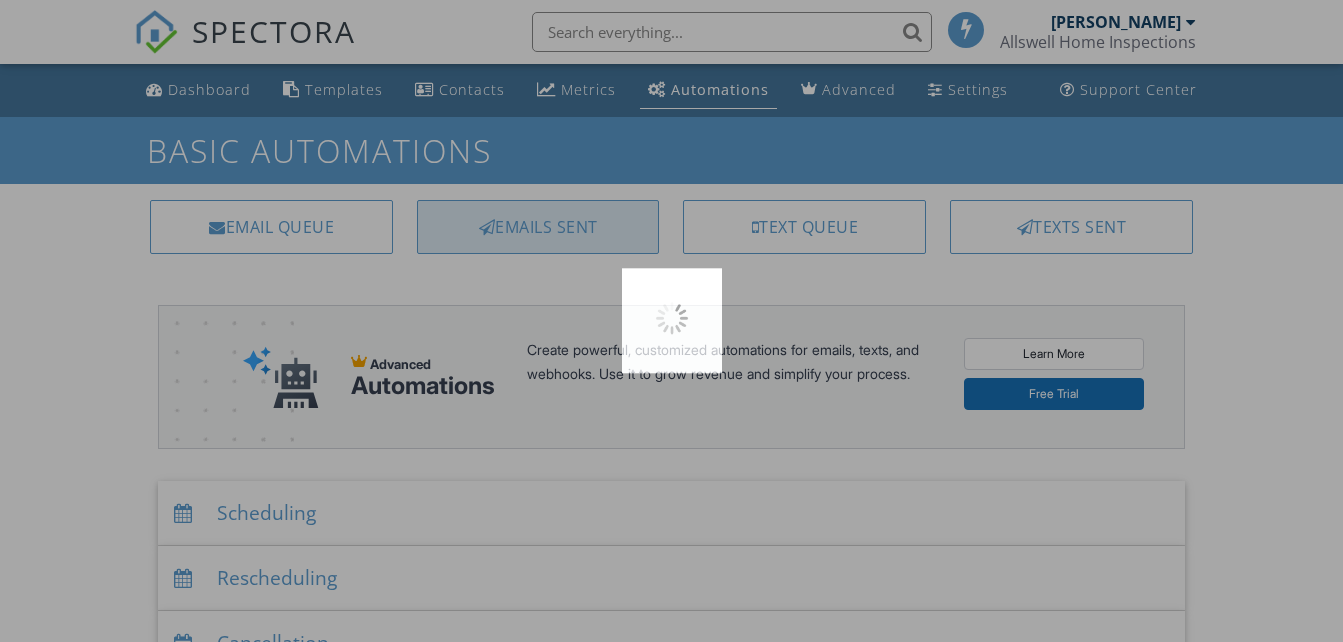 scroll, scrollTop: 0, scrollLeft: 0, axis: both 